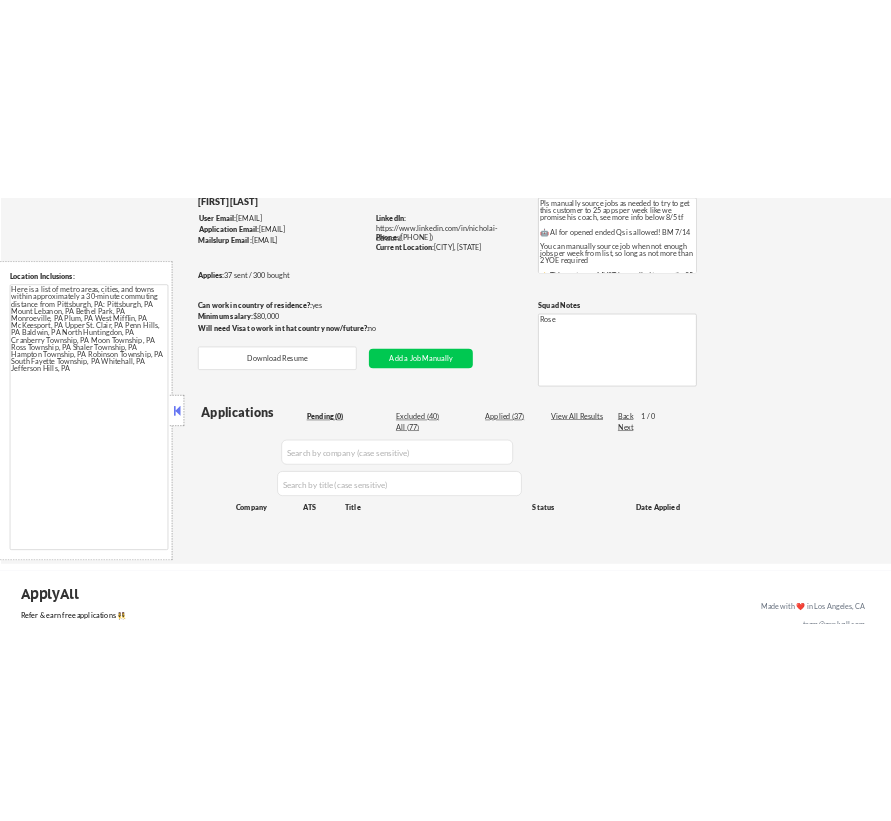 scroll, scrollTop: 181, scrollLeft: 0, axis: vertical 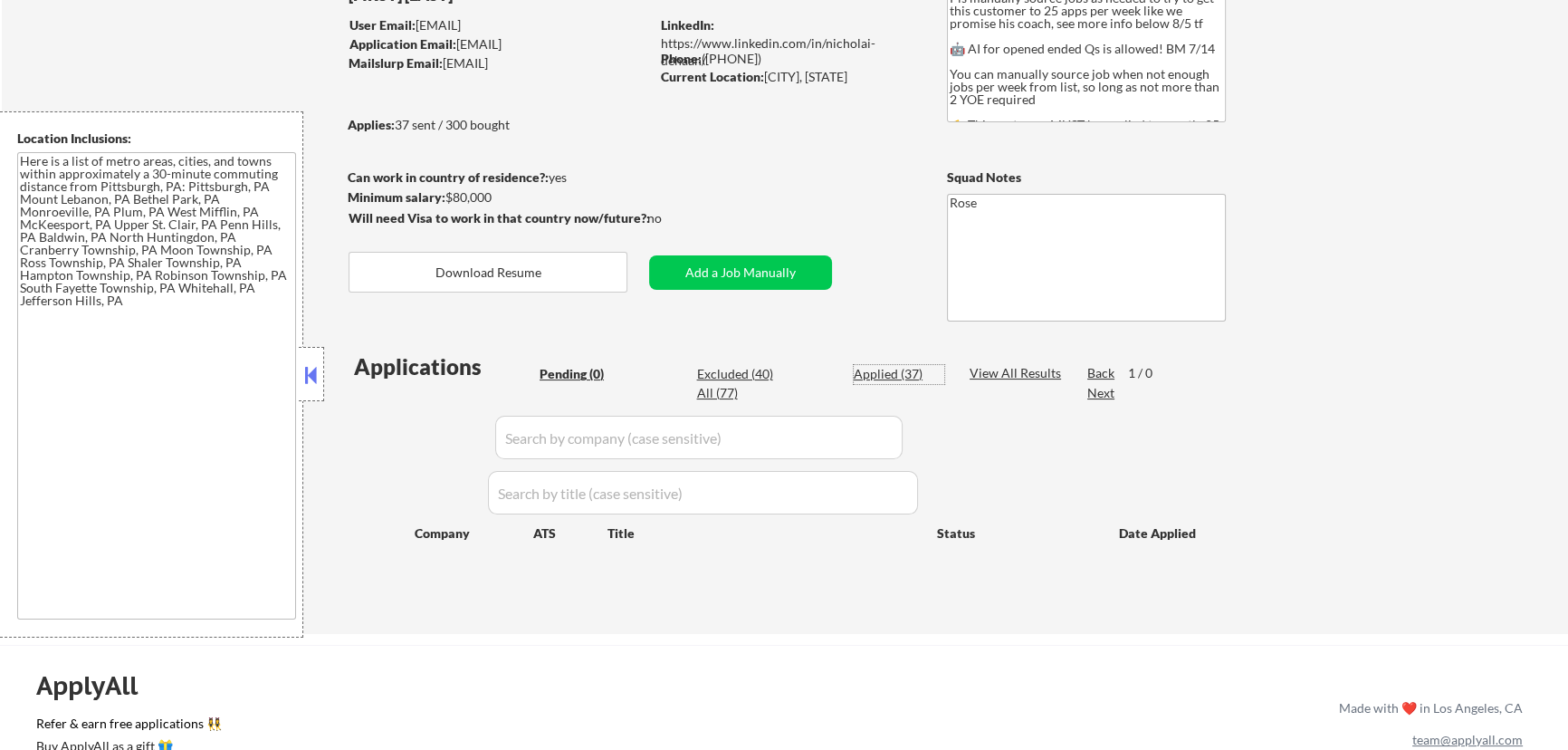 click on "Applied (37)" at bounding box center [899, 374] 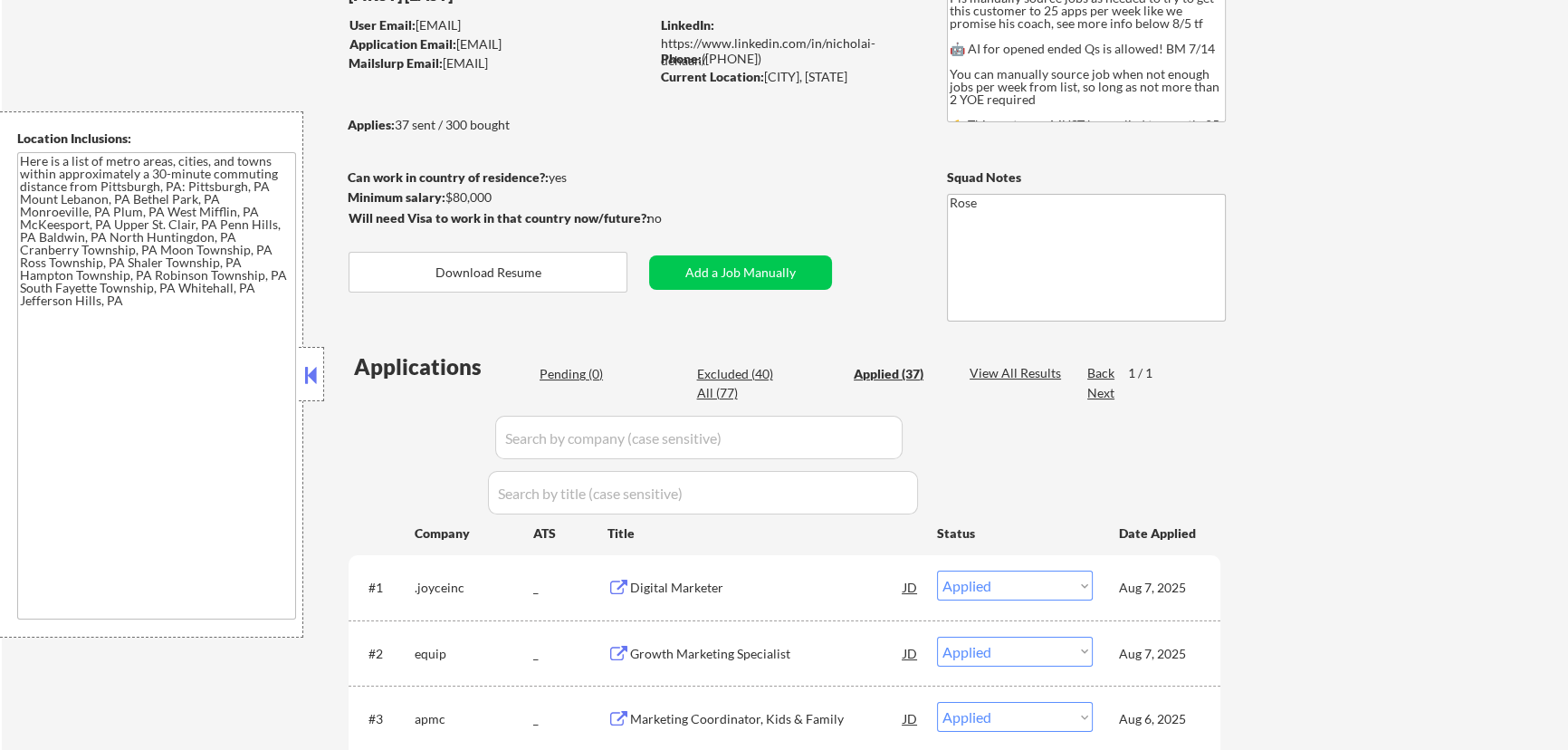 click at bounding box center (699, 438) 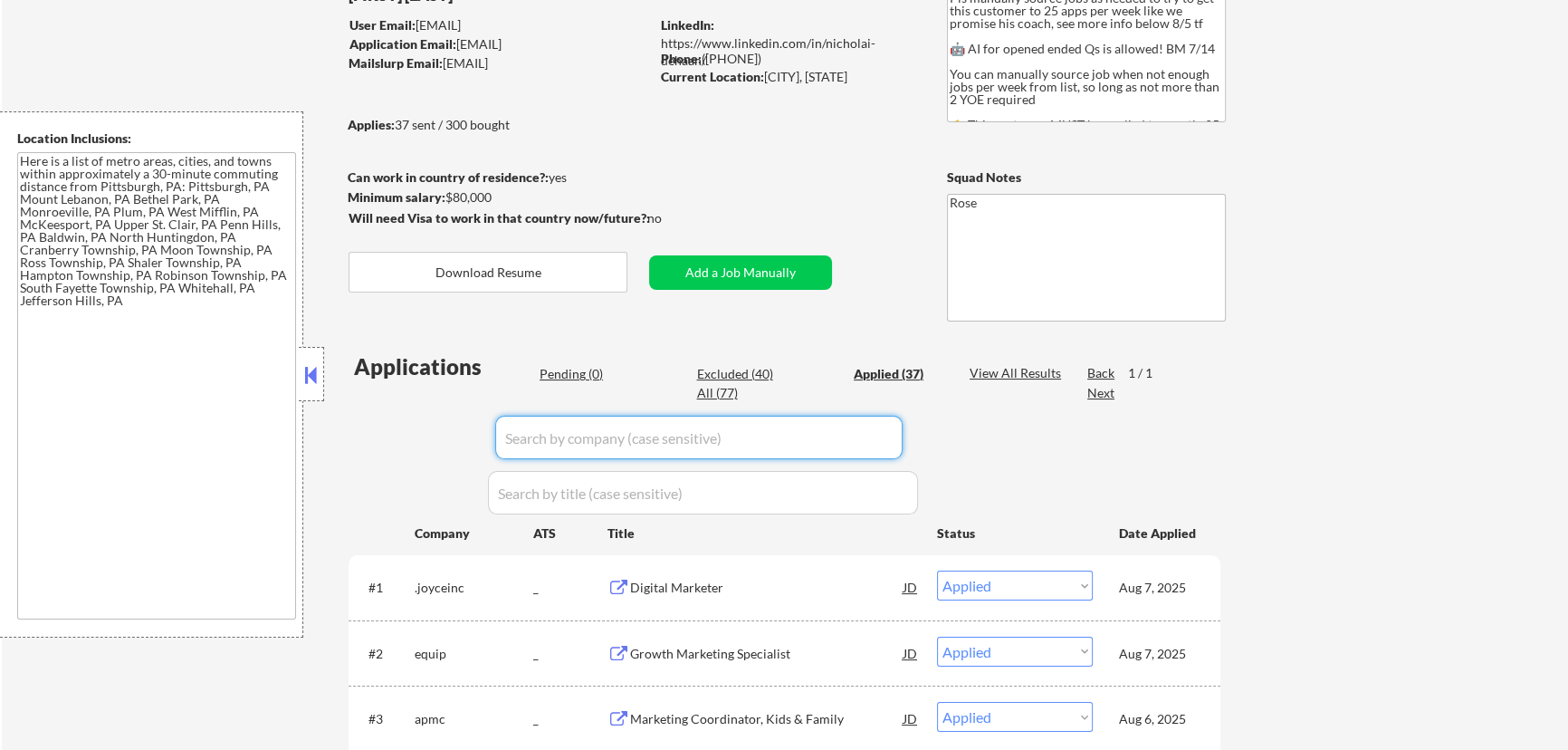paste on "wynd-labs" 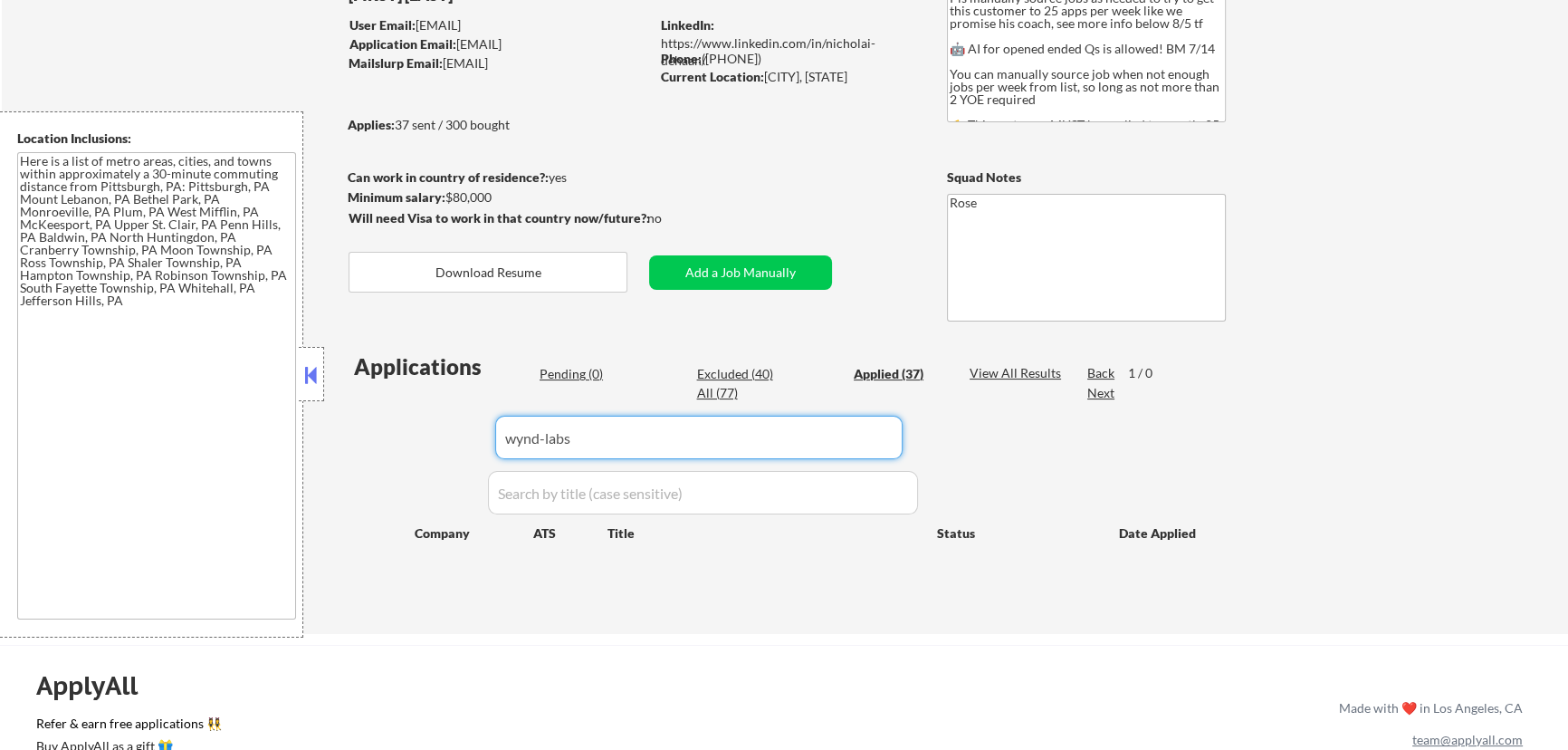 drag, startPoint x: 628, startPoint y: 438, endPoint x: 452, endPoint y: 434, distance: 176.04545 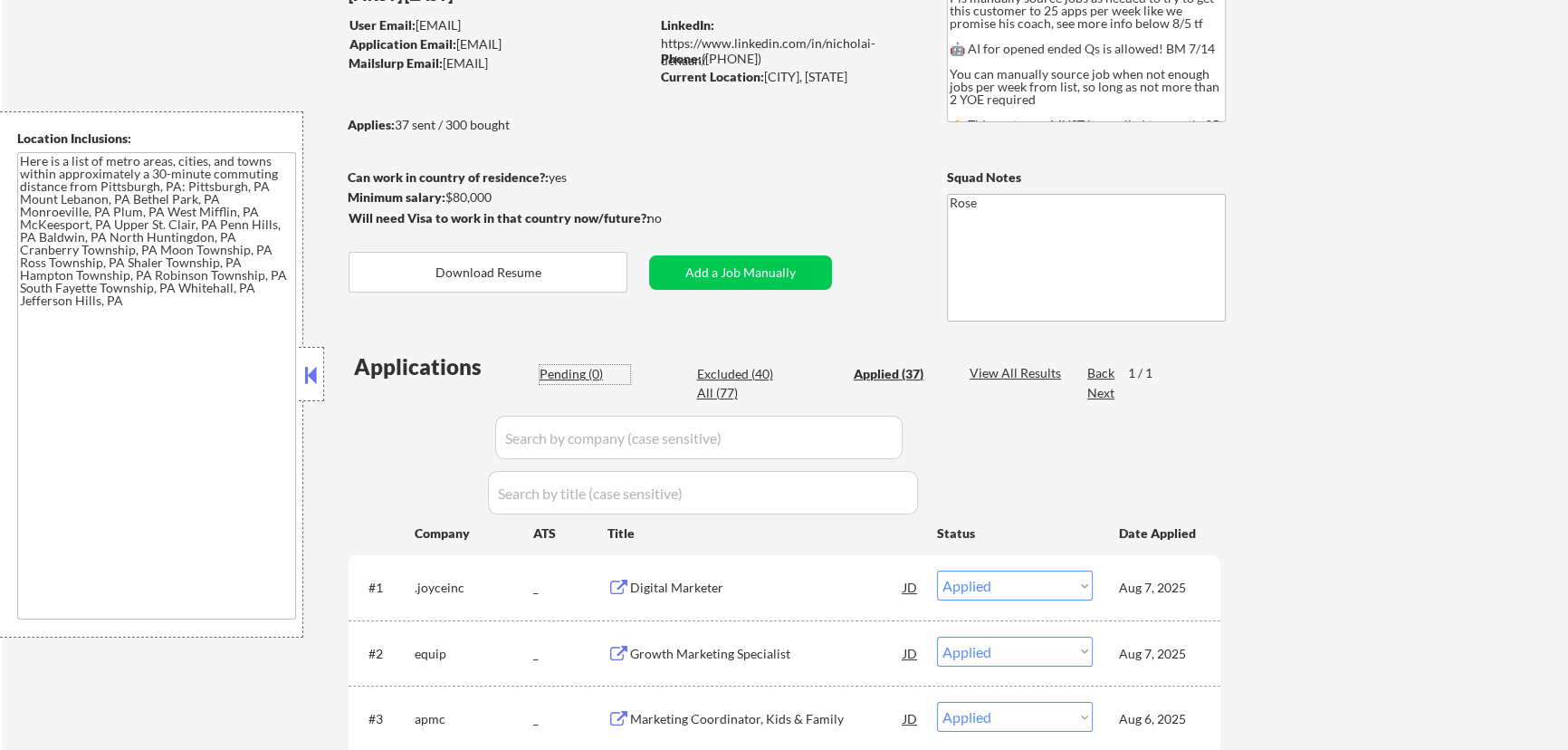 click on "Pending (0)" at bounding box center [585, 374] 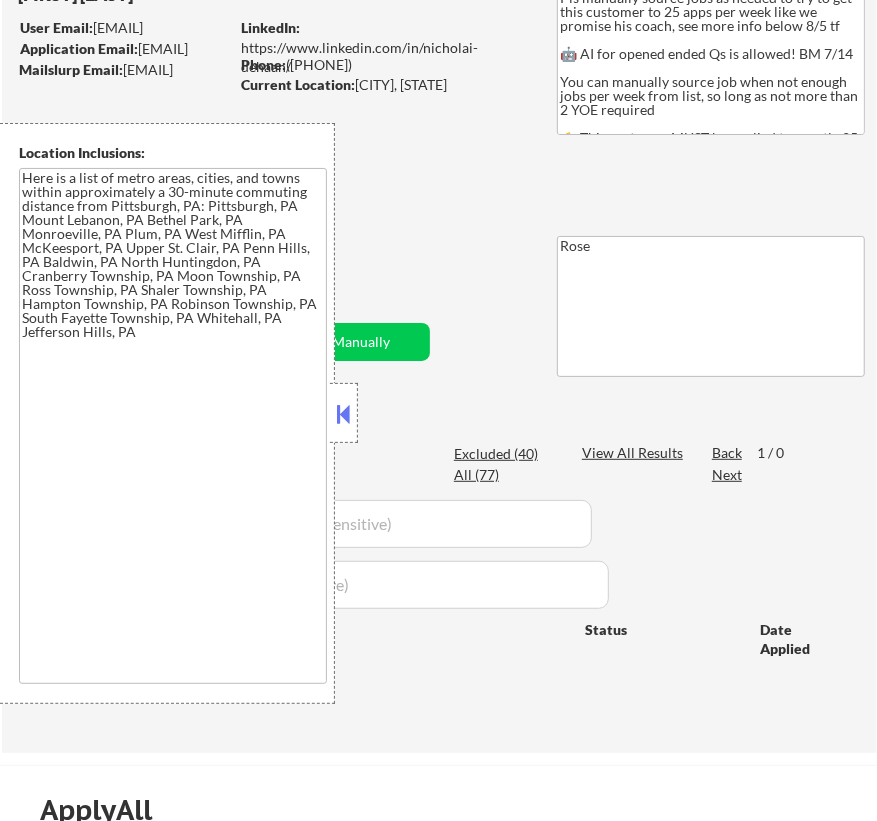 drag, startPoint x: 340, startPoint y: 413, endPoint x: 343, endPoint y: 402, distance: 11.401754 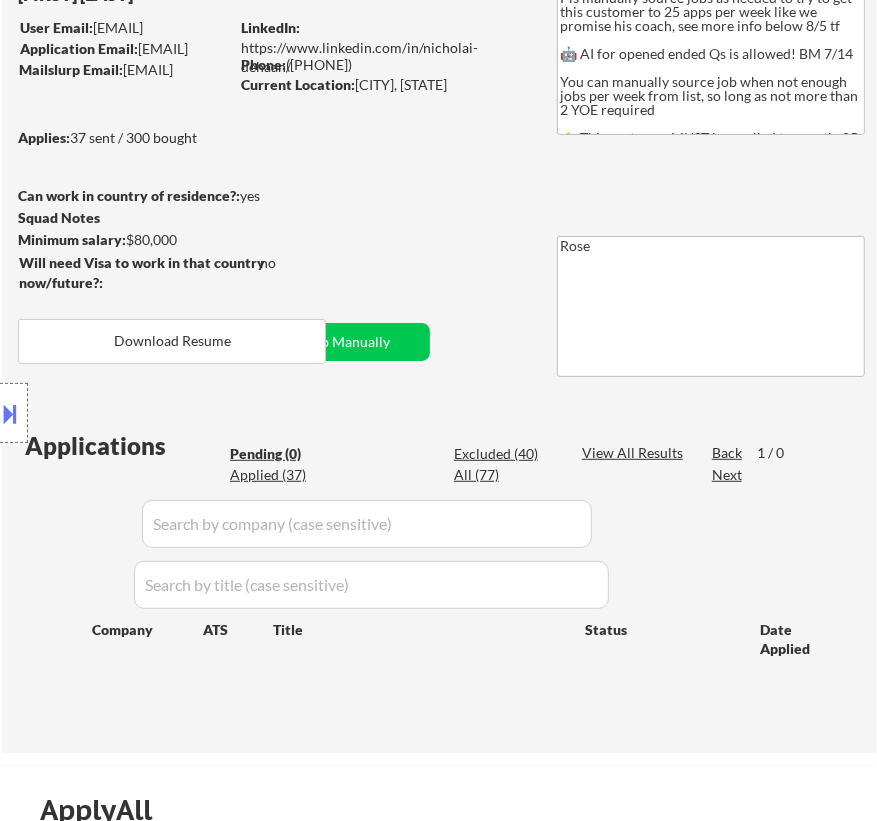 click on "Location Inclusions: Here is a list of metro areas, cities, and towns within approximately a 30-minute commuting distance from Pittsburgh, PA: Pittsburgh, PA Mount Lebanon, PA Bethel Park, PA Monroeville, PA Plum, PA West Mifflin, PA McKeesport, PA Upper St. Clair, PA Penn Hills, PA Baldwin, PA North Huntingdon, PA Cranberry Township, PA Moon Township, PA Ross Township, PA Shaler Township, PA Hampton Township, PA Robinson Township, PA South Fayette Township, PA Whitehall, PA Jefferson Hills, PA" at bounding box center [179, 413] 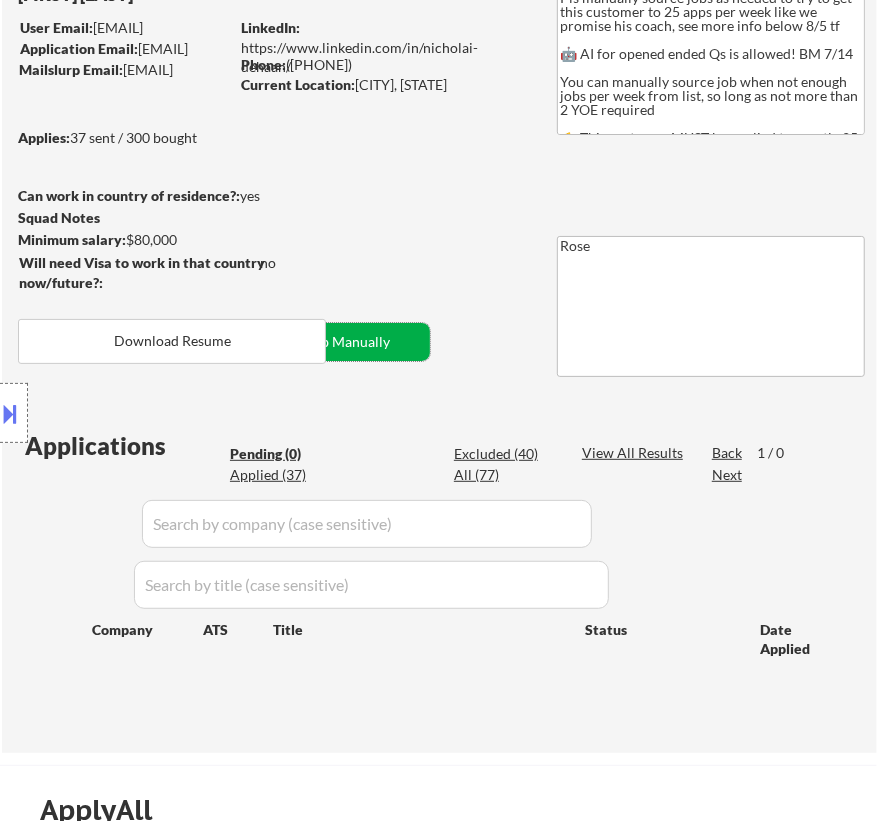 click on "Add a Job Manually" at bounding box center (329, 342) 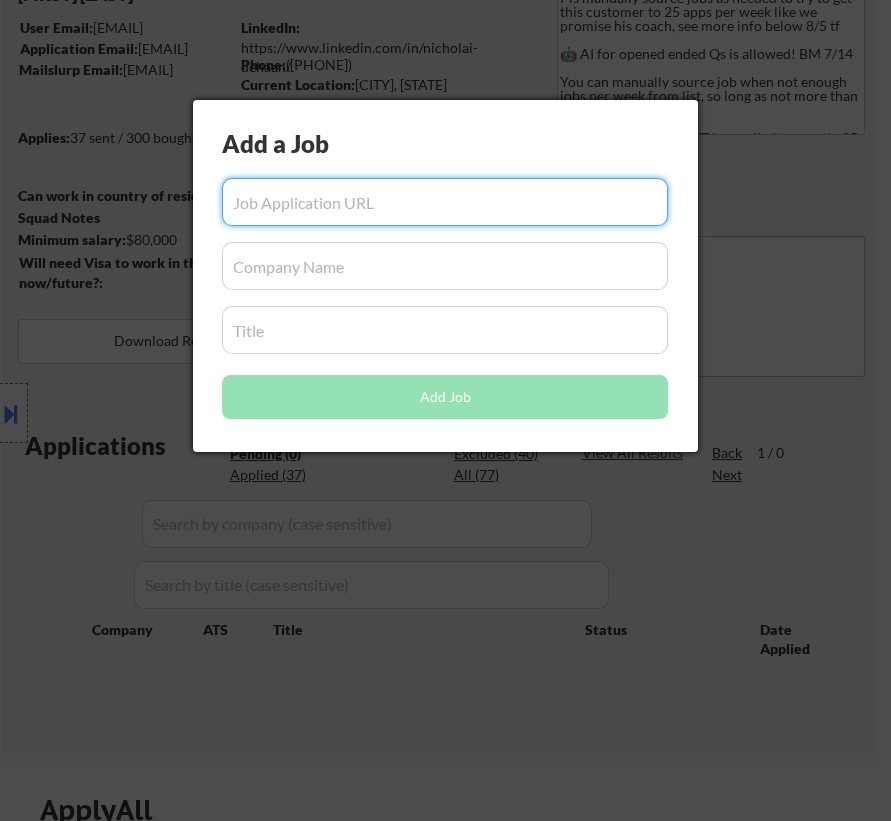 paste on "https://jobs.ashbyhq.com/wynd-labs/2d190333-2b19-41bf-87c7-21d4b85afcfc" 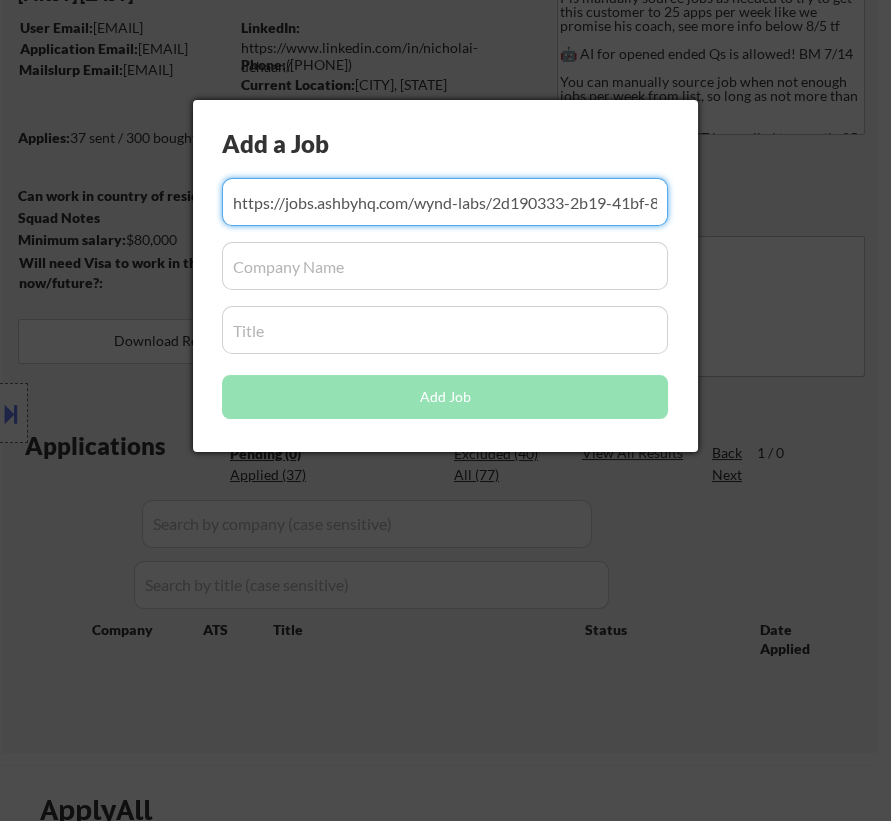 scroll, scrollTop: 0, scrollLeft: 133, axis: horizontal 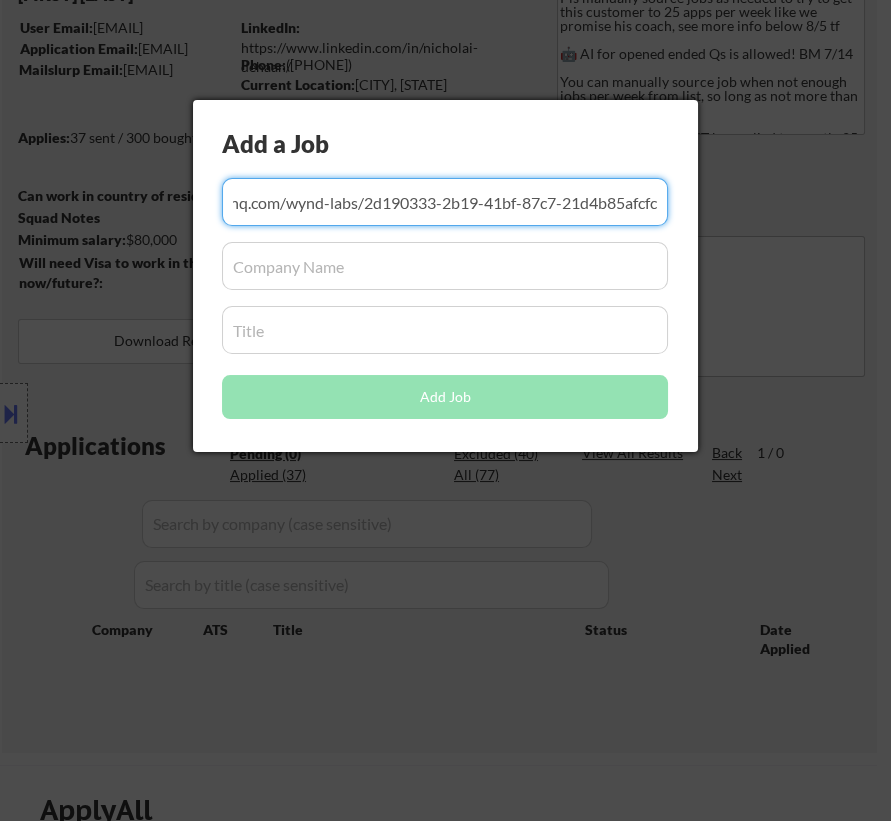 type on "https://jobs.ashbyhq.com/wynd-labs/2d190333-2b19-41bf-87c7-21d4b85afcfc" 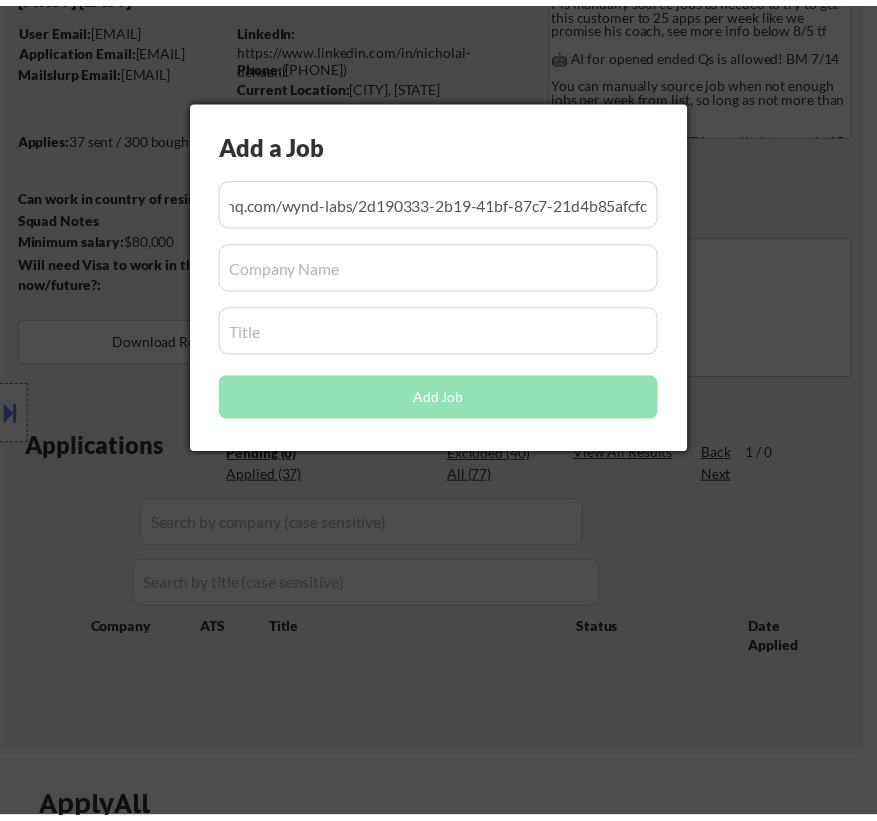 scroll, scrollTop: 0, scrollLeft: 0, axis: both 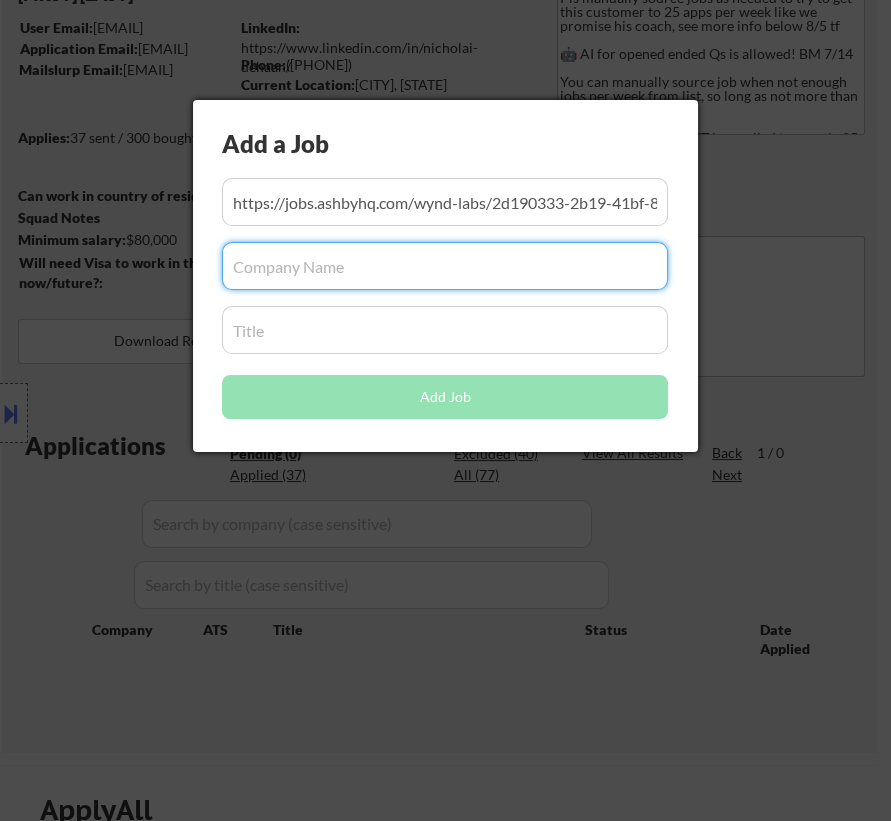 click at bounding box center [445, 266] 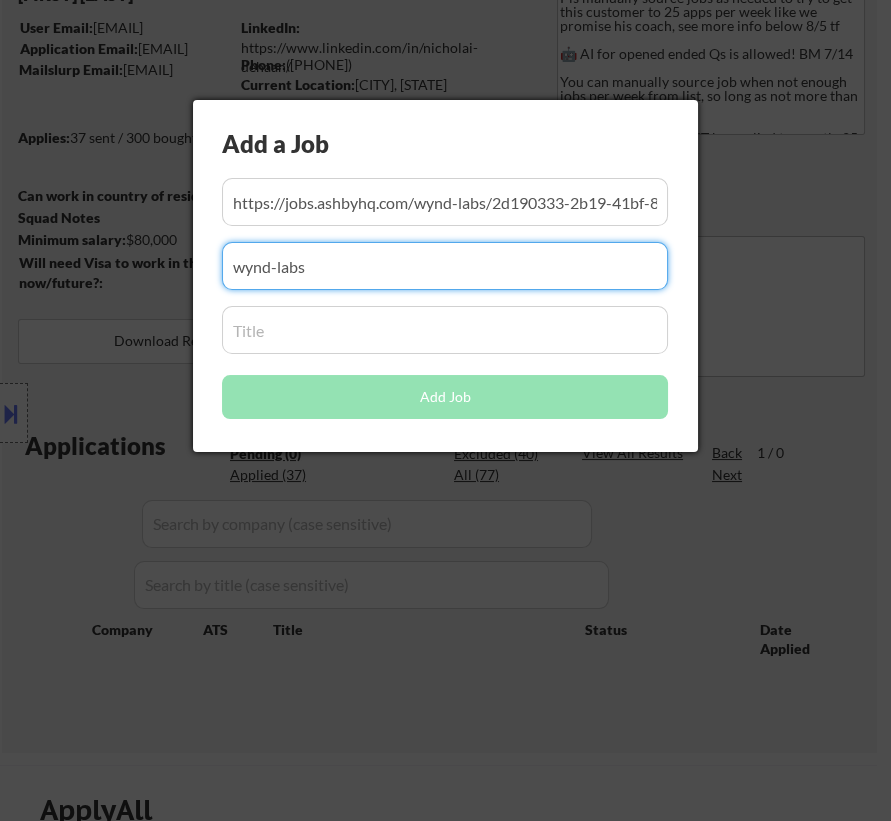 type on "wynd-labs" 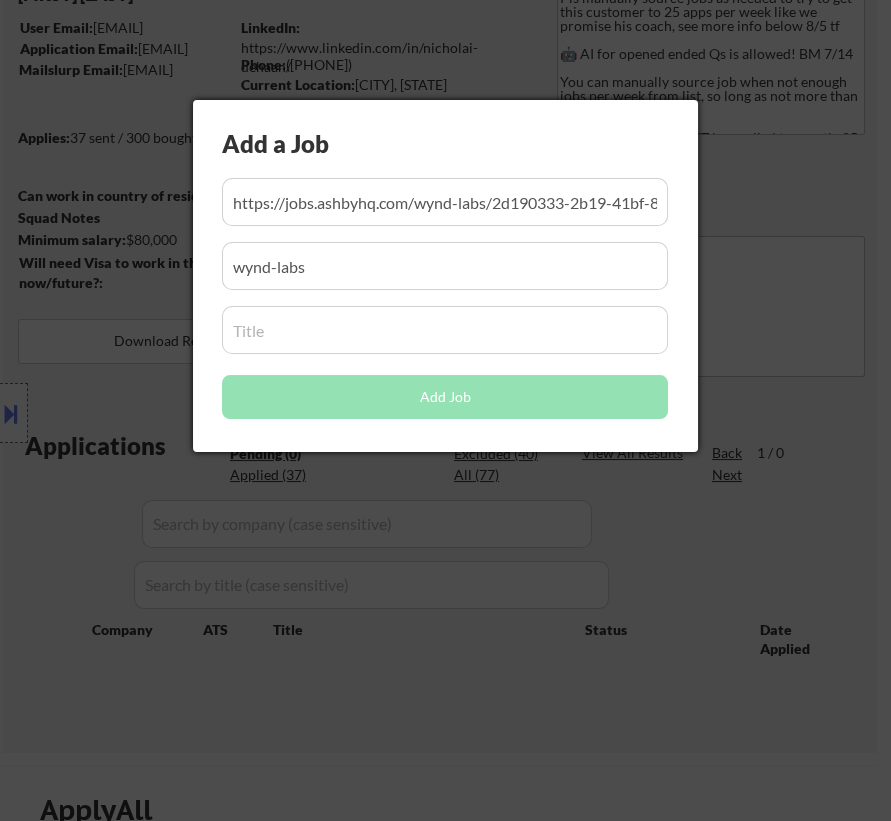 click at bounding box center [445, 330] 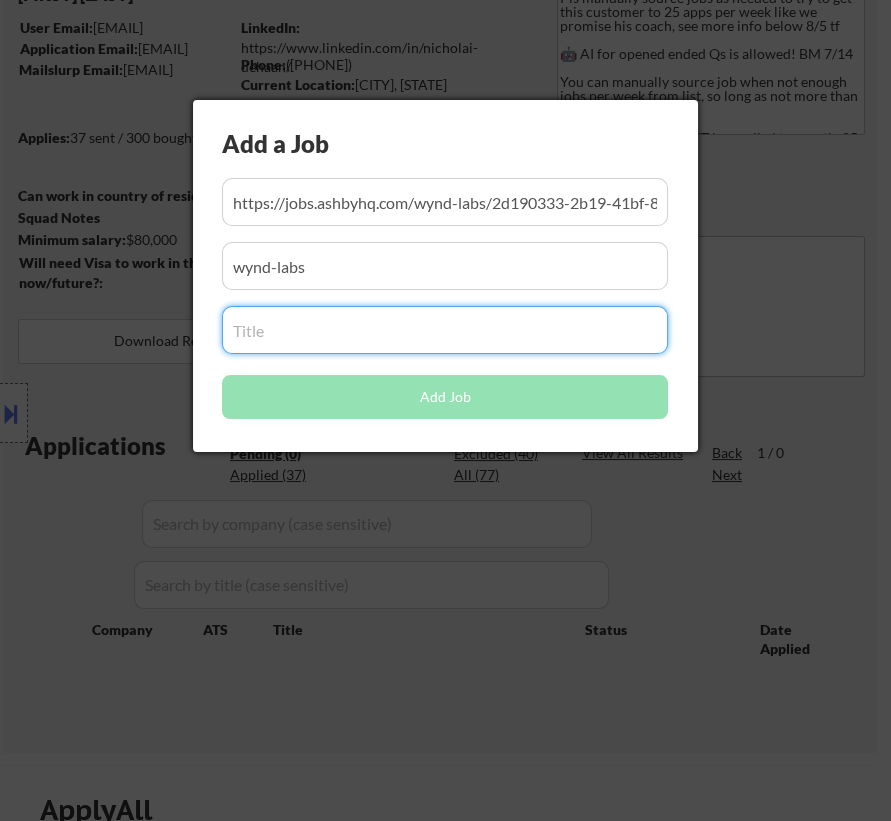 paste on "Growth Associate" 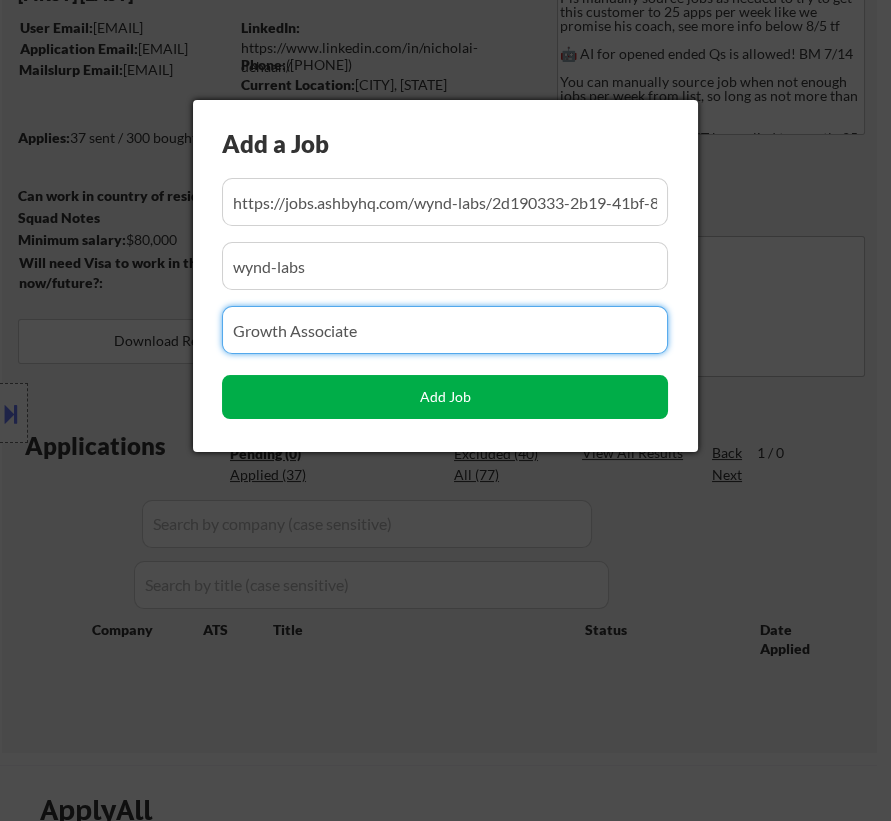 type on "Growth Associate" 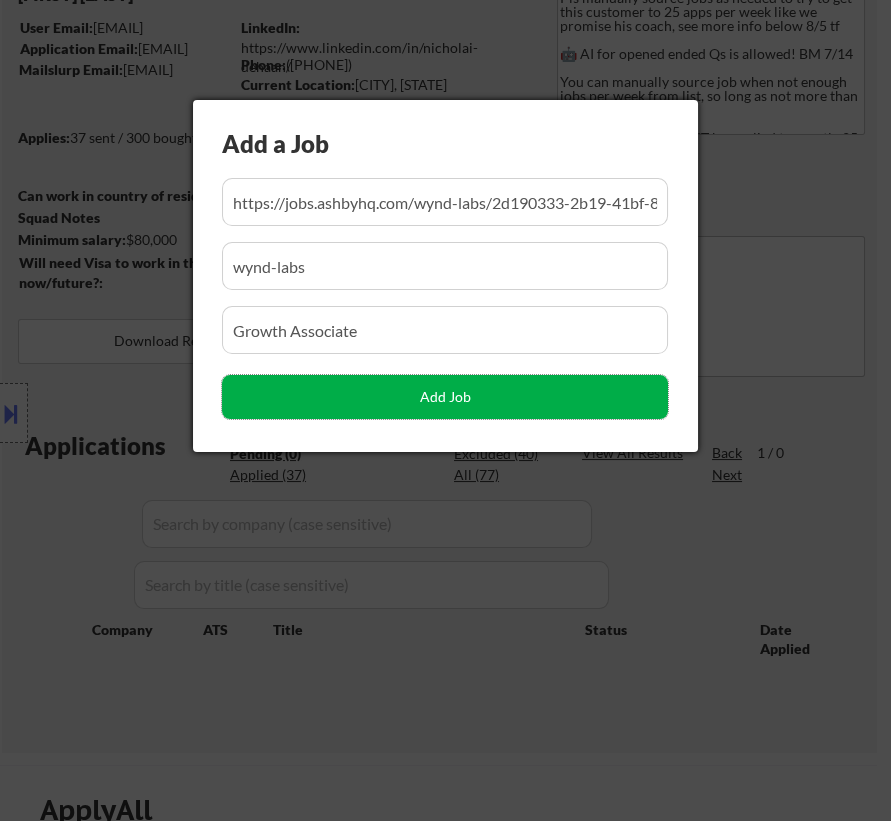 click on "Add Job" at bounding box center [445, 397] 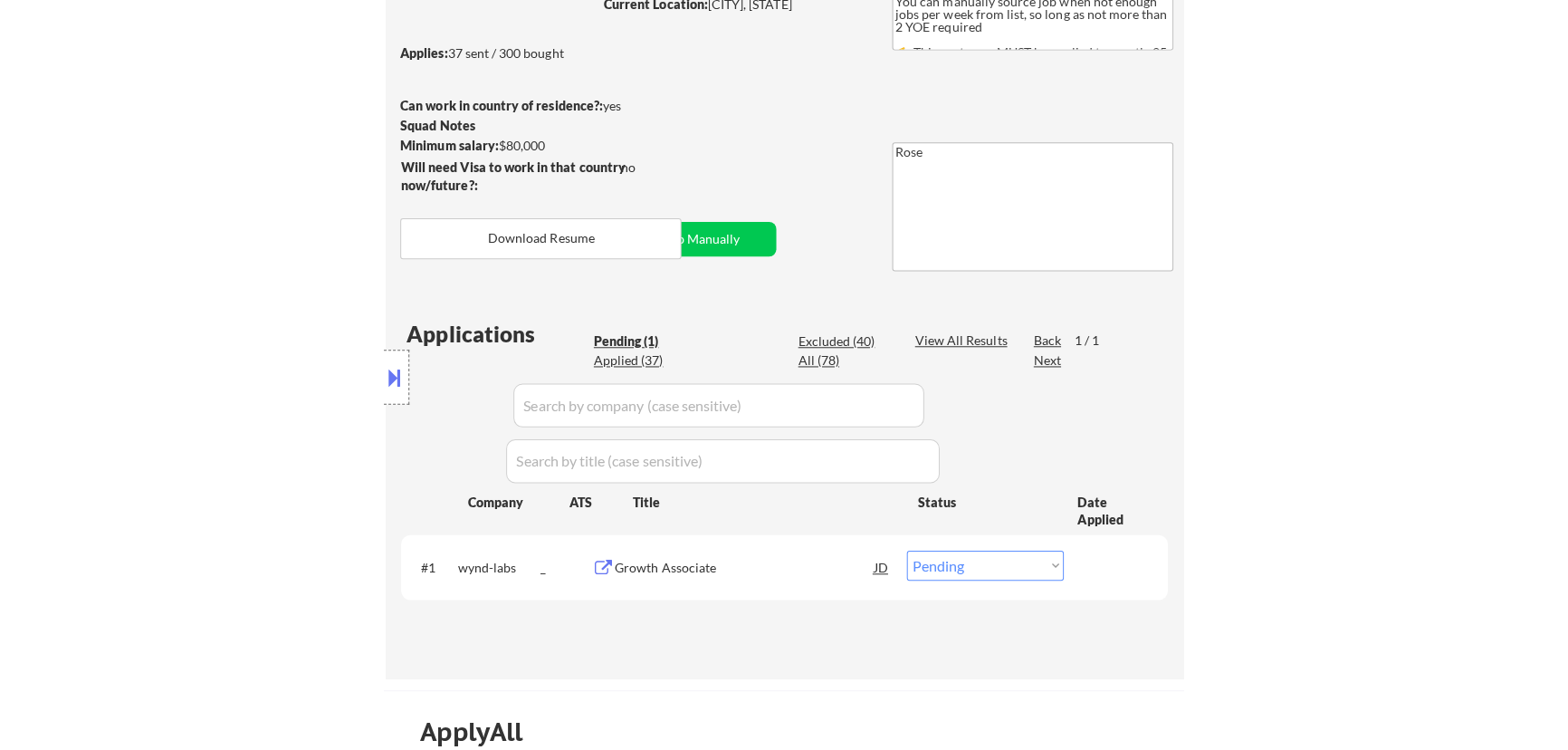 scroll, scrollTop: 329, scrollLeft: 0, axis: vertical 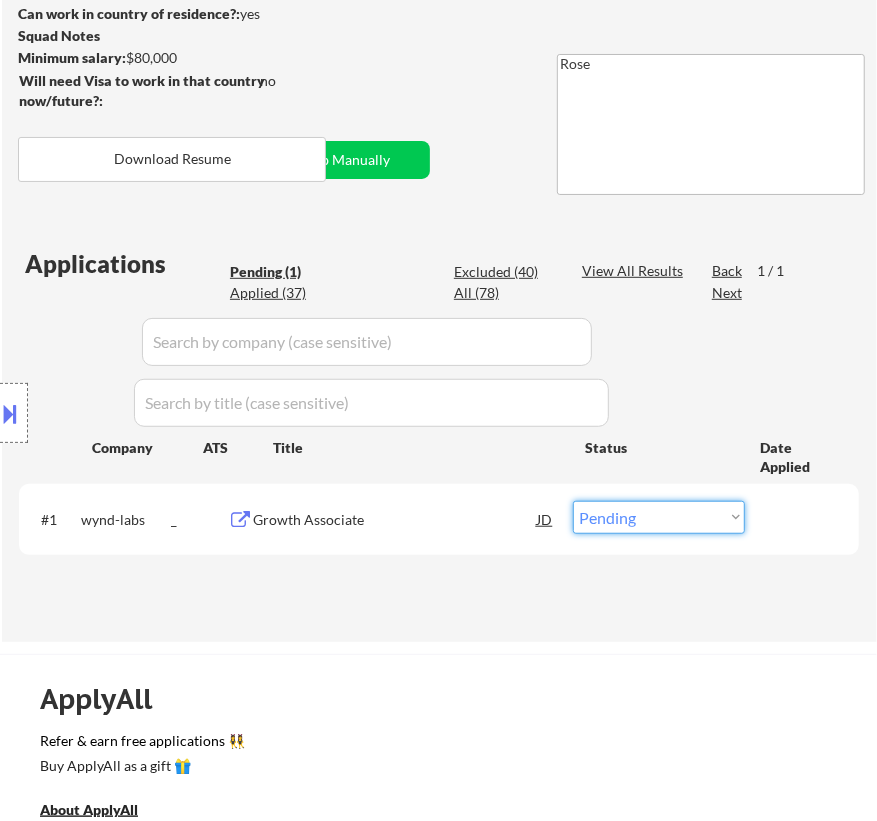drag, startPoint x: 715, startPoint y: 519, endPoint x: 705, endPoint y: 528, distance: 13.453624 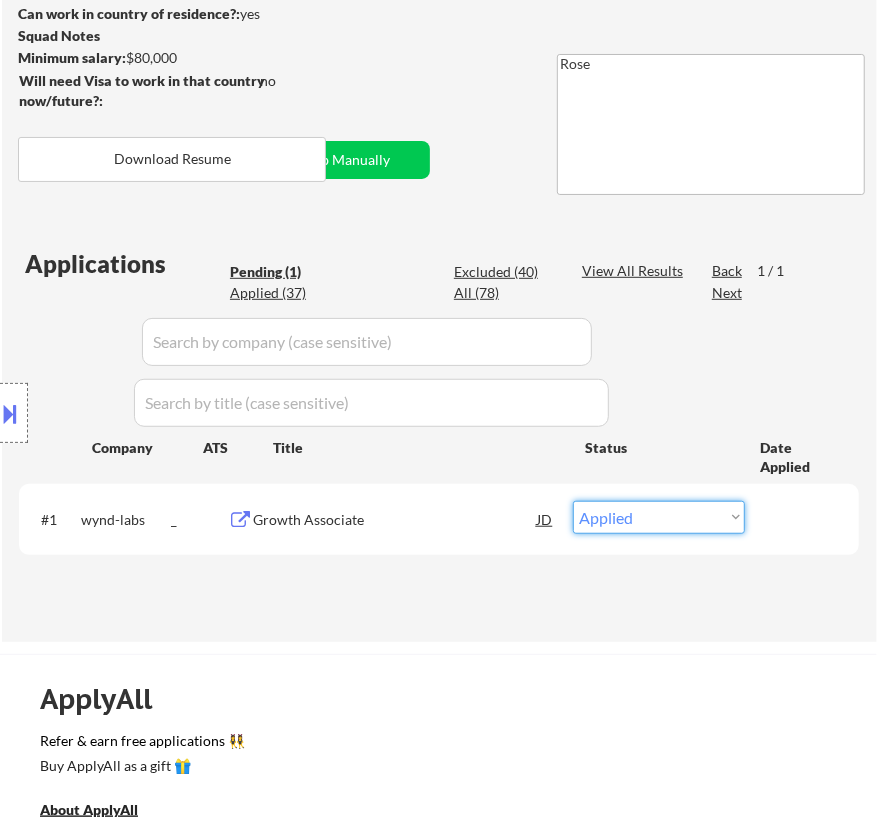 click on "Choose an option... Pending Applied Excluded (Questions) Excluded (Expired) Excluded (Location) Excluded (Bad Match) Excluded (Blocklist) Excluded (Salary) Excluded (Other)" at bounding box center (659, 517) 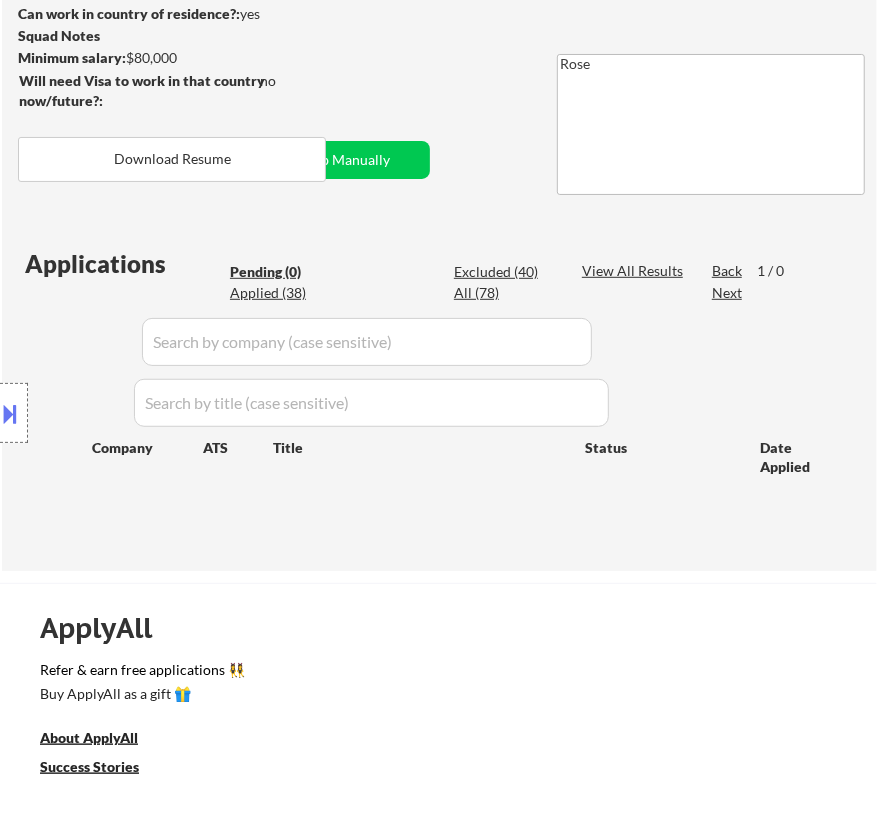 select on ""applied"" 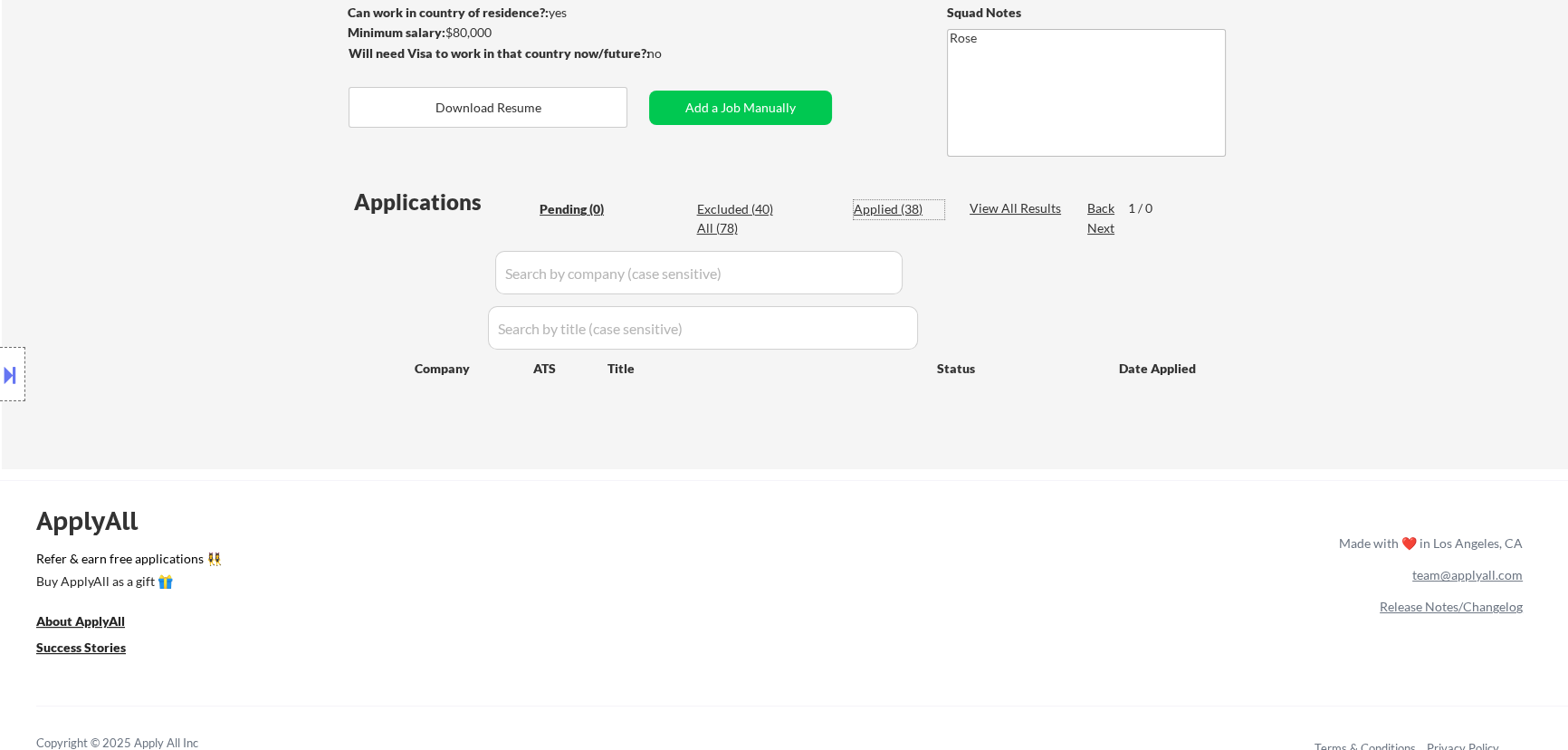 click on "Applied (38)" at bounding box center [899, 209] 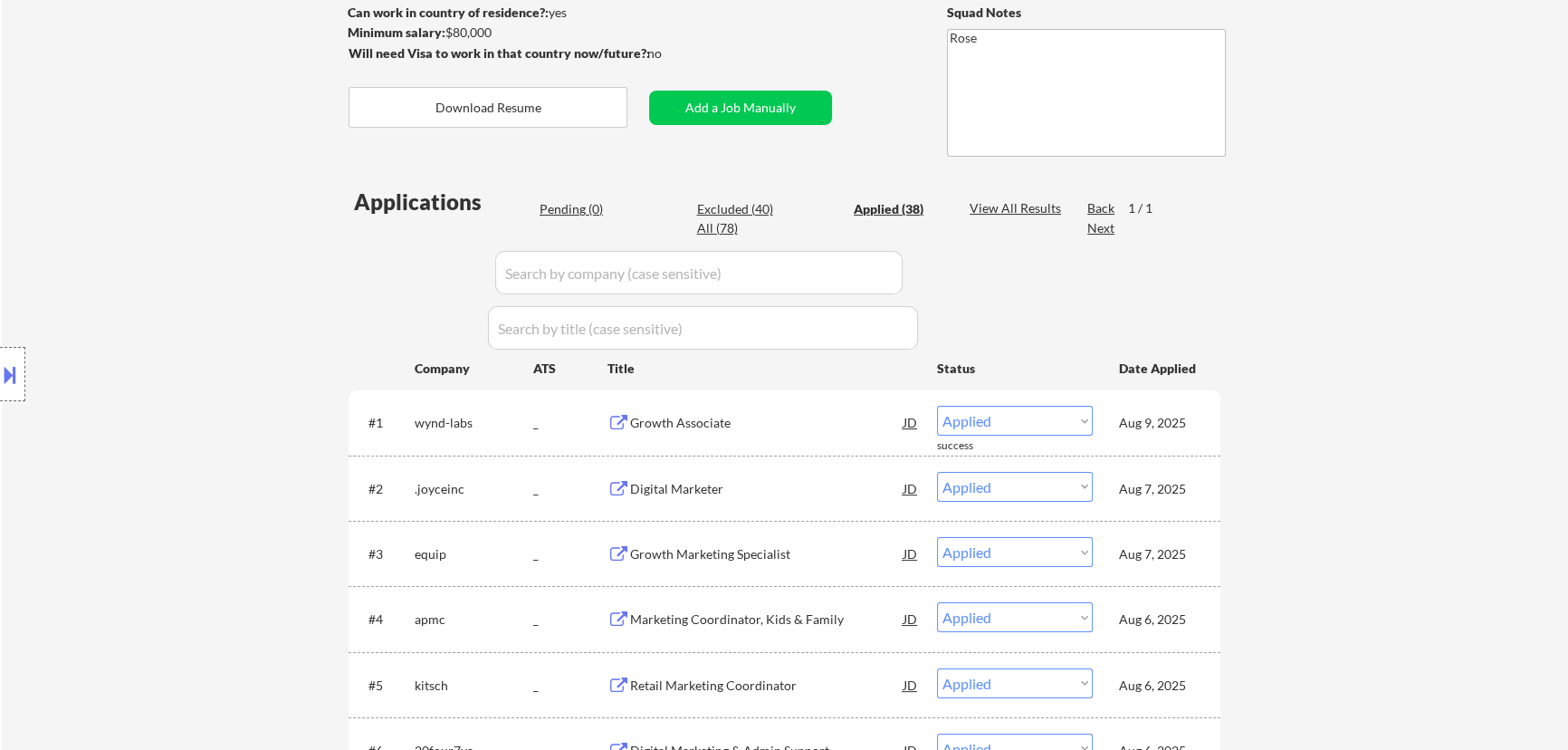 drag, startPoint x: 715, startPoint y: 274, endPoint x: 731, endPoint y: 273, distance: 16.03122 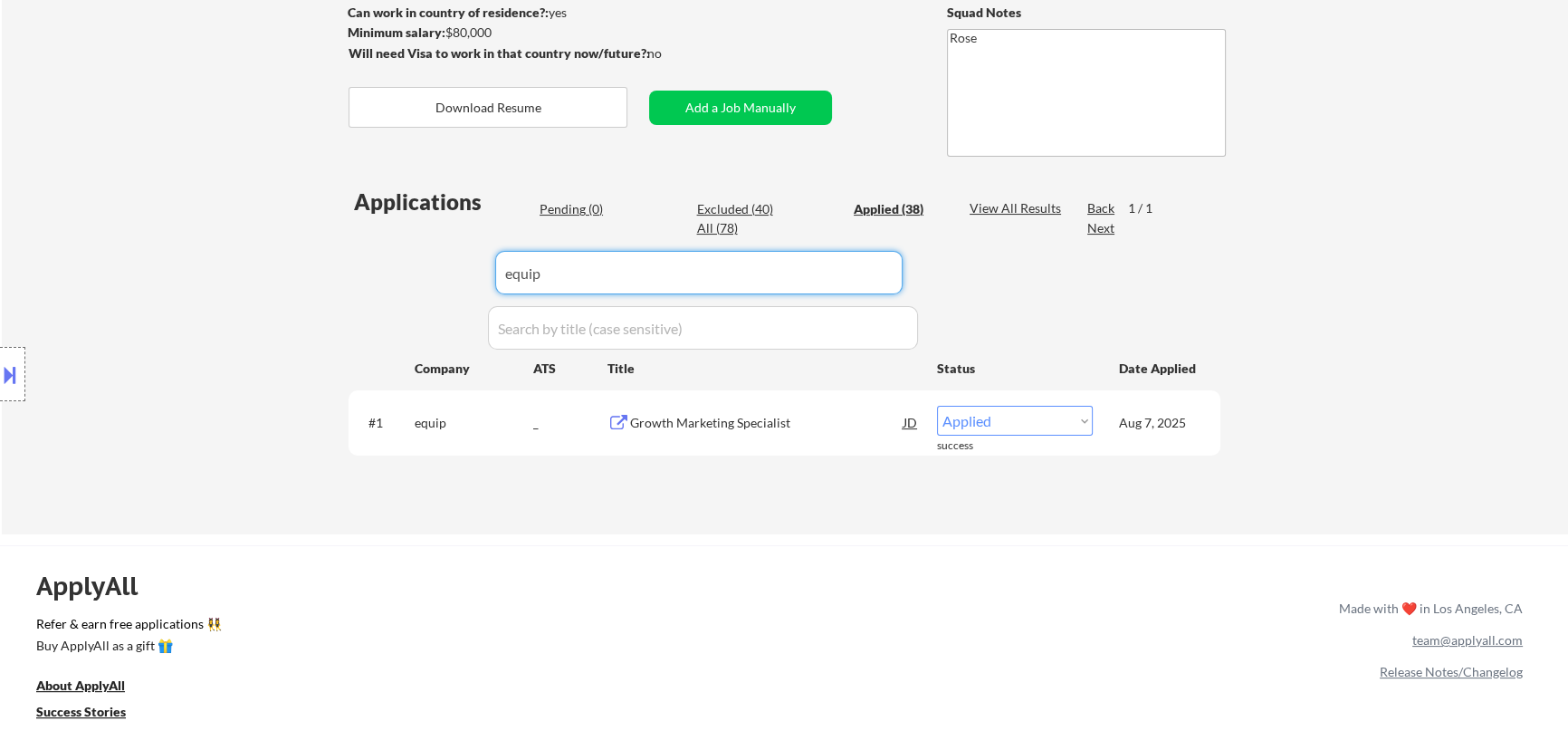 drag, startPoint x: 556, startPoint y: 281, endPoint x: 474, endPoint y: 291, distance: 82.60751 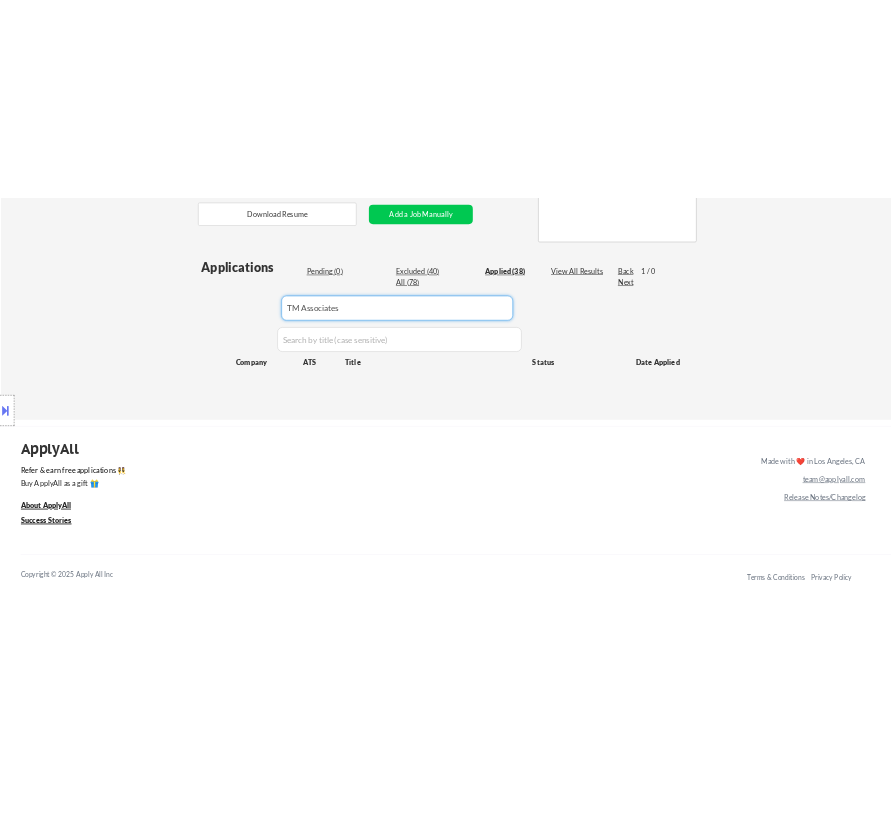 scroll, scrollTop: 454, scrollLeft: 0, axis: vertical 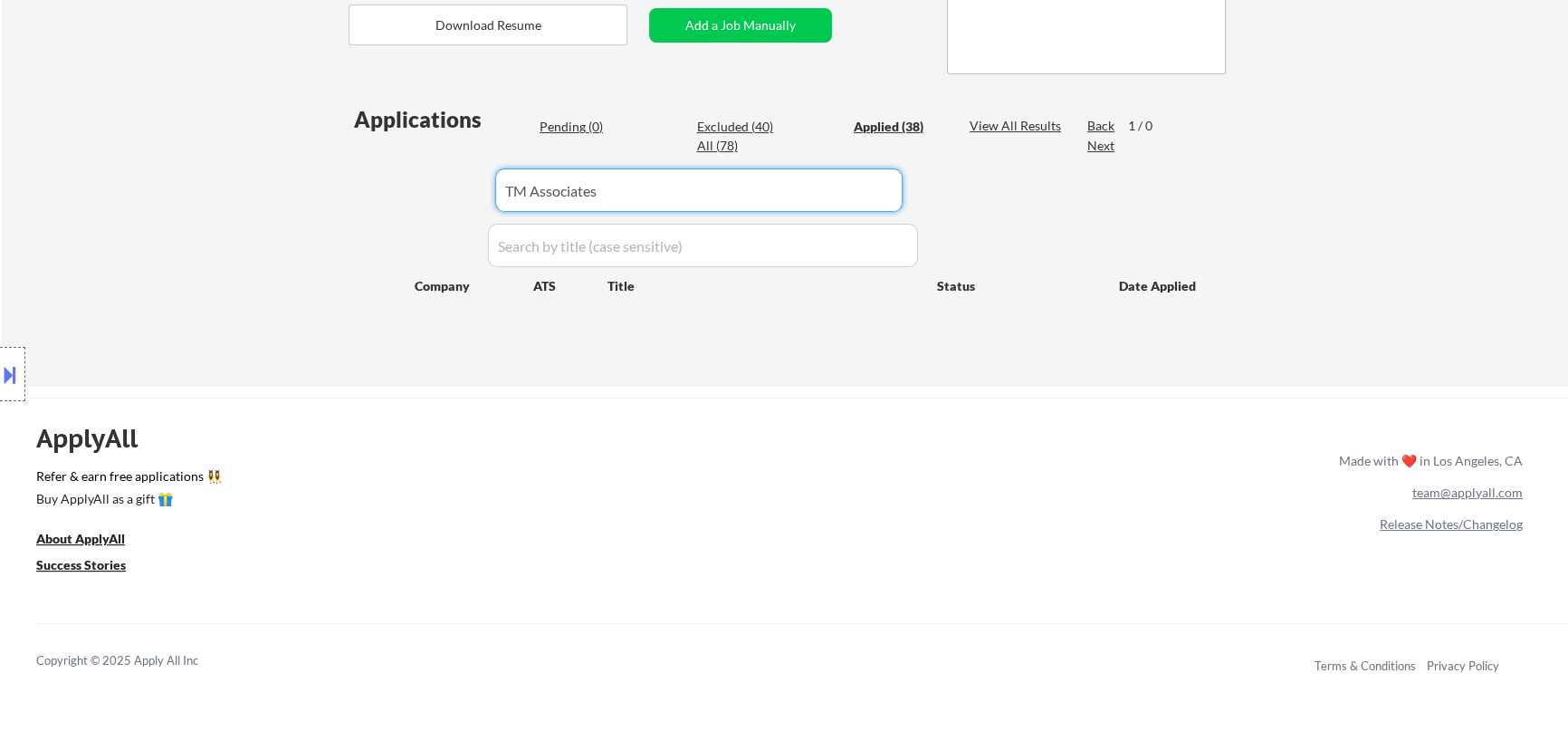 drag, startPoint x: 588, startPoint y: 190, endPoint x: 425, endPoint y: 184, distance: 163.11039 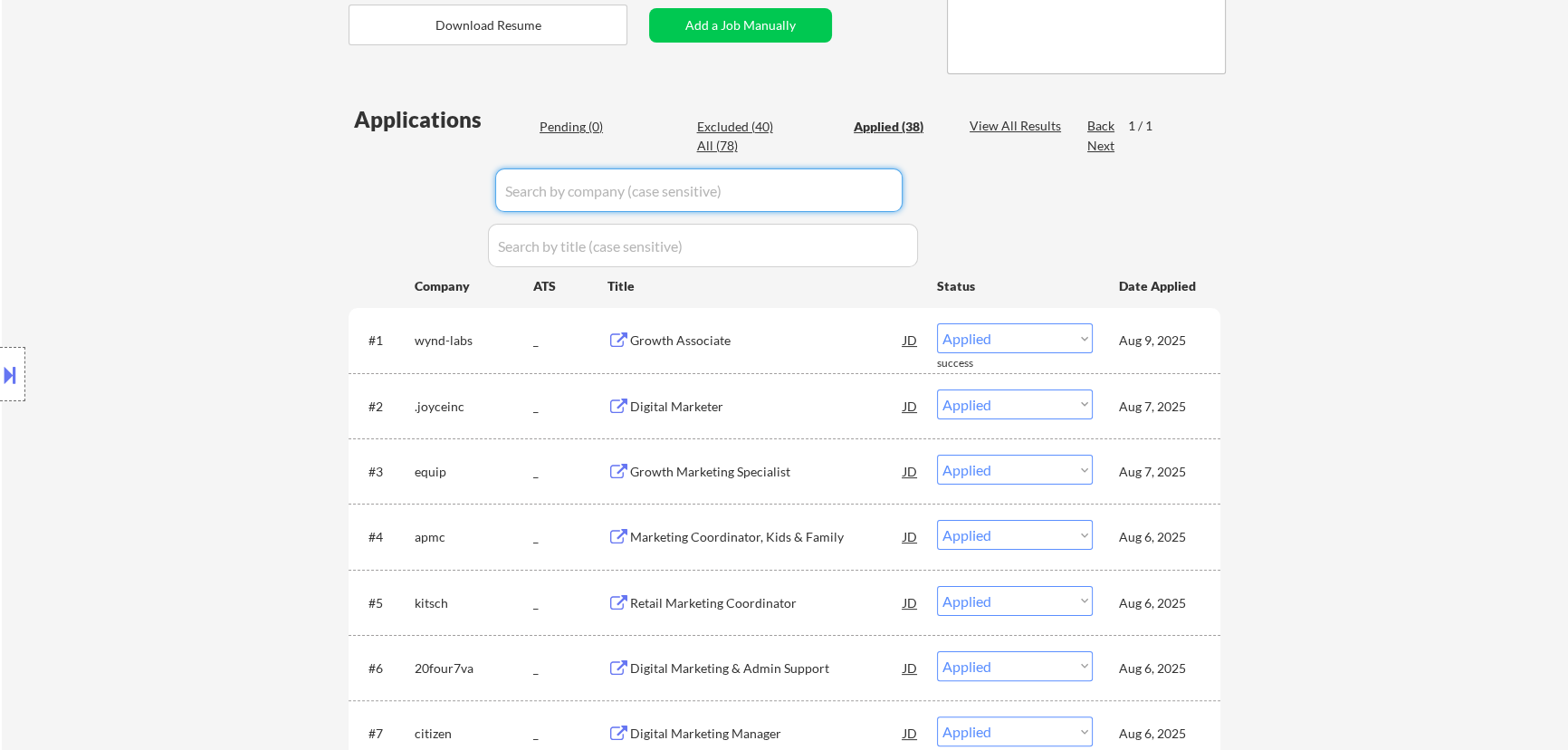 type 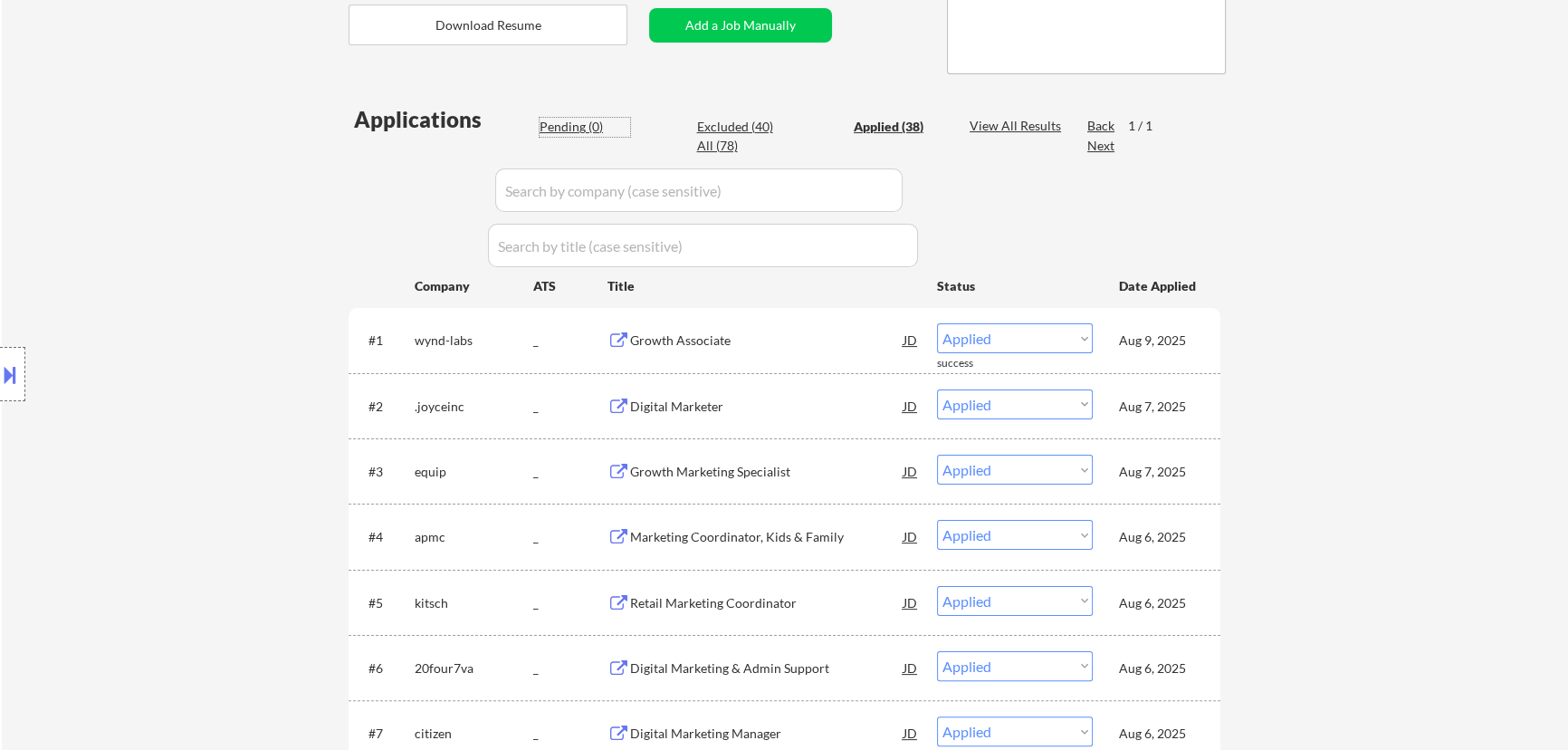 click on "Pending (0)" at bounding box center [585, 127] 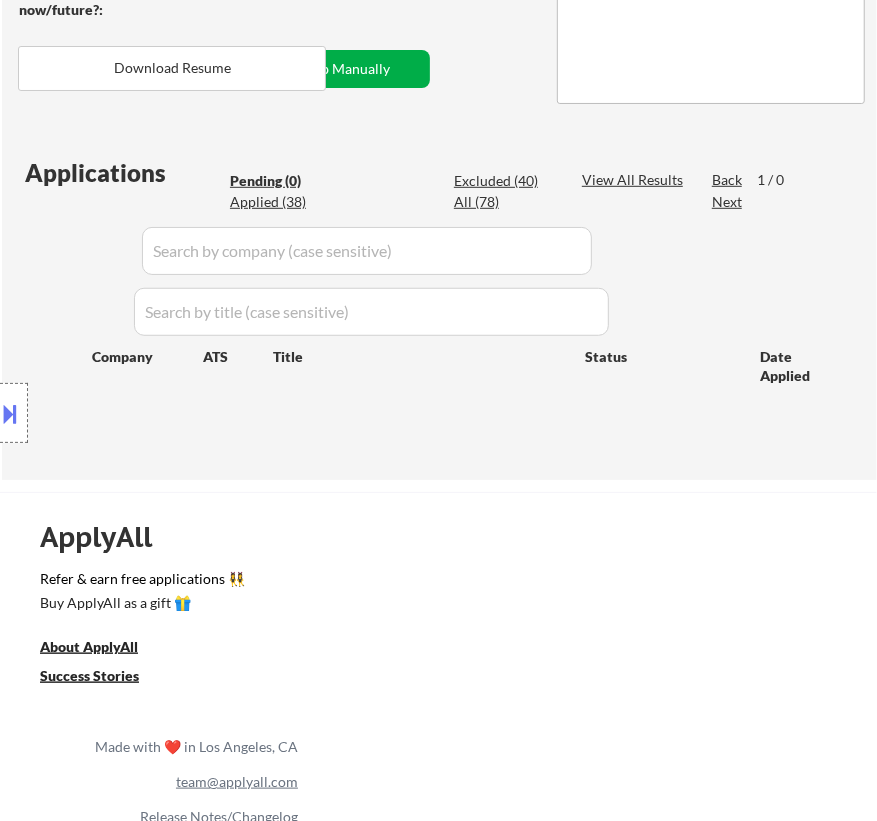 click on "Add a Job Manually" at bounding box center [329, 69] 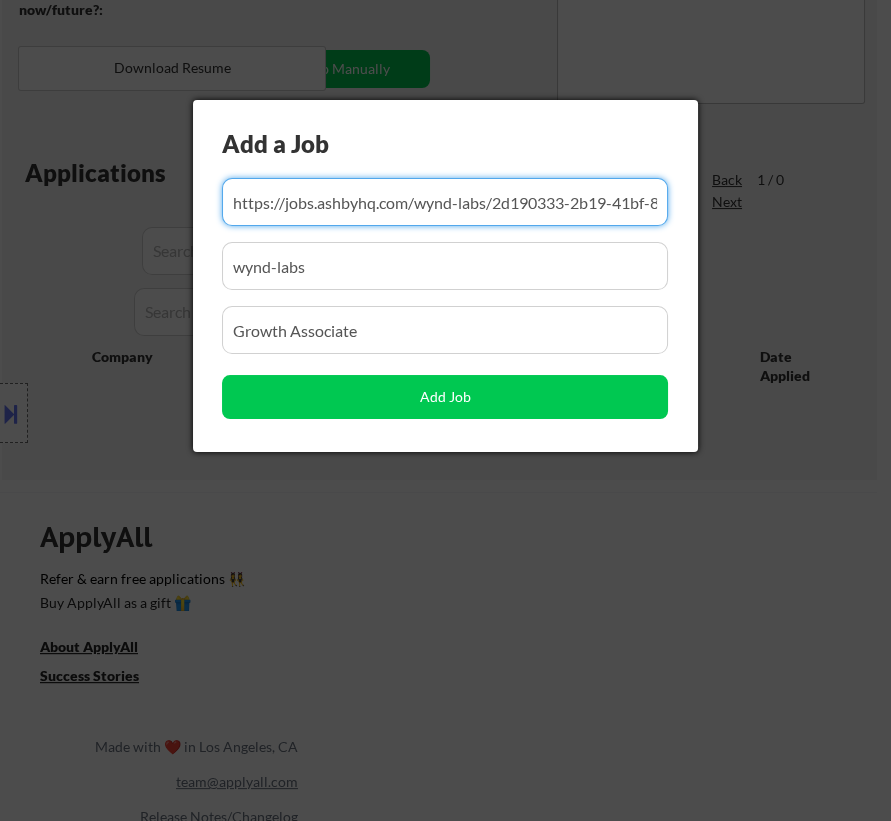 scroll, scrollTop: 0, scrollLeft: 133, axis: horizontal 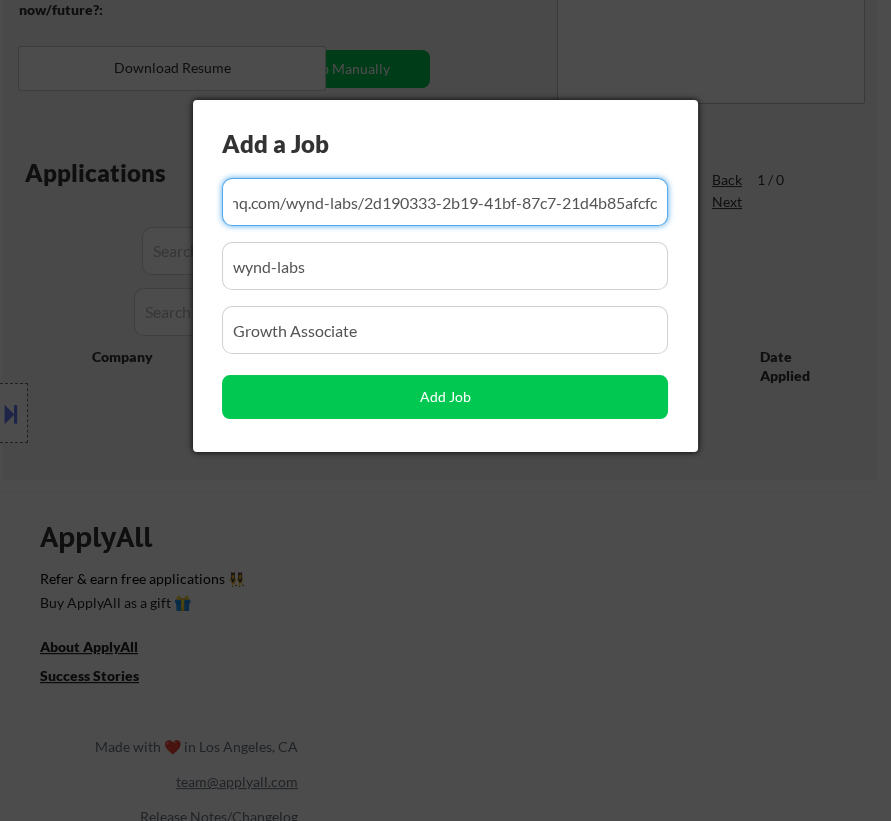click at bounding box center [445, 410] 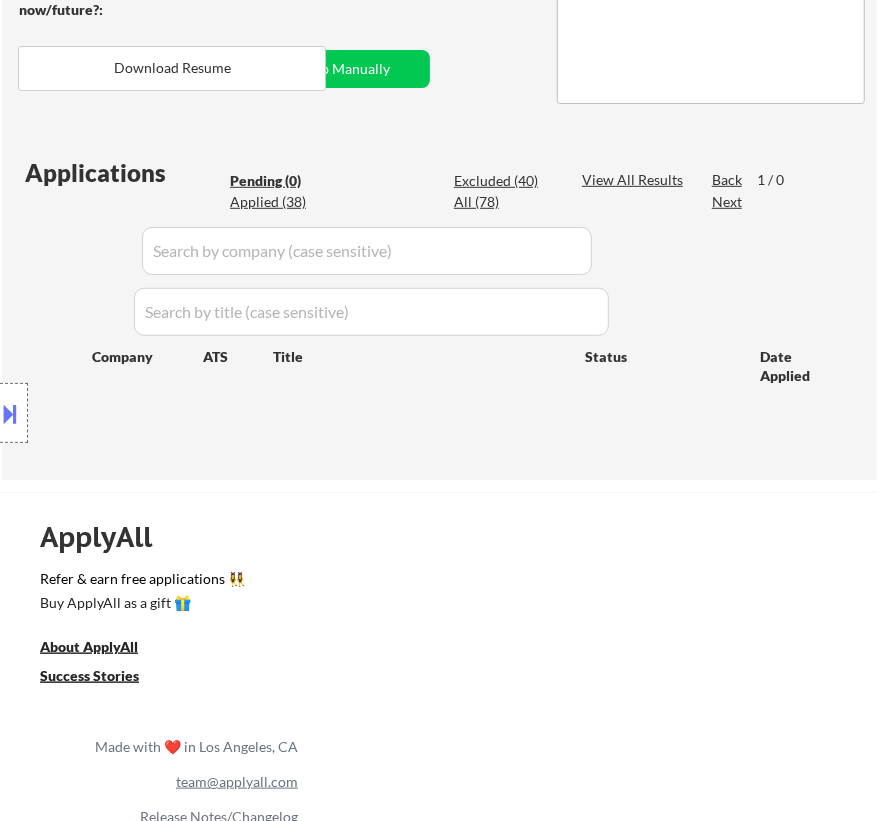 click on "Location Inclusions: Here is a list of metro areas, cities, and towns within approximately a 30-minute commuting distance from Pittsburgh, PA: Pittsburgh, PA Mount Lebanon, PA Bethel Park, PA Monroeville, PA Plum, PA West Mifflin, PA McKeesport, PA Upper St. Clair, PA Penn Hills, PA Baldwin, PA North Huntingdon, PA Cranberry Township, PA Moon Township, PA Ross Township, PA Shaler Township, PA Hampton Township, PA Robinson Township, PA South Fayette Township, PA Whitehall, PA Jefferson Hills, PA" at bounding box center (179, 413) 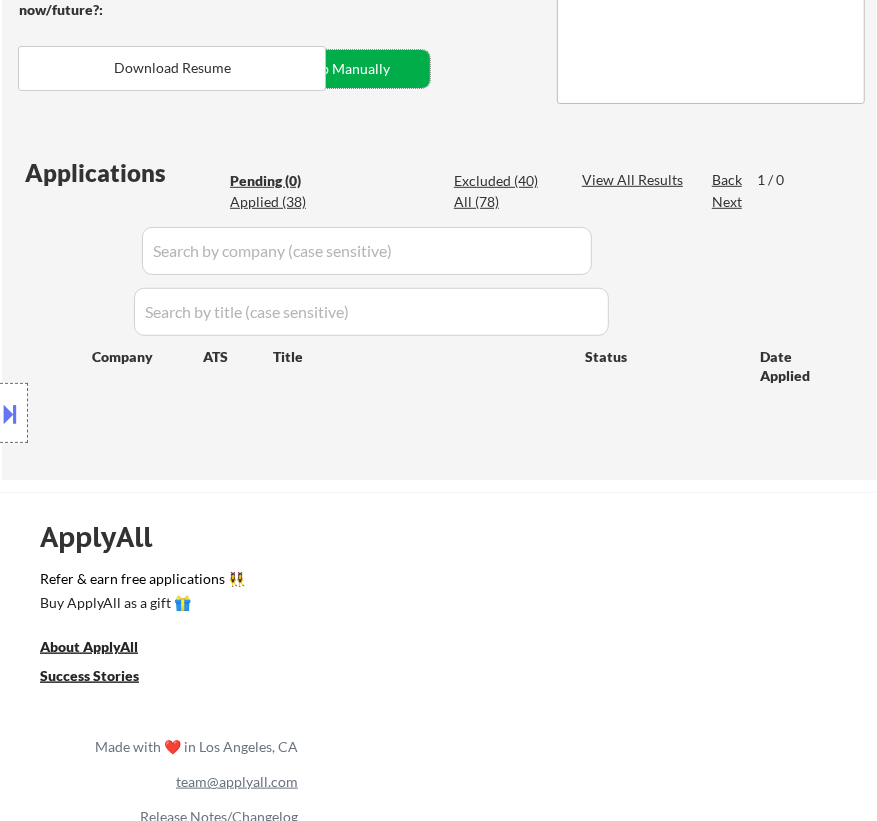 drag, startPoint x: 385, startPoint y: 63, endPoint x: 405, endPoint y: 103, distance: 44.72136 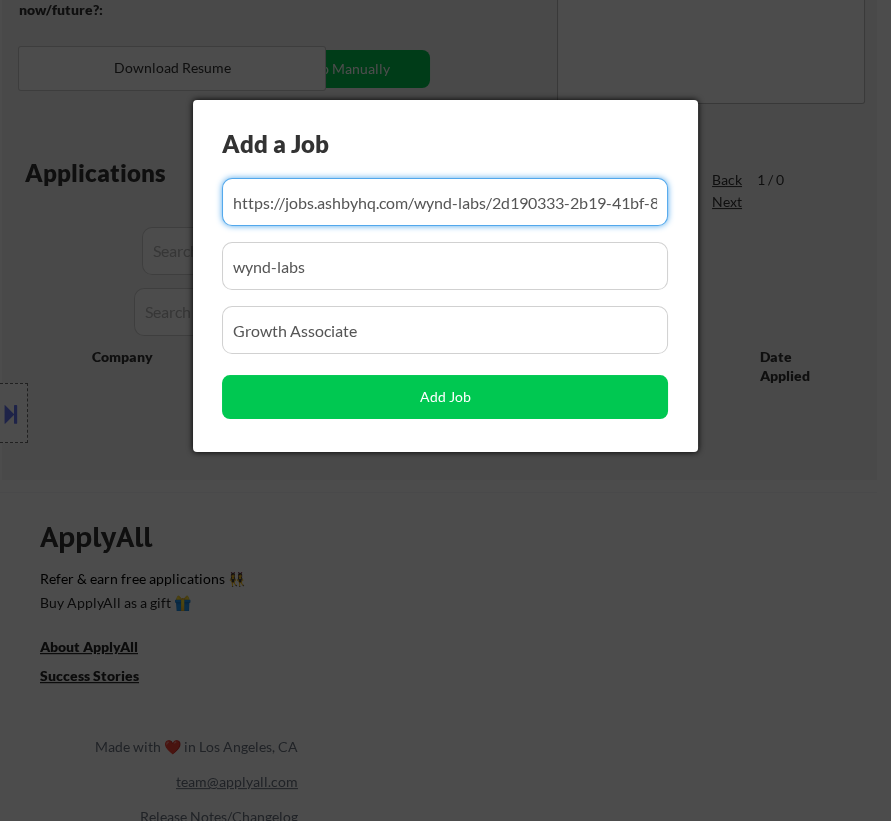 scroll, scrollTop: 0, scrollLeft: 133, axis: horizontal 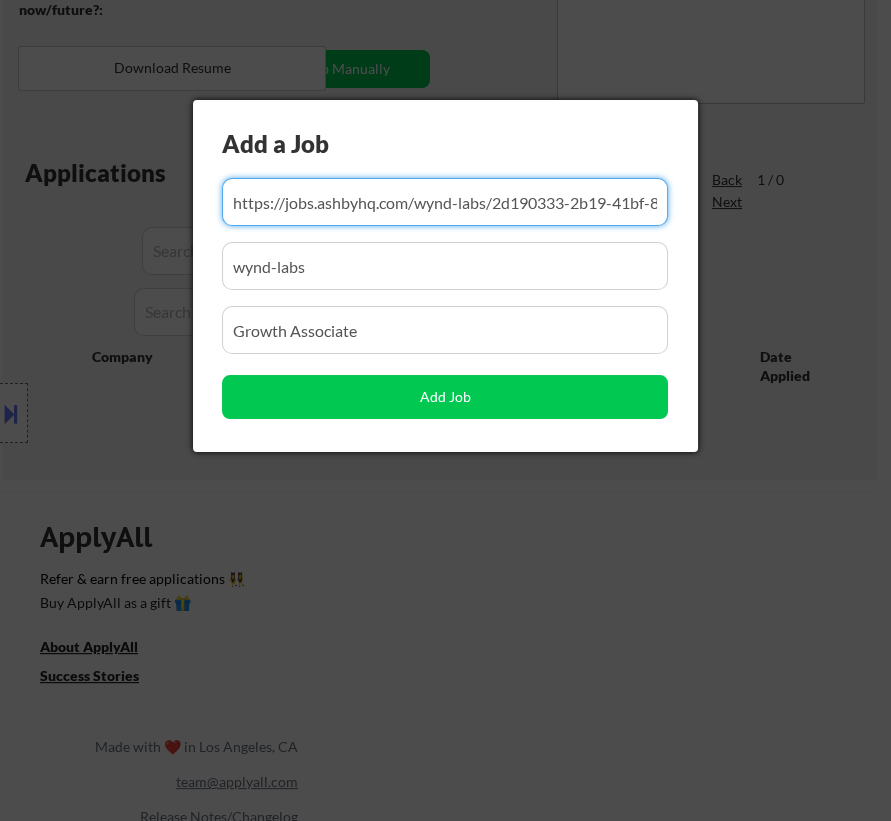drag, startPoint x: 605, startPoint y: 203, endPoint x: 198, endPoint y: 218, distance: 407.2763 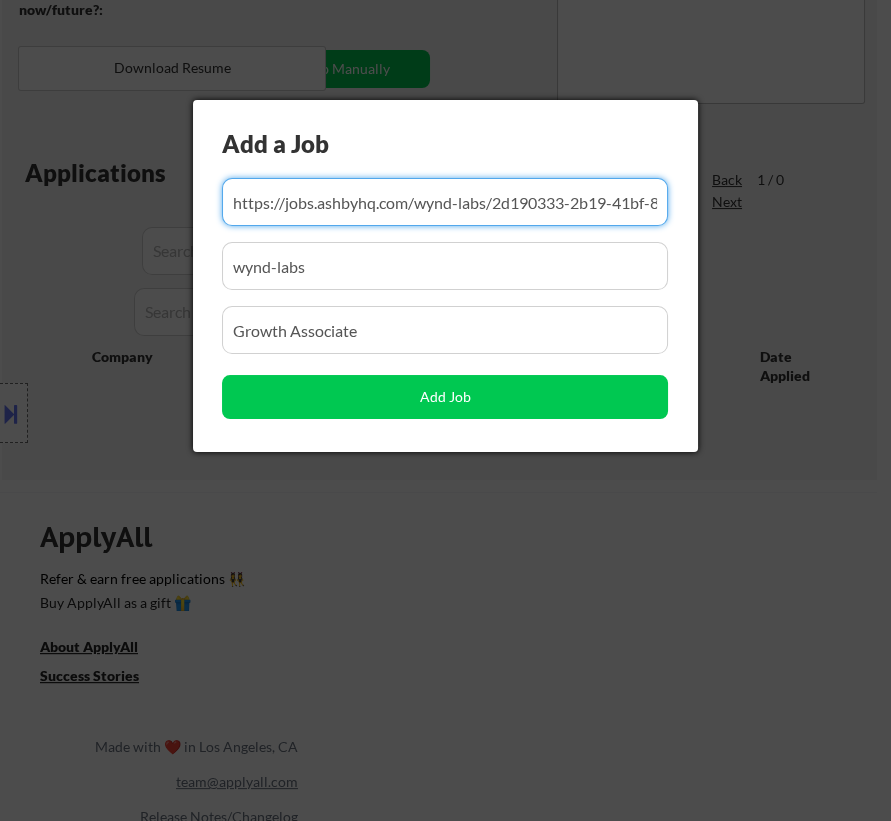 click on "Add a Job Add Job" at bounding box center (445, 276) 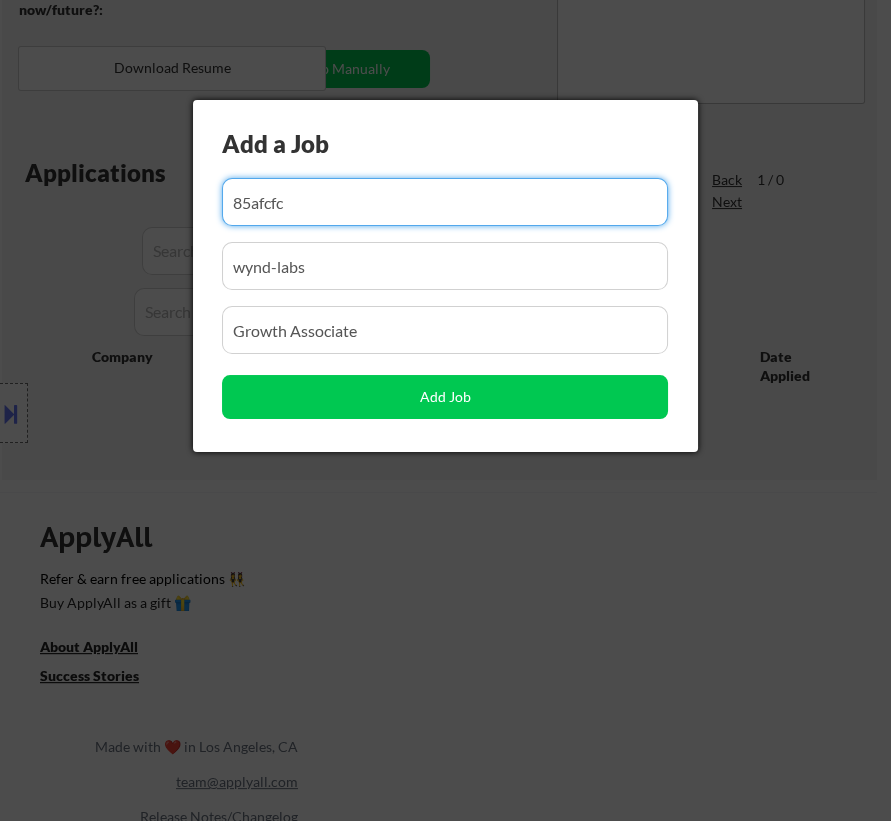 drag, startPoint x: 401, startPoint y: 192, endPoint x: 116, endPoint y: 223, distance: 286.681 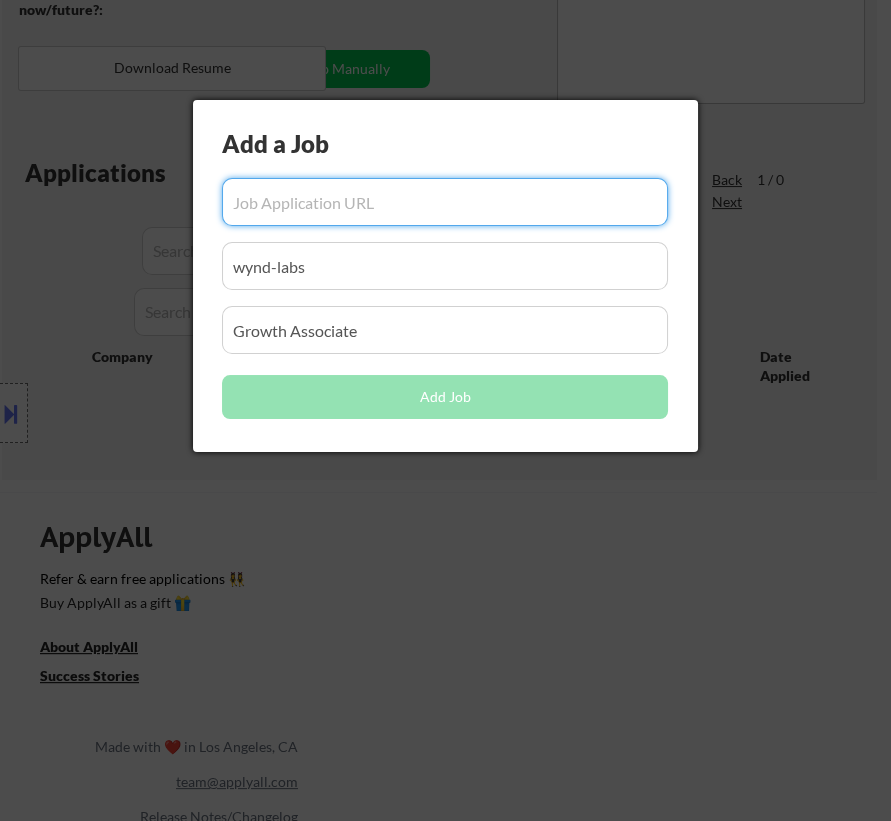type 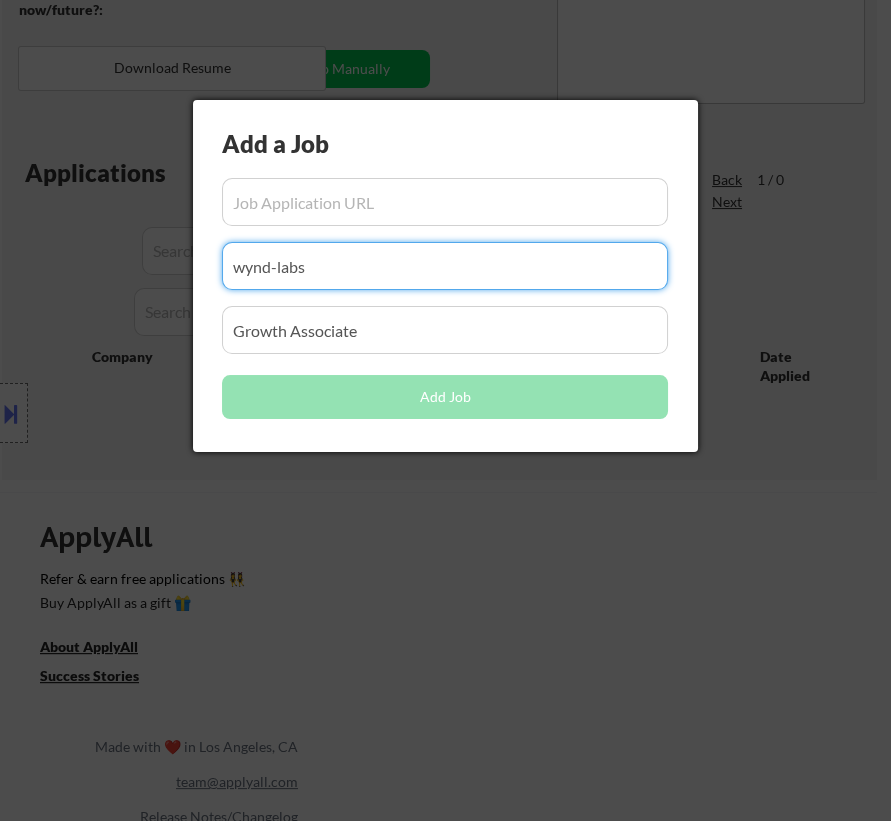 drag, startPoint x: 334, startPoint y: 263, endPoint x: 175, endPoint y: 280, distance: 159.90622 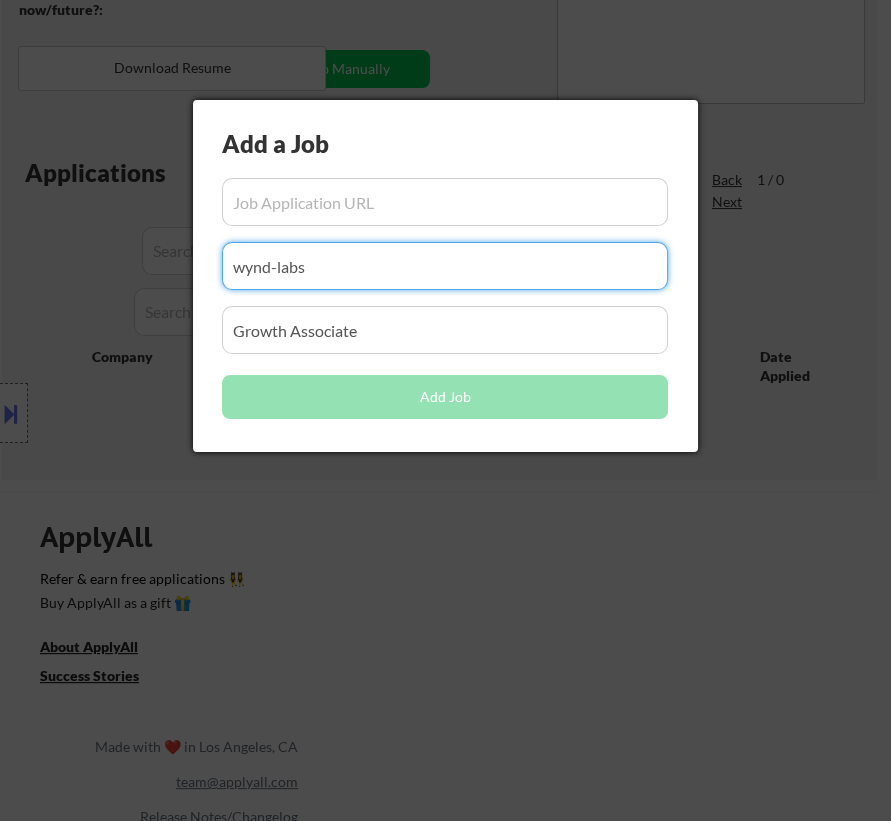 click on "← Return to /applysquad Mailslurp Inbox Job Search Builder Nicholai DeHaan User Email:  ndehaan1390@gmail.com Application Email:  ndehaan1390@gmail.com Mailslurp Email:  nicholai.dehaan@mailflux.com LinkedIn:   https://www.linkedin.com/in/nicholai-dehaan/
Phone:  (304) 906-7294 Current Location:  Morgantown, West Virginia Applies:  37 sent / 300 bought Internal Notes Pls manually source jobs as needed to try to get this customer to 25 apps per week like we promise his coach, see more info below 8/5 tf
🤖 AI for opened ended Qs is allowed! BM 7/14
You can manually source job when not enough jobs per week from list, so long as not more than 2 YOE required
👉 This customer MUST be applied to exactly 25 jobs per week (4-6 jobs per weekday). They came in through our partnership with career coach Angela. Apply from bottom up so that customer is applied to newest jobs first.
AI outreach - 7/14 AB Can work in country of residence?:  yes Squad Notes Minimum salary:  $80,000   no Download Resume Rose _" at bounding box center (445, -44) 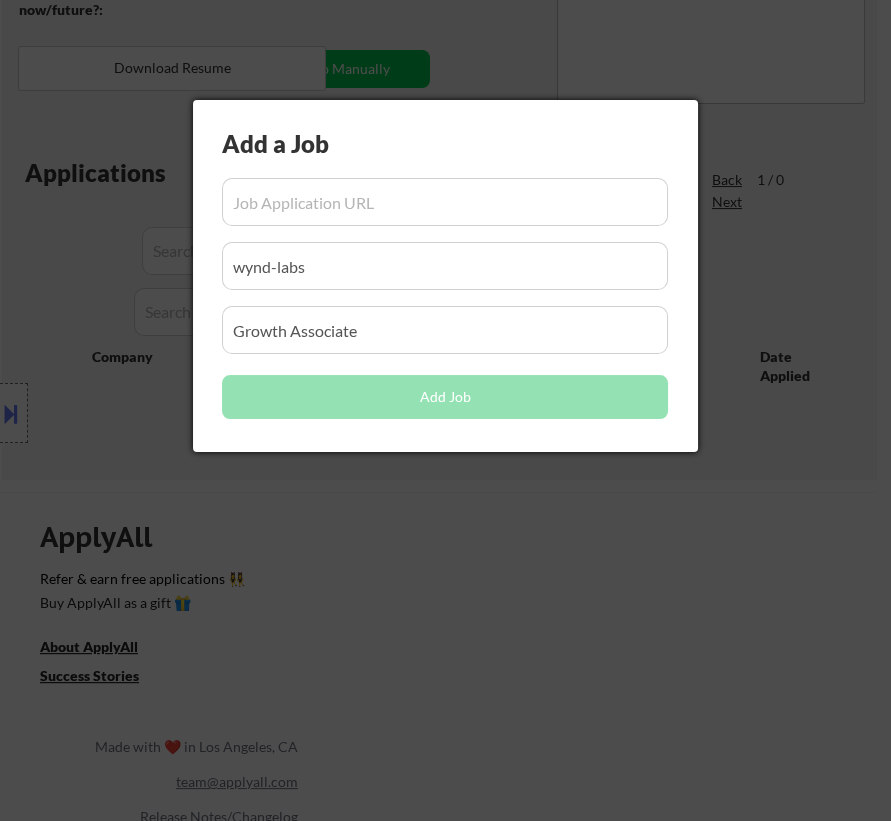 drag, startPoint x: 375, startPoint y: 491, endPoint x: 391, endPoint y: 460, distance: 34.88553 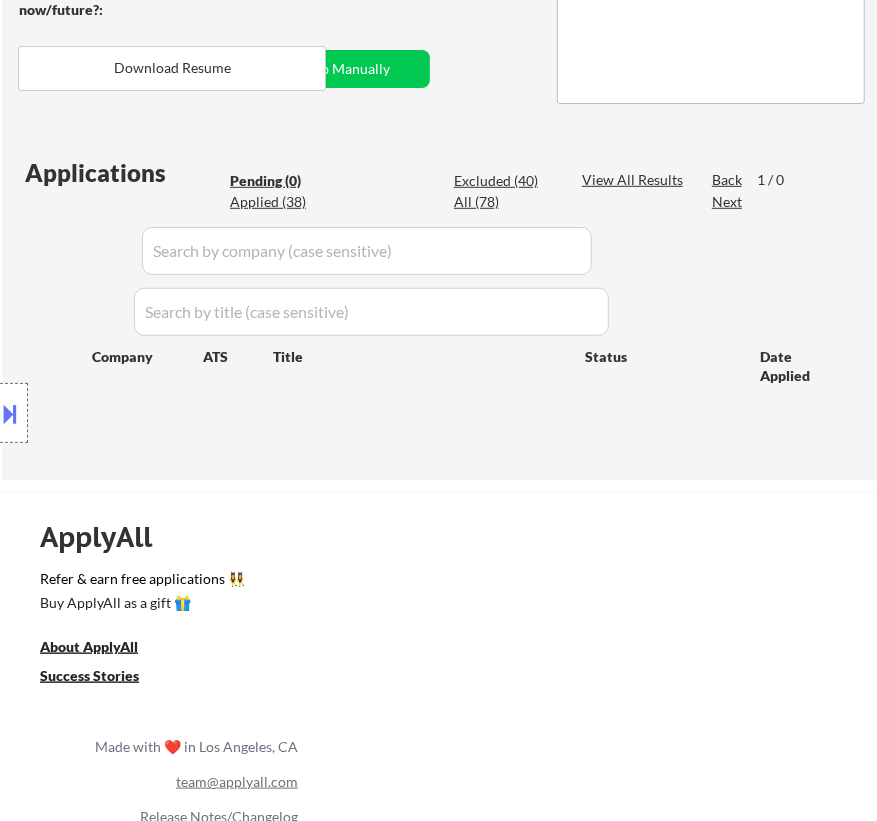 click on "Location Inclusions: Here is a list of metro areas, cities, and towns within approximately a 30-minute commuting distance from Pittsburgh, PA: Pittsburgh, PA Mount Lebanon, PA Bethel Park, PA Monroeville, PA Plum, PA West Mifflin, PA McKeesport, PA Upper St. Clair, PA Penn Hills, PA Baldwin, PA North Huntingdon, PA Cranberry Township, PA Moon Township, PA Ross Township, PA Shaler Township, PA Hampton Township, PA Robinson Township, PA South Fayette Township, PA Whitehall, PA Jefferson Hills, PA" at bounding box center [179, 413] 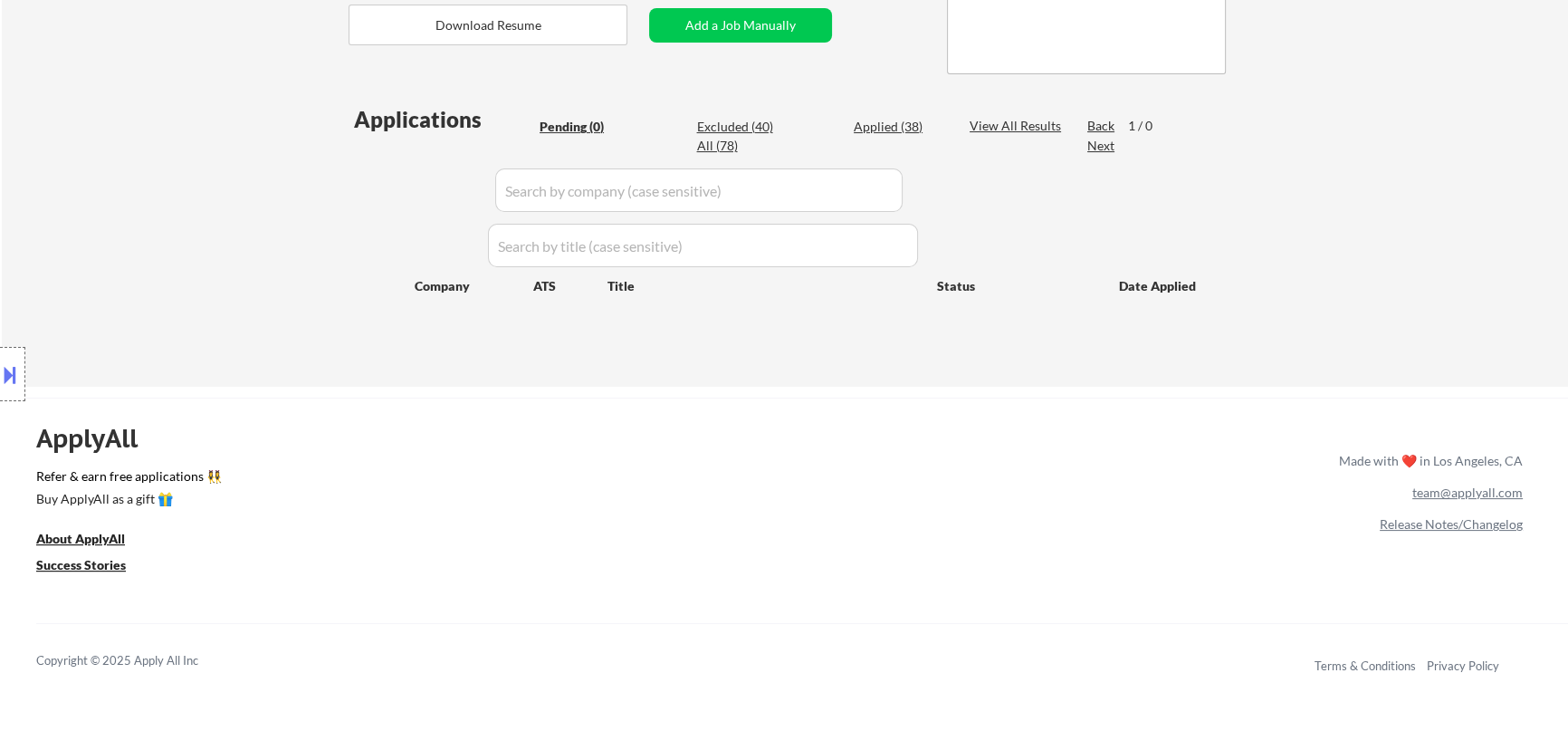 click on "Applied (38)" at bounding box center (899, 127) 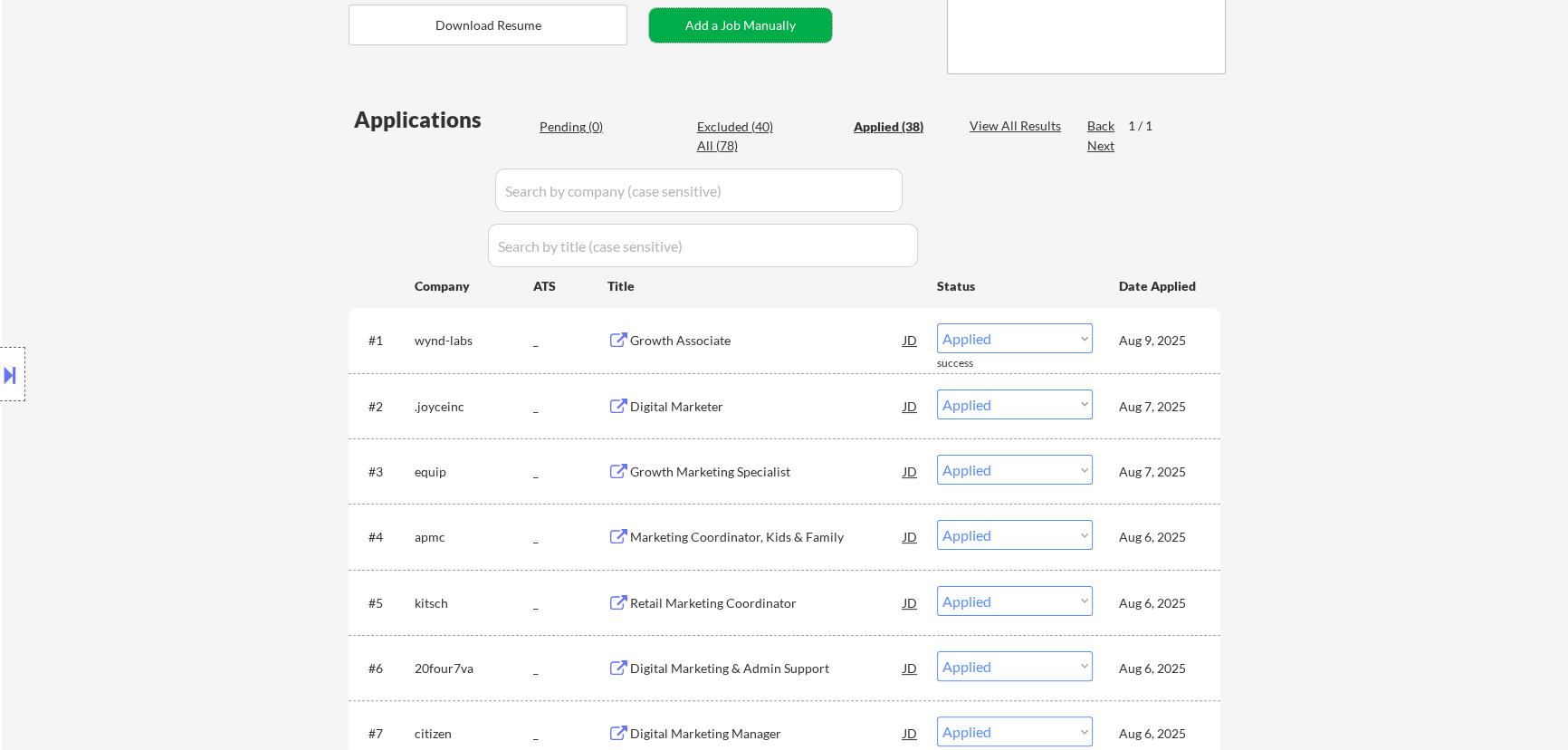 click on "Add a Job Manually" at bounding box center [741, 25] 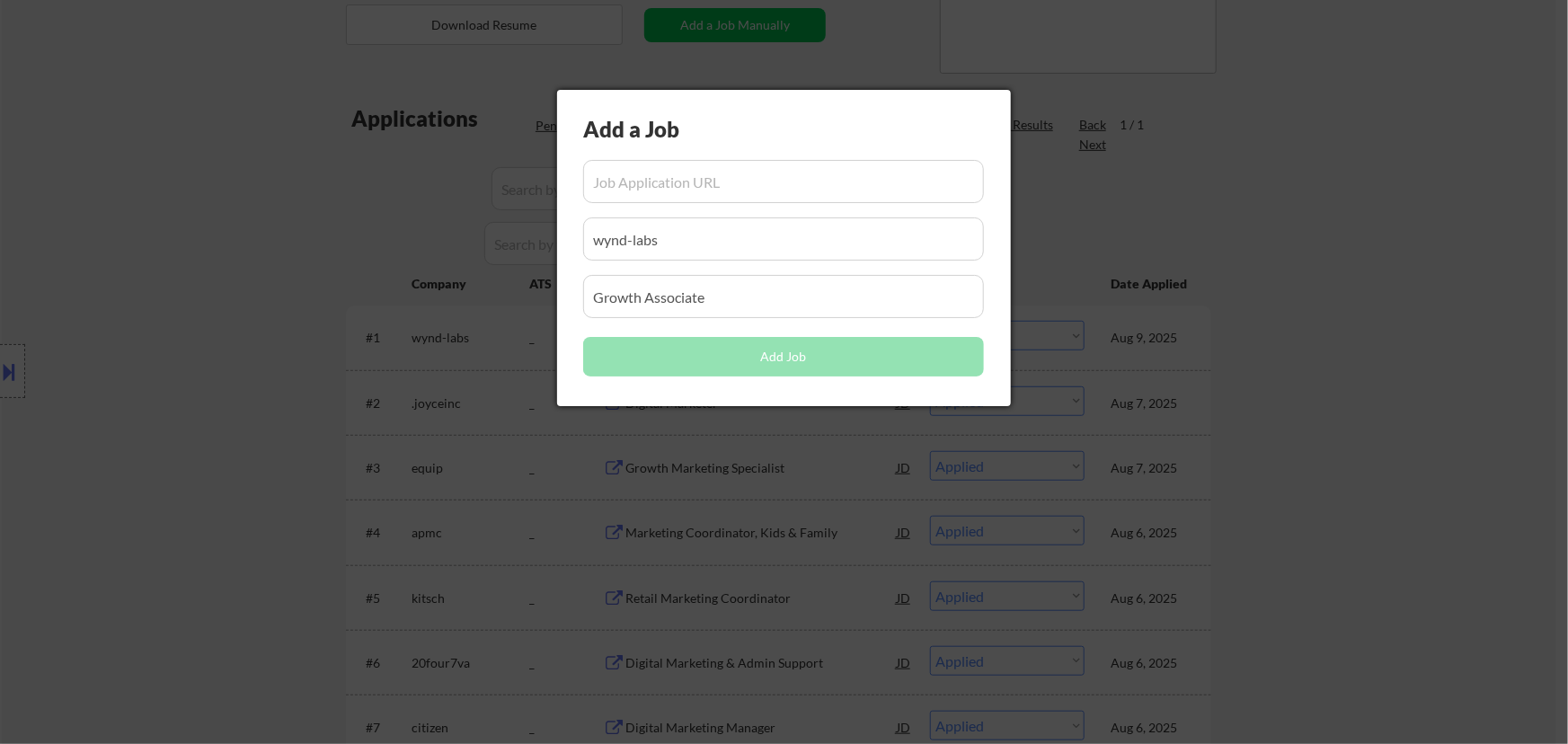 click at bounding box center (784, 372) 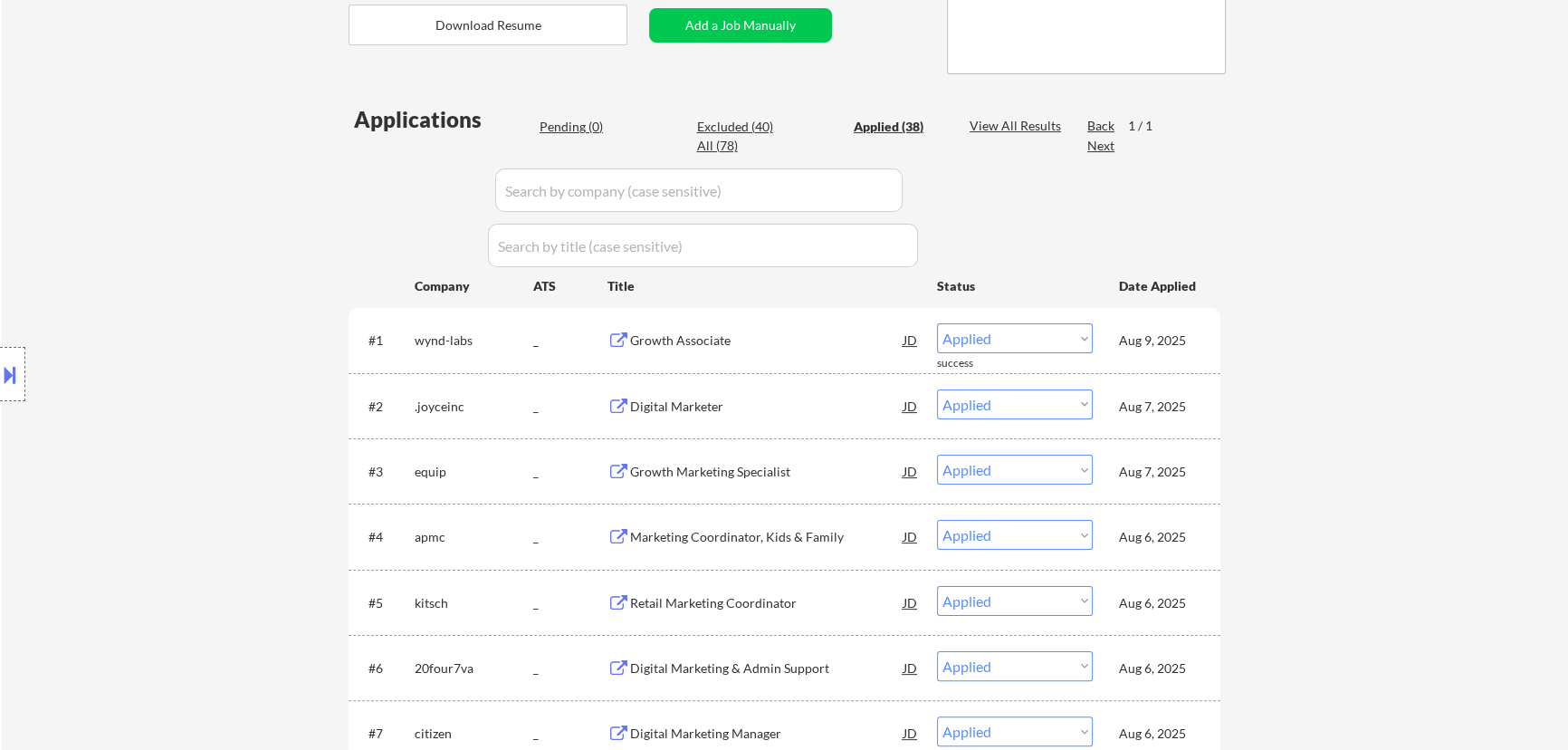 click on "Pending (0)" at bounding box center (585, 127) 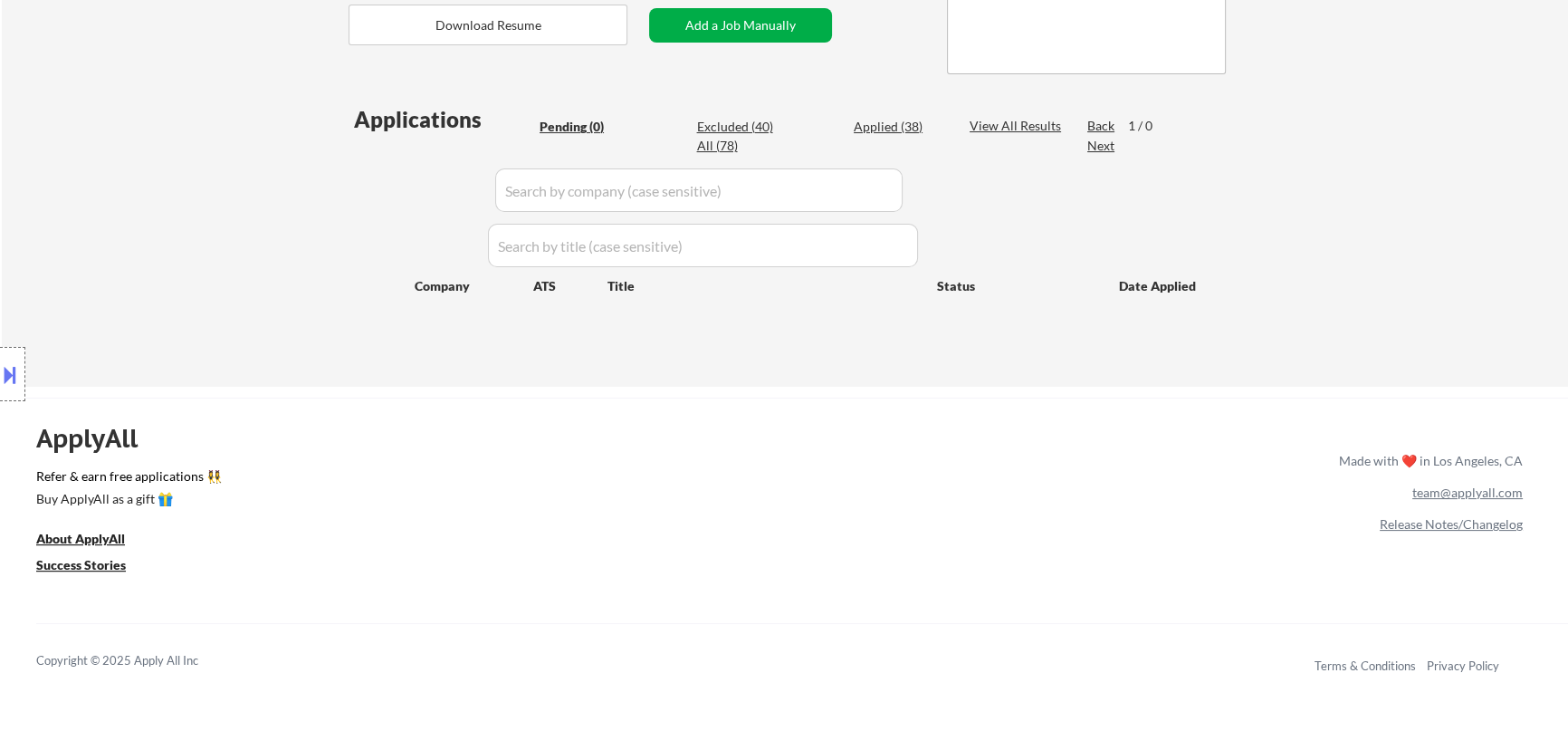 click on "Add a Job Manually" at bounding box center [741, 25] 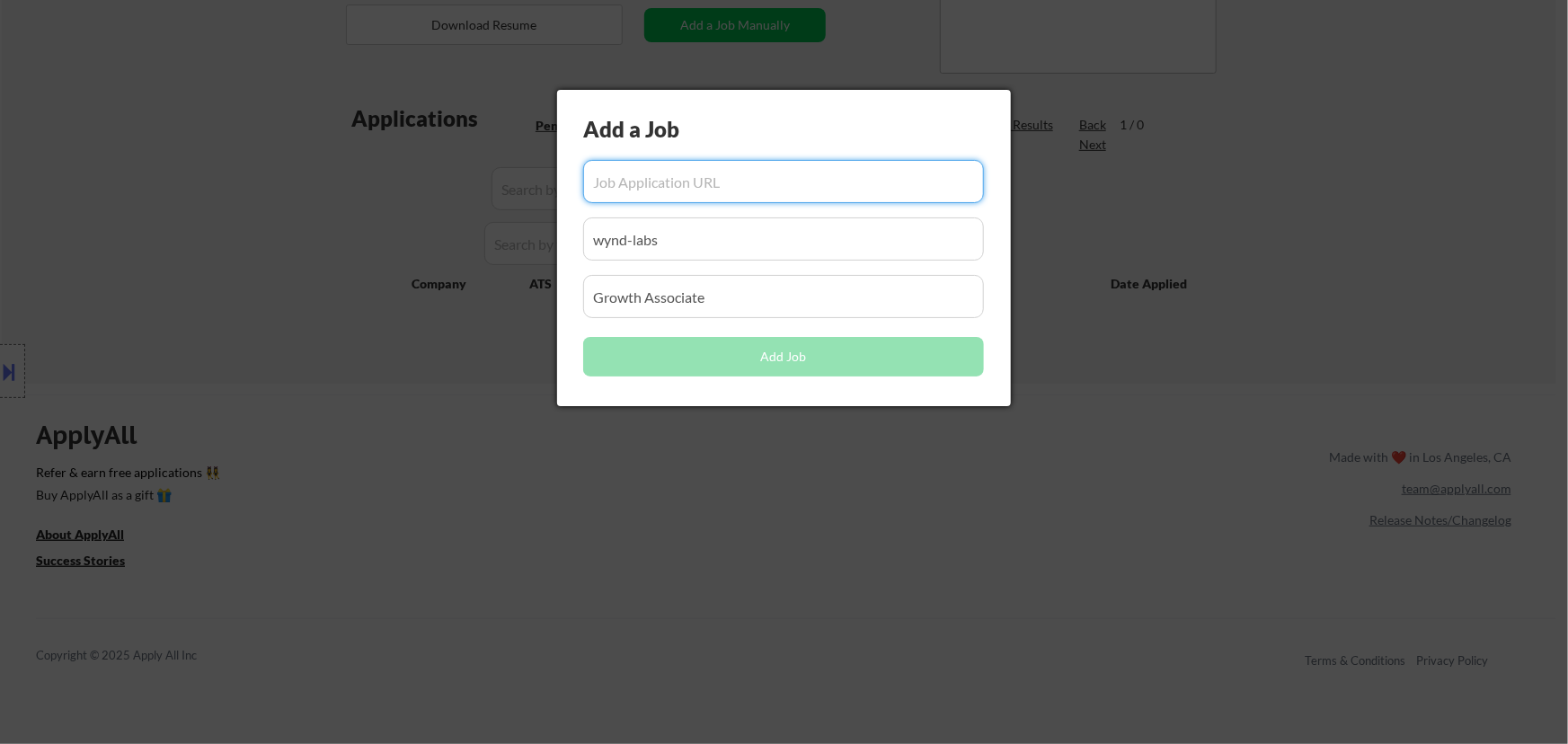 paste on "https://recruiting.paylocity.com/Recruiting/Jobs/Details/3475442" 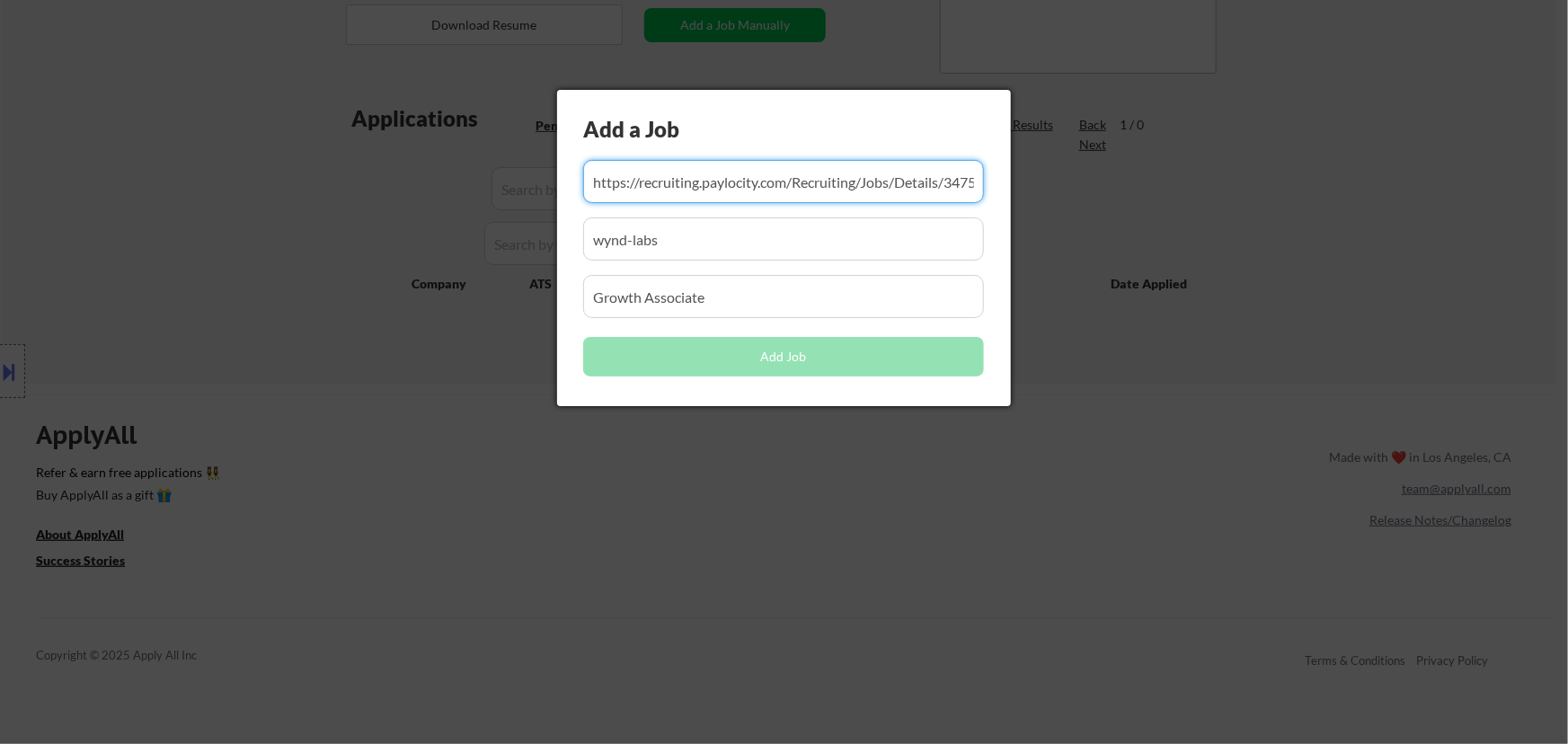 scroll, scrollTop: 0, scrollLeft: 31, axis: horizontal 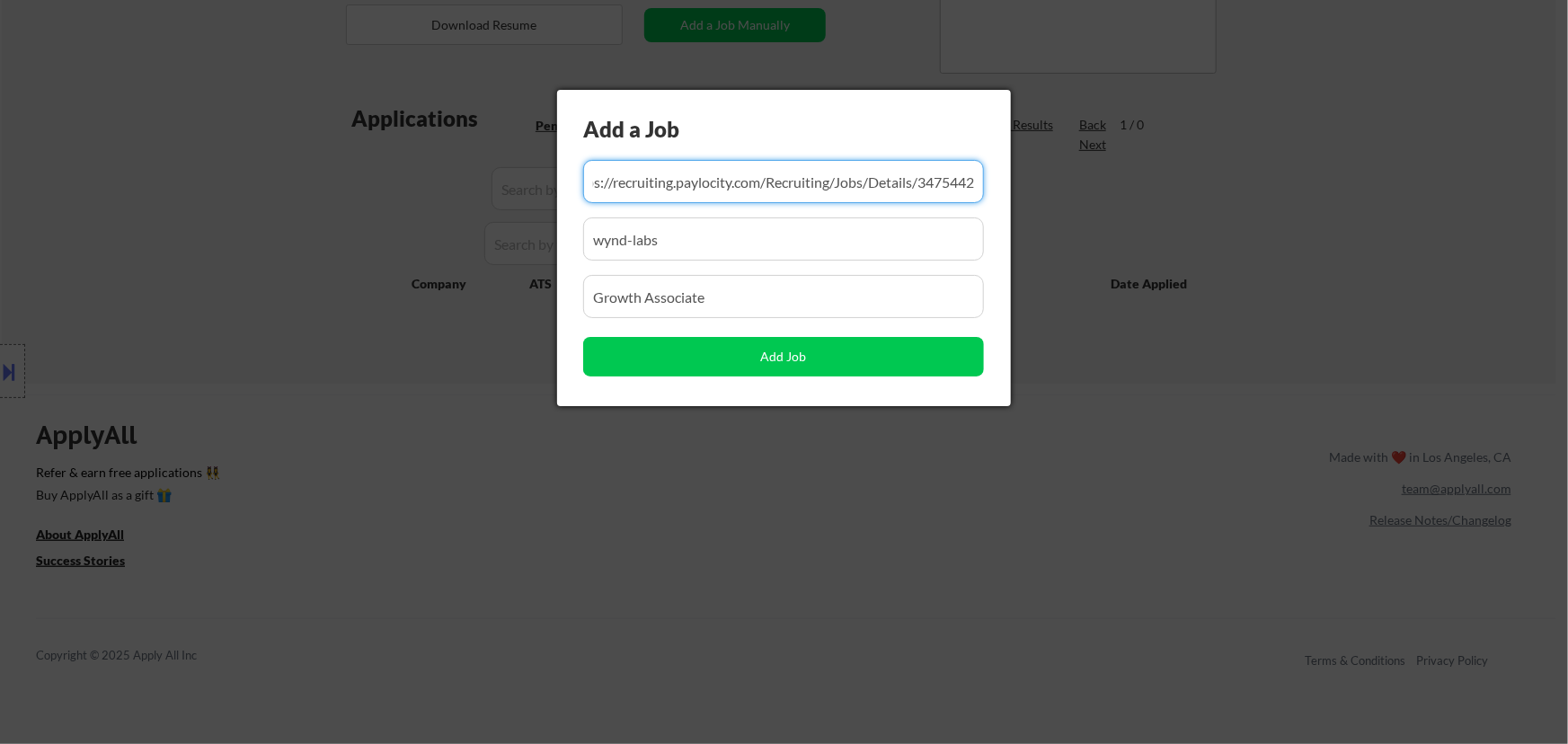 type on "https://recruiting.paylocity.com/Recruiting/Jobs/Details/3475442" 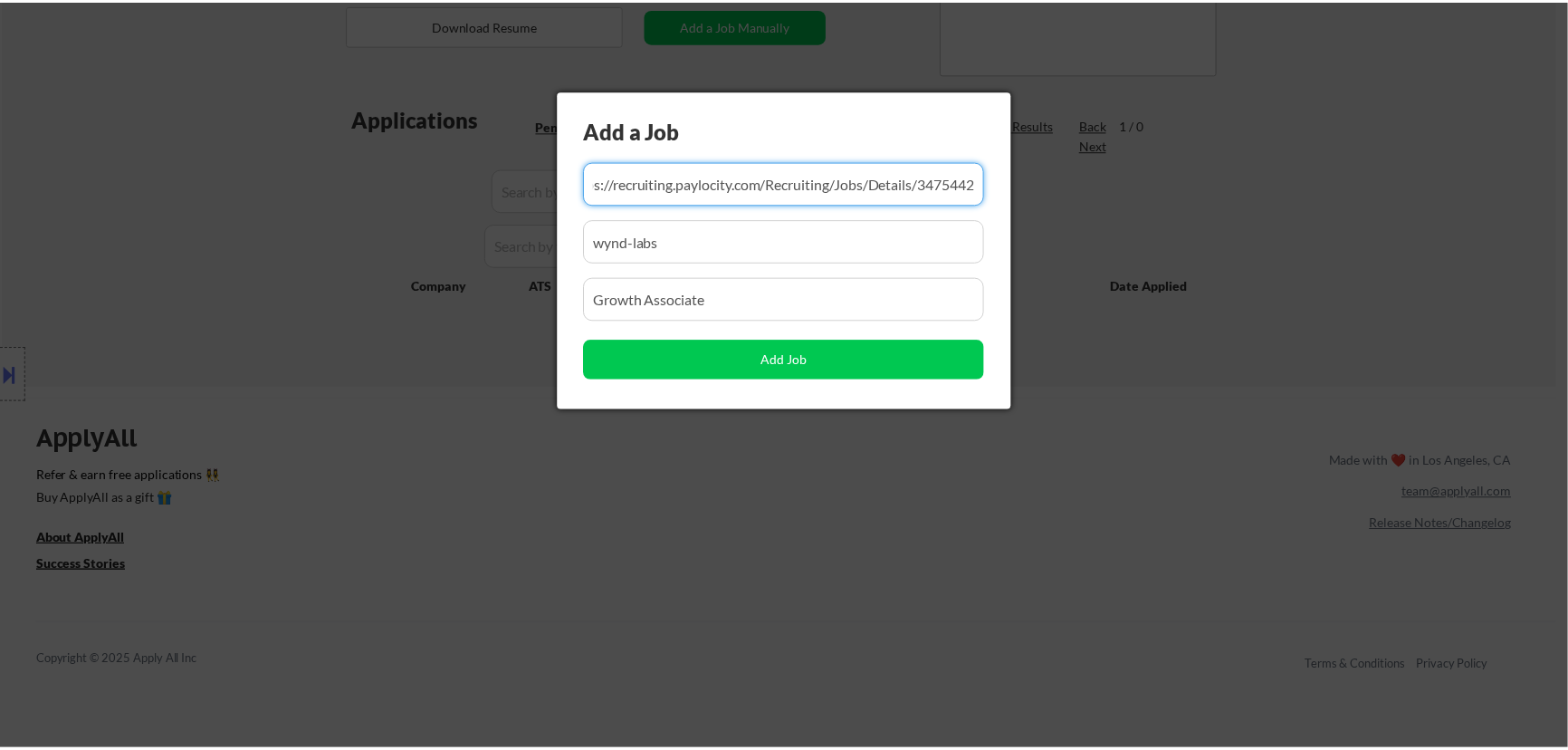 scroll, scrollTop: 0, scrollLeft: 0, axis: both 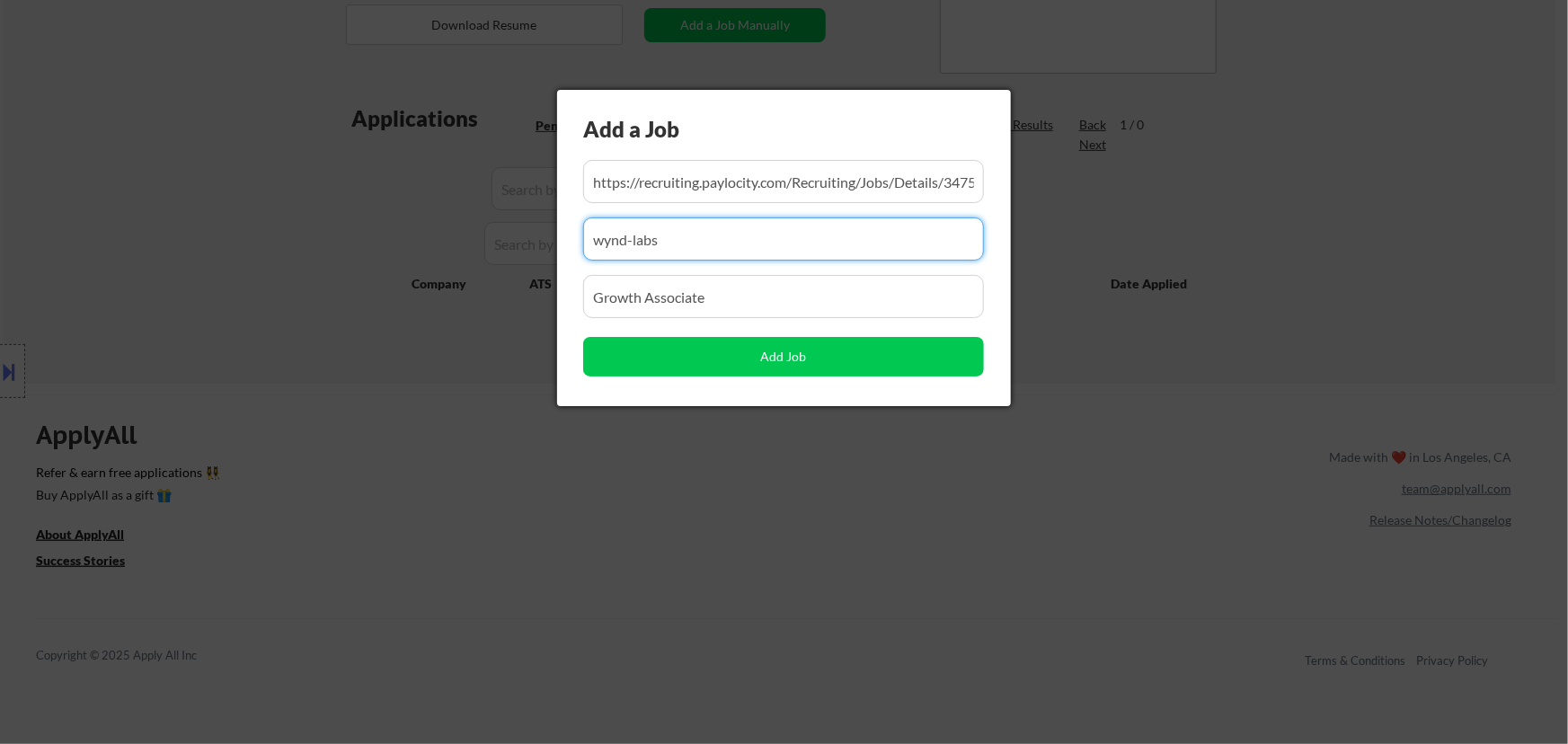 drag, startPoint x: 665, startPoint y: 241, endPoint x: 547, endPoint y: 241, distance: 118 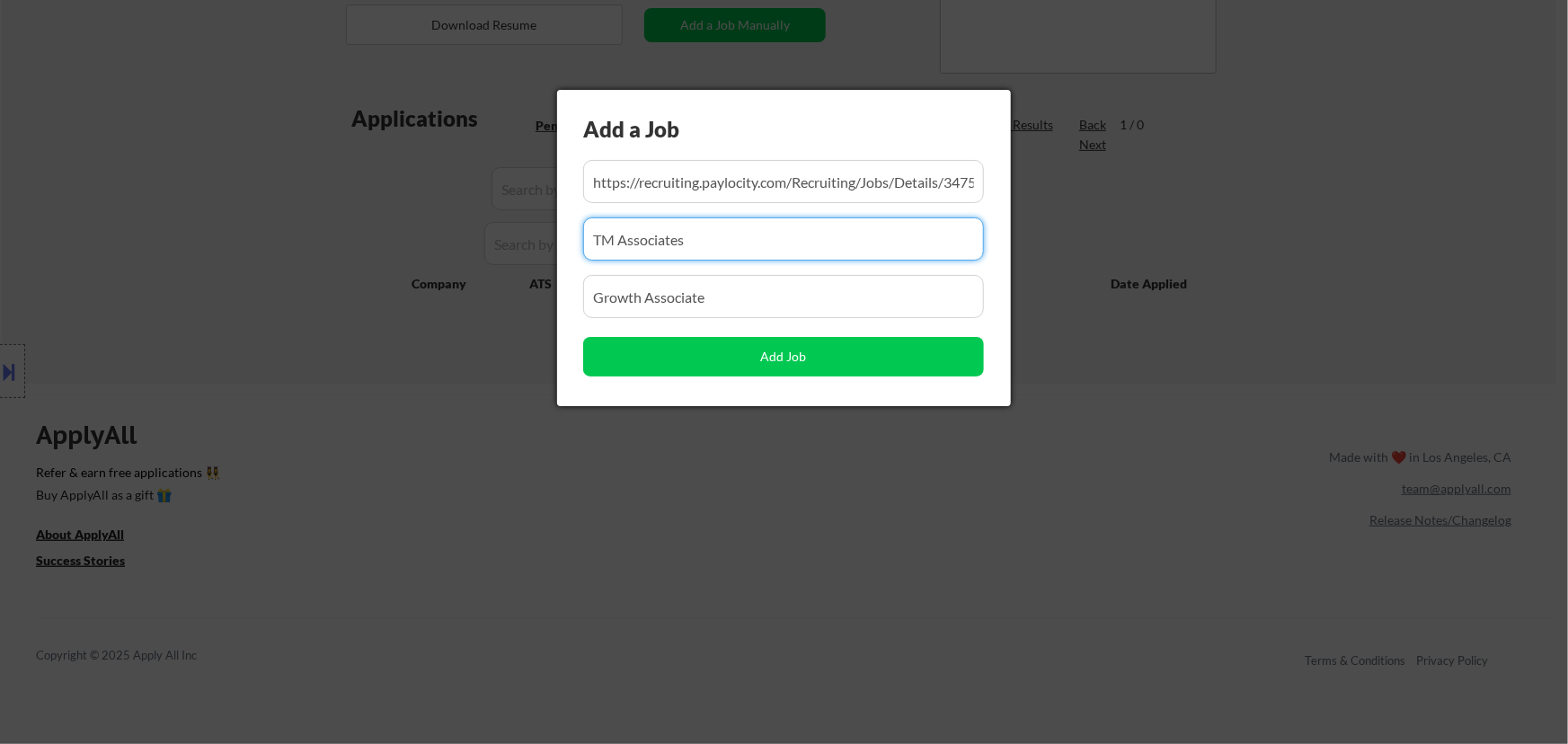type on "TM Associates" 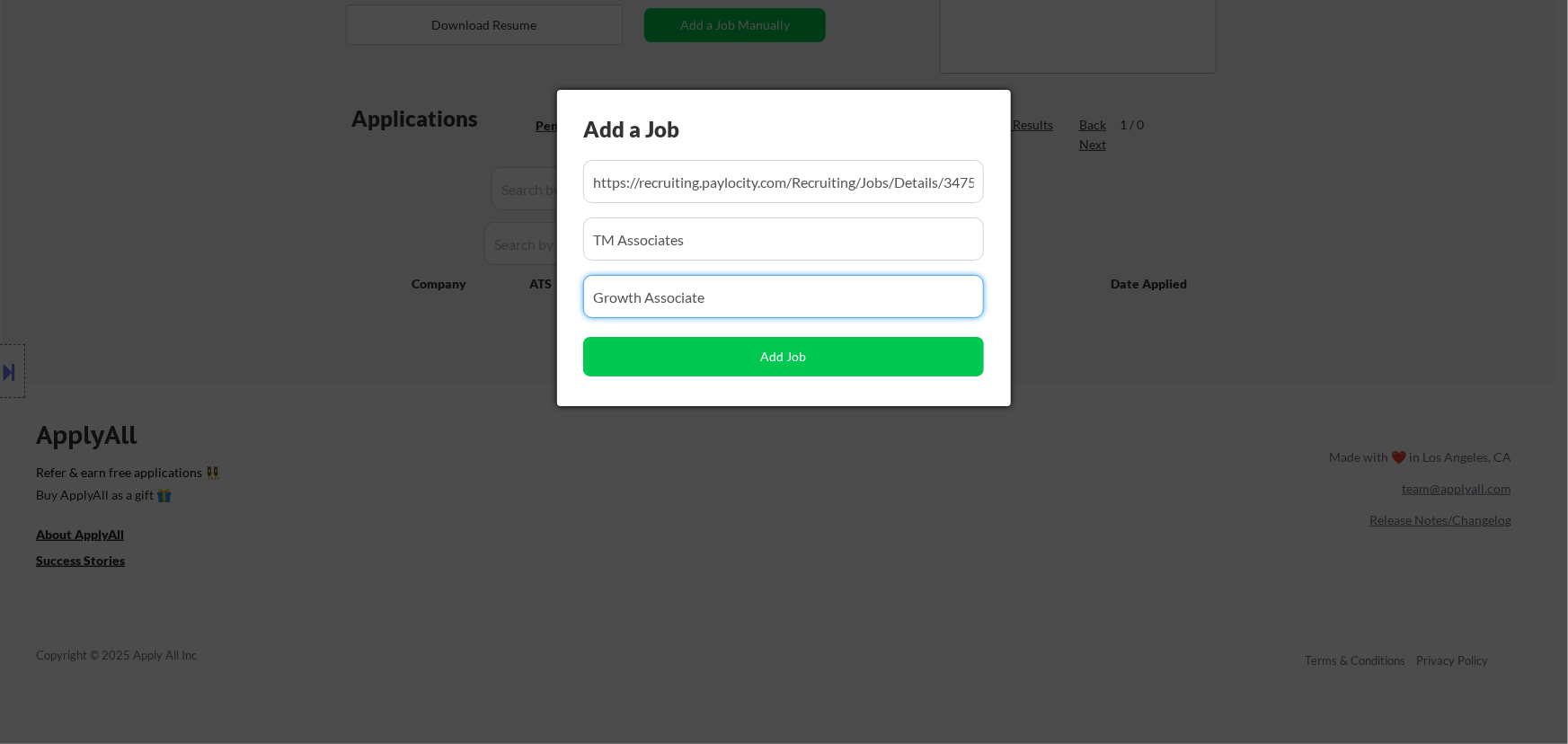 drag, startPoint x: 656, startPoint y: 299, endPoint x: 526, endPoint y: 305, distance: 130.13839 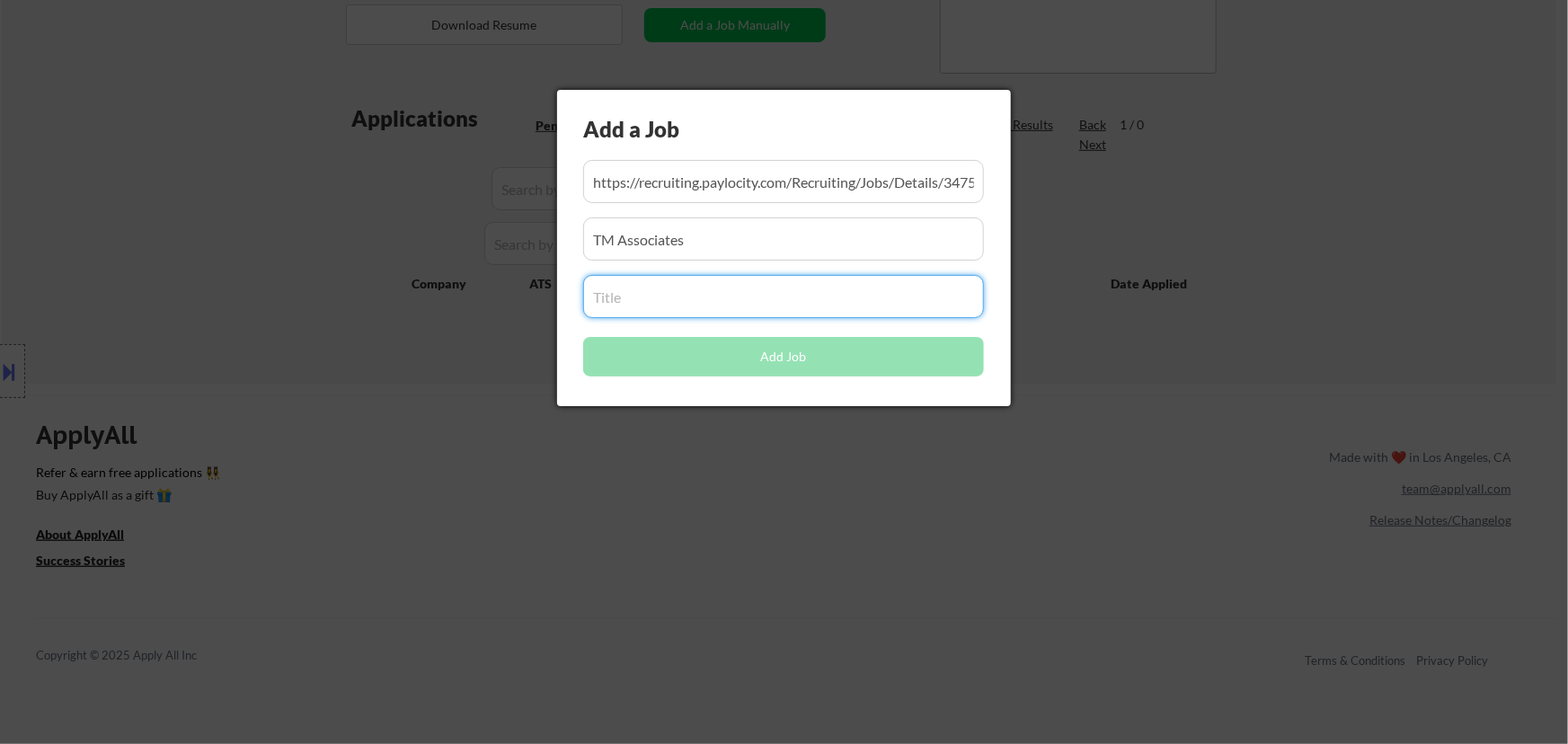 click at bounding box center [784, 297] 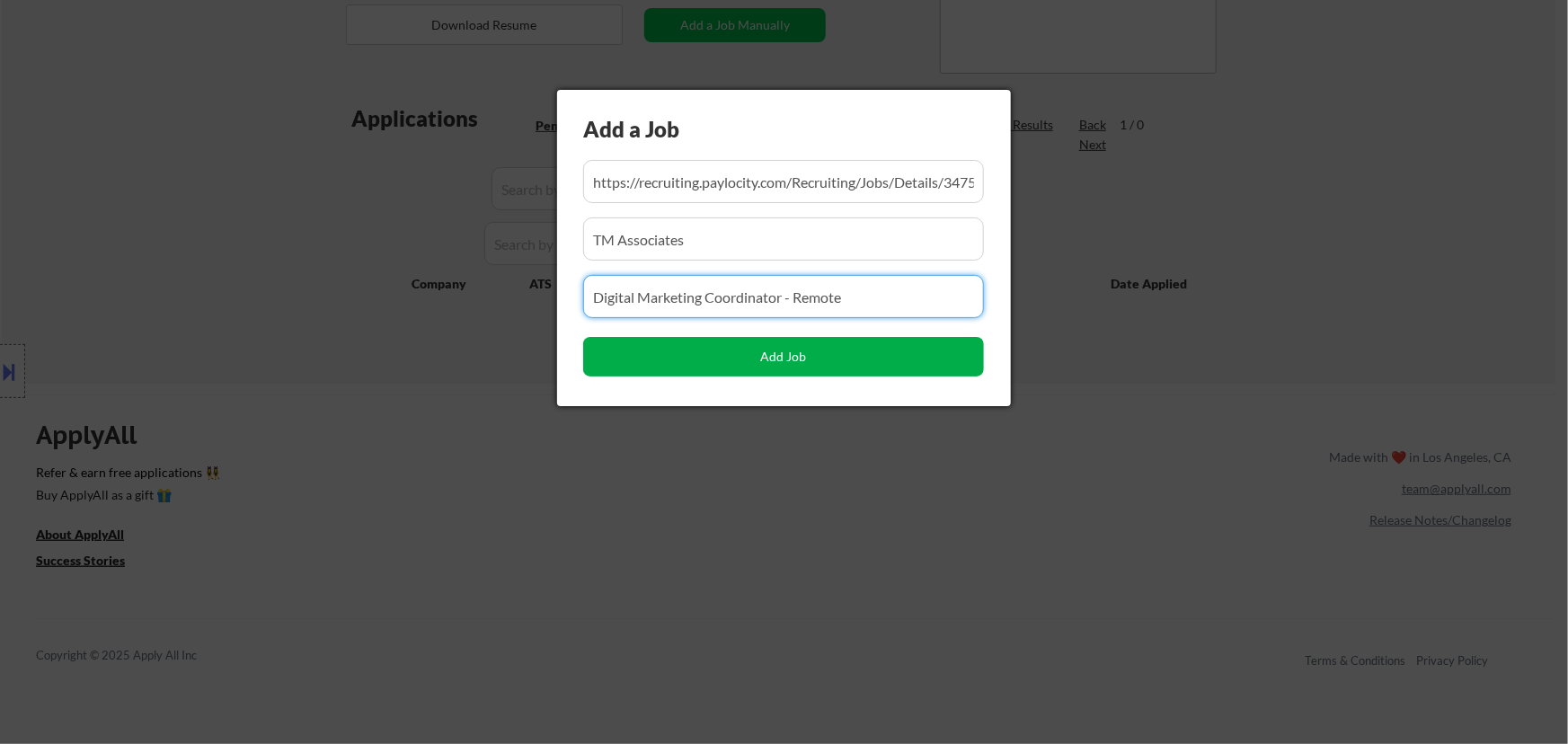 type on "Digital Marketing Coordinator - Remote" 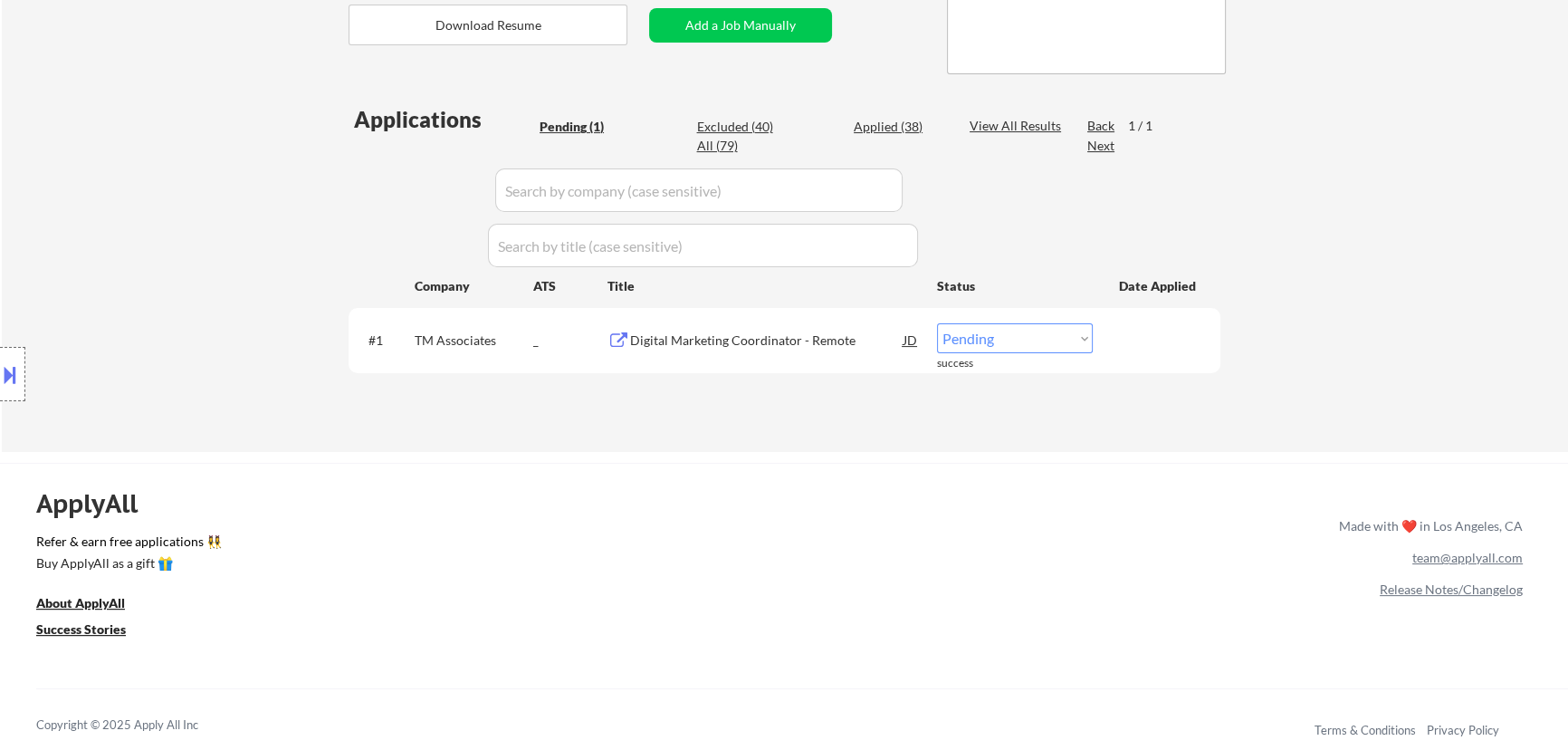 click on "Choose an option... Pending Applied Excluded (Questions) Excluded (Expired) Excluded (Location) Excluded (Bad Match) Excluded (Blocklist) Excluded (Salary) Excluded (Other)" at bounding box center [1015, 338] 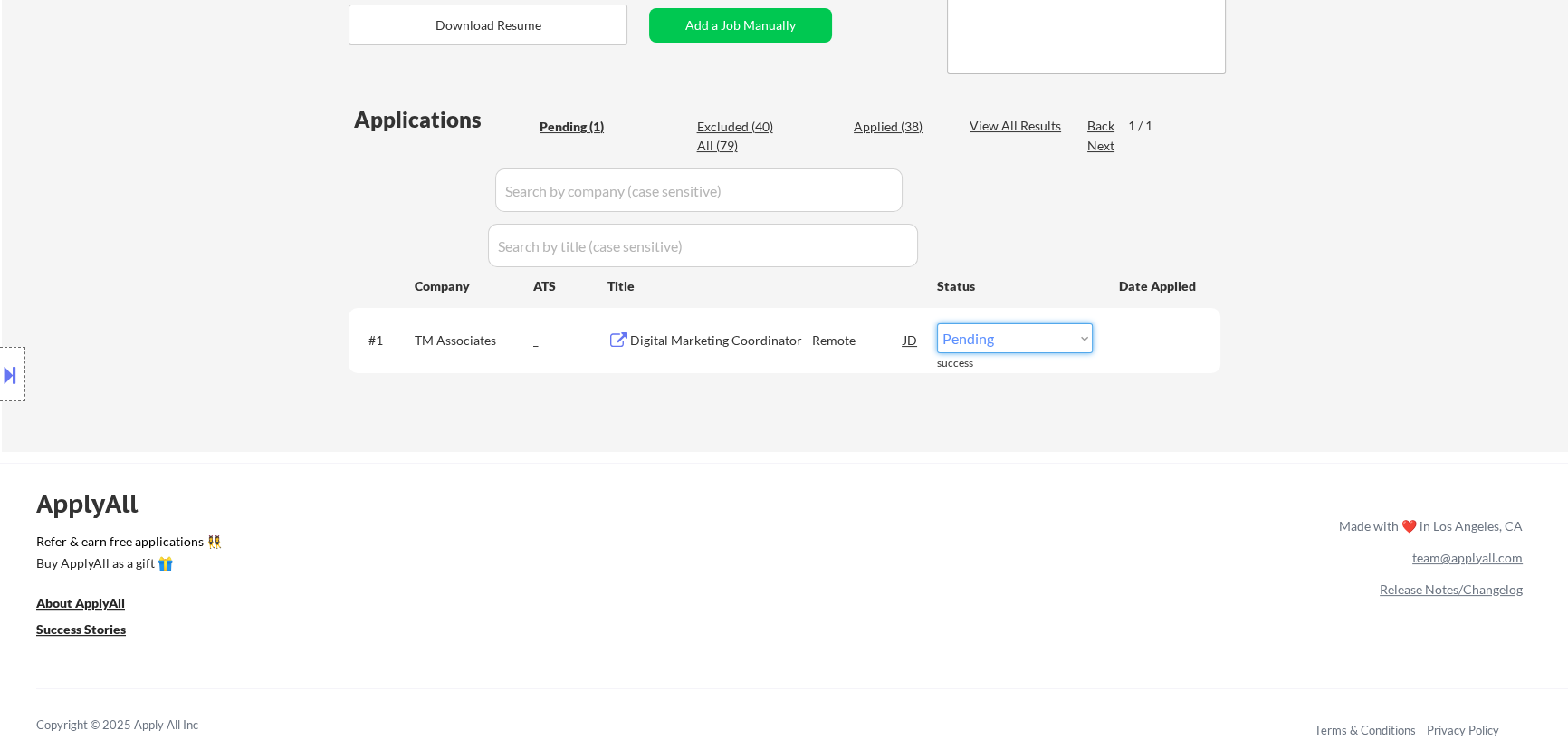 select on ""applied"" 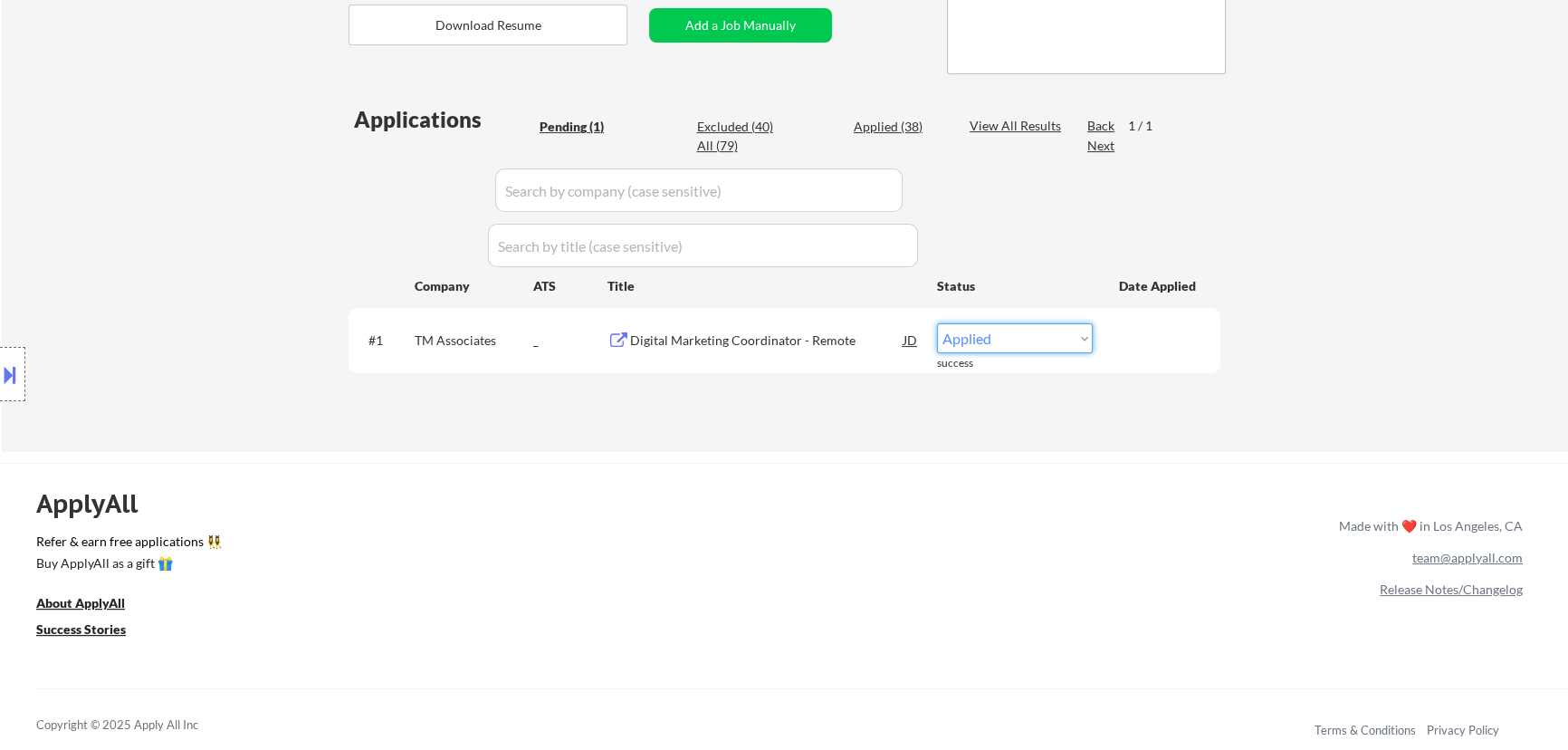 click on "Choose an option... Pending Applied Excluded (Questions) Excluded (Expired) Excluded (Location) Excluded (Bad Match) Excluded (Blocklist) Excluded (Salary) Excluded (Other)" at bounding box center (1015, 338) 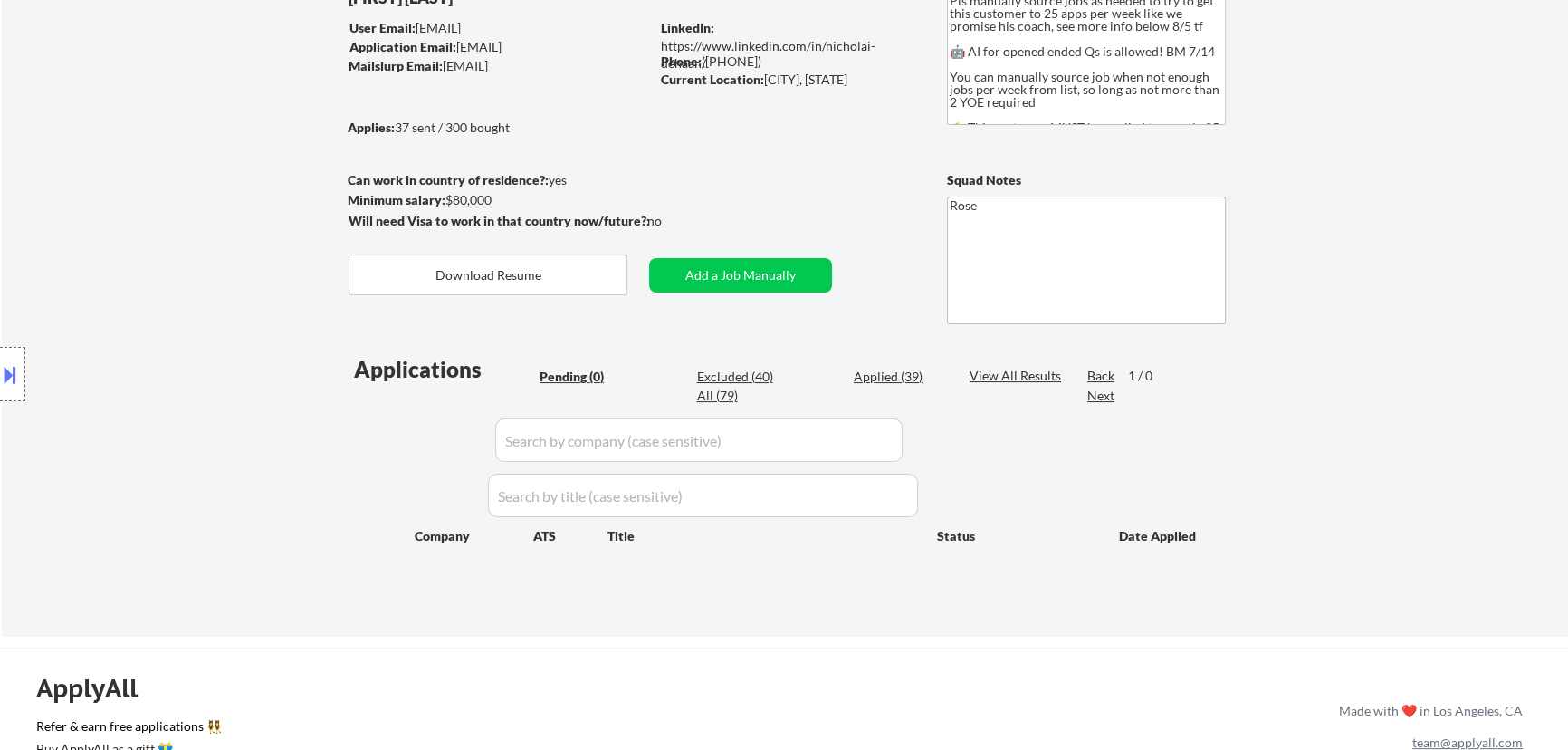scroll, scrollTop: 82, scrollLeft: 0, axis: vertical 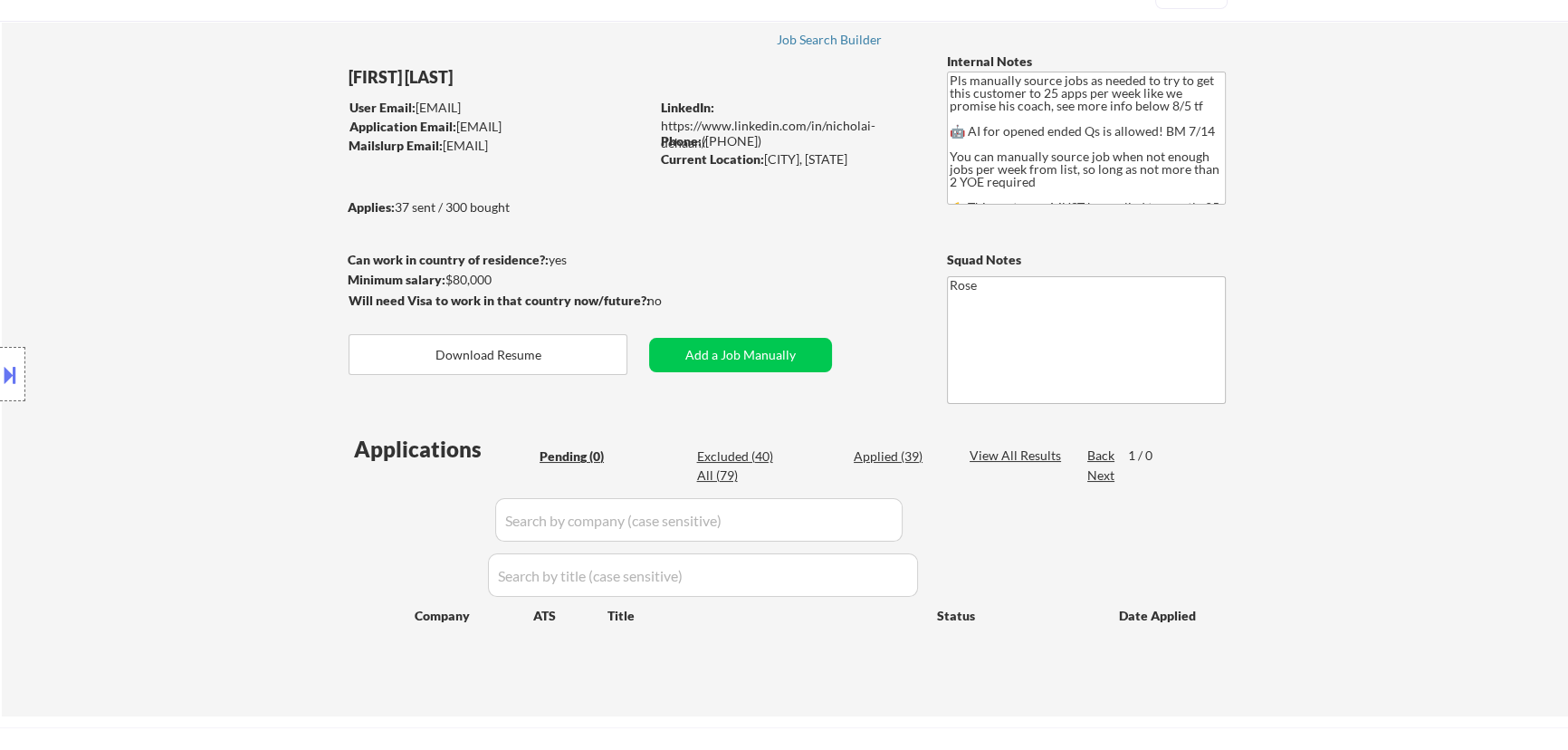 click on "Applied (39)" at bounding box center [899, 457] 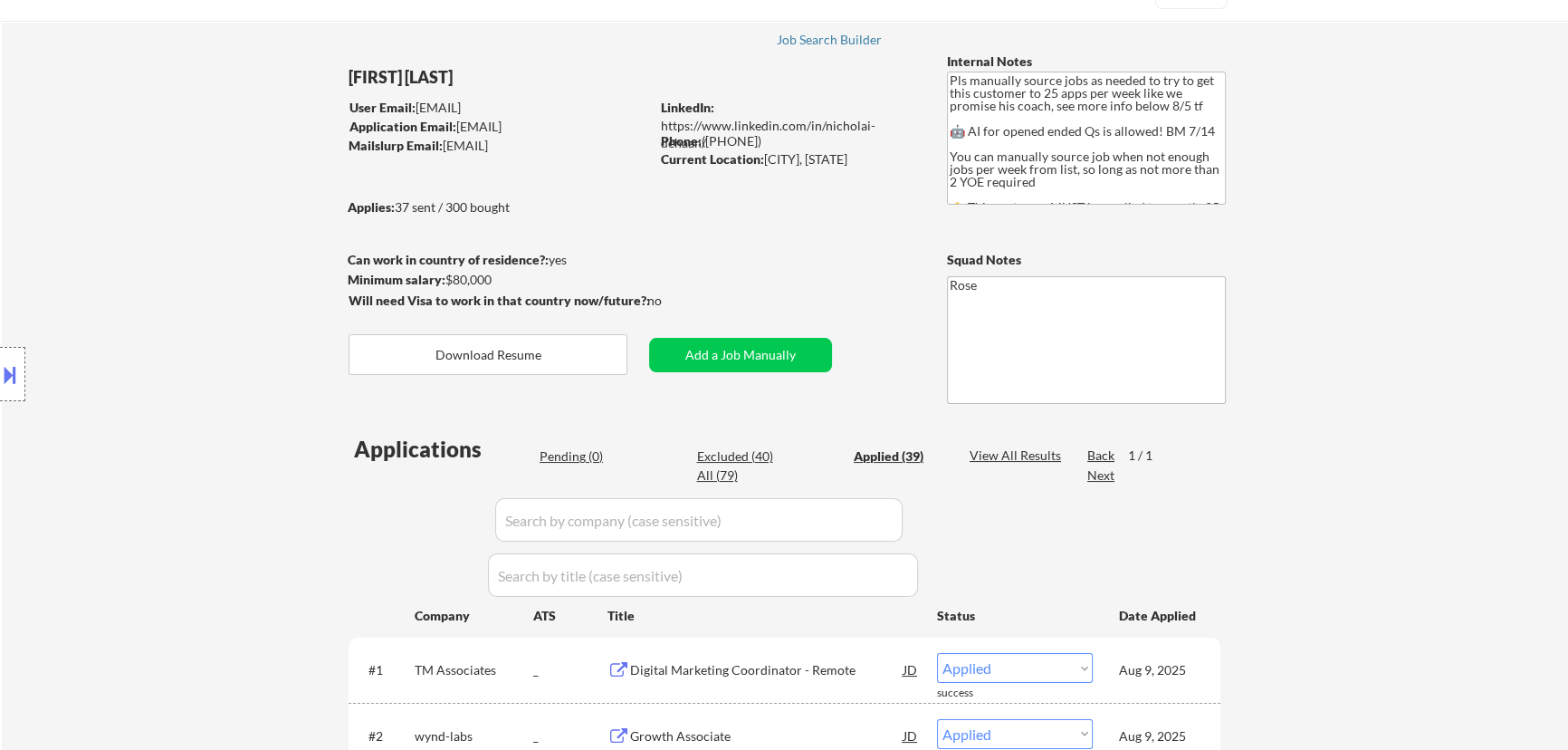 click at bounding box center (699, 520) 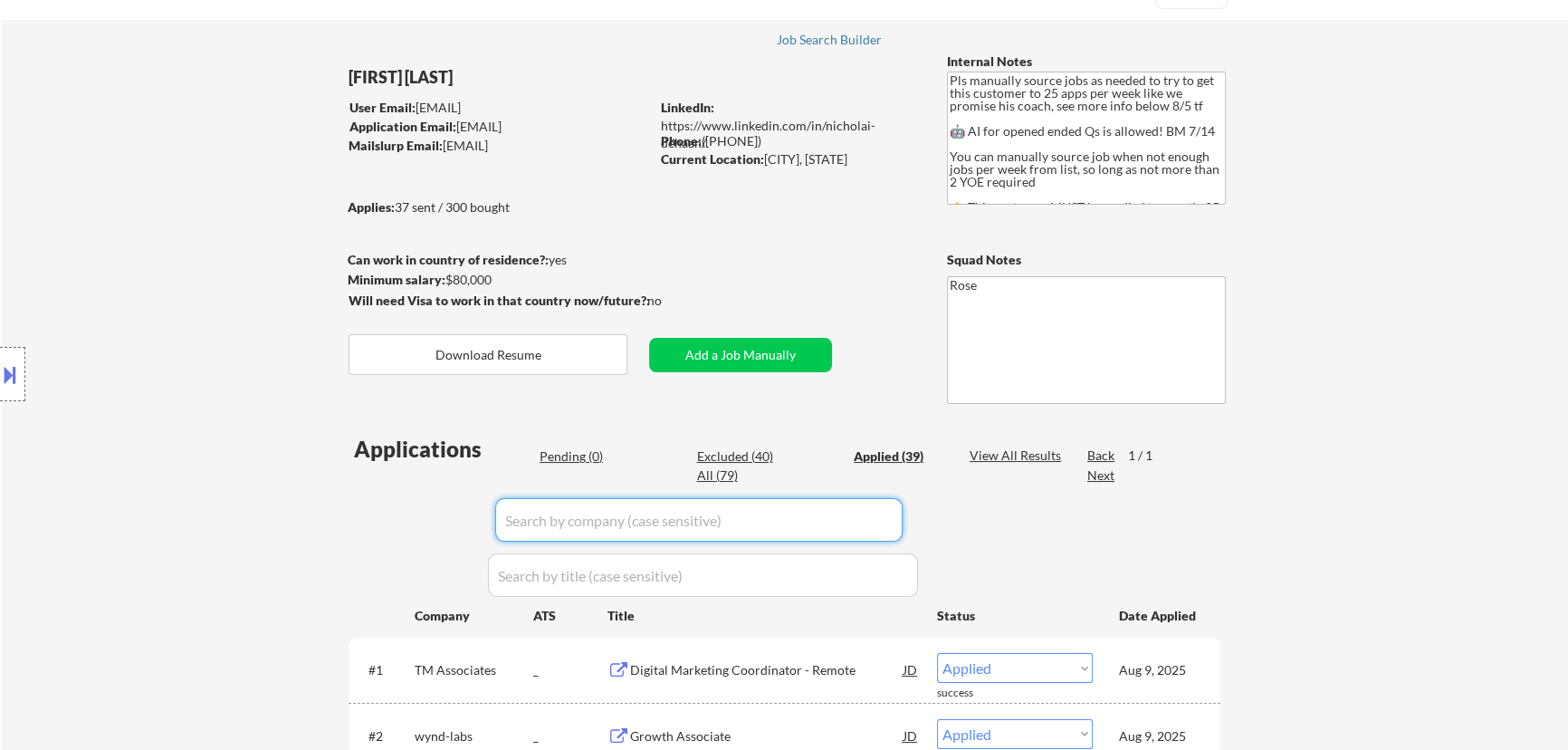 paste on "TrueScripts" 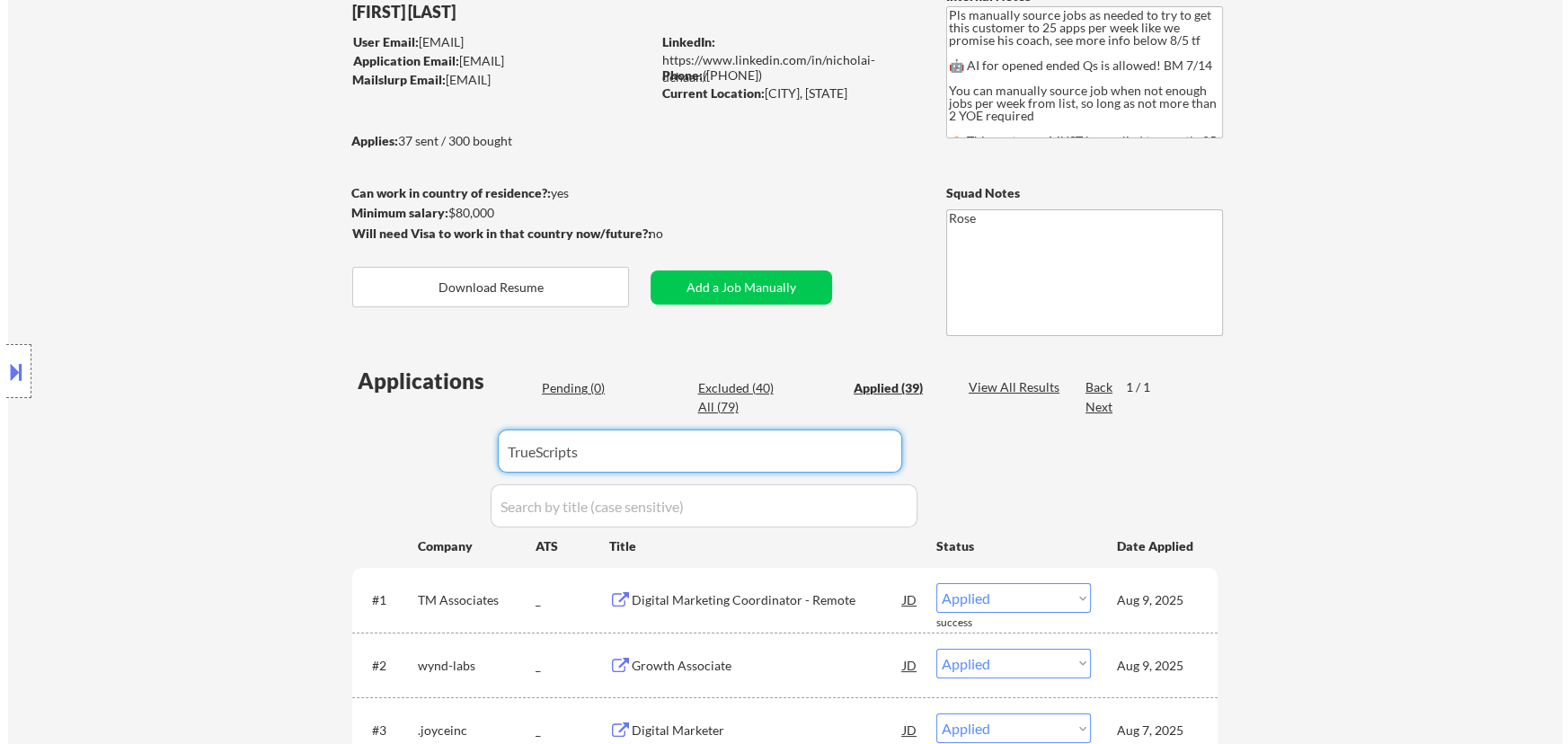scroll, scrollTop: 244, scrollLeft: 0, axis: vertical 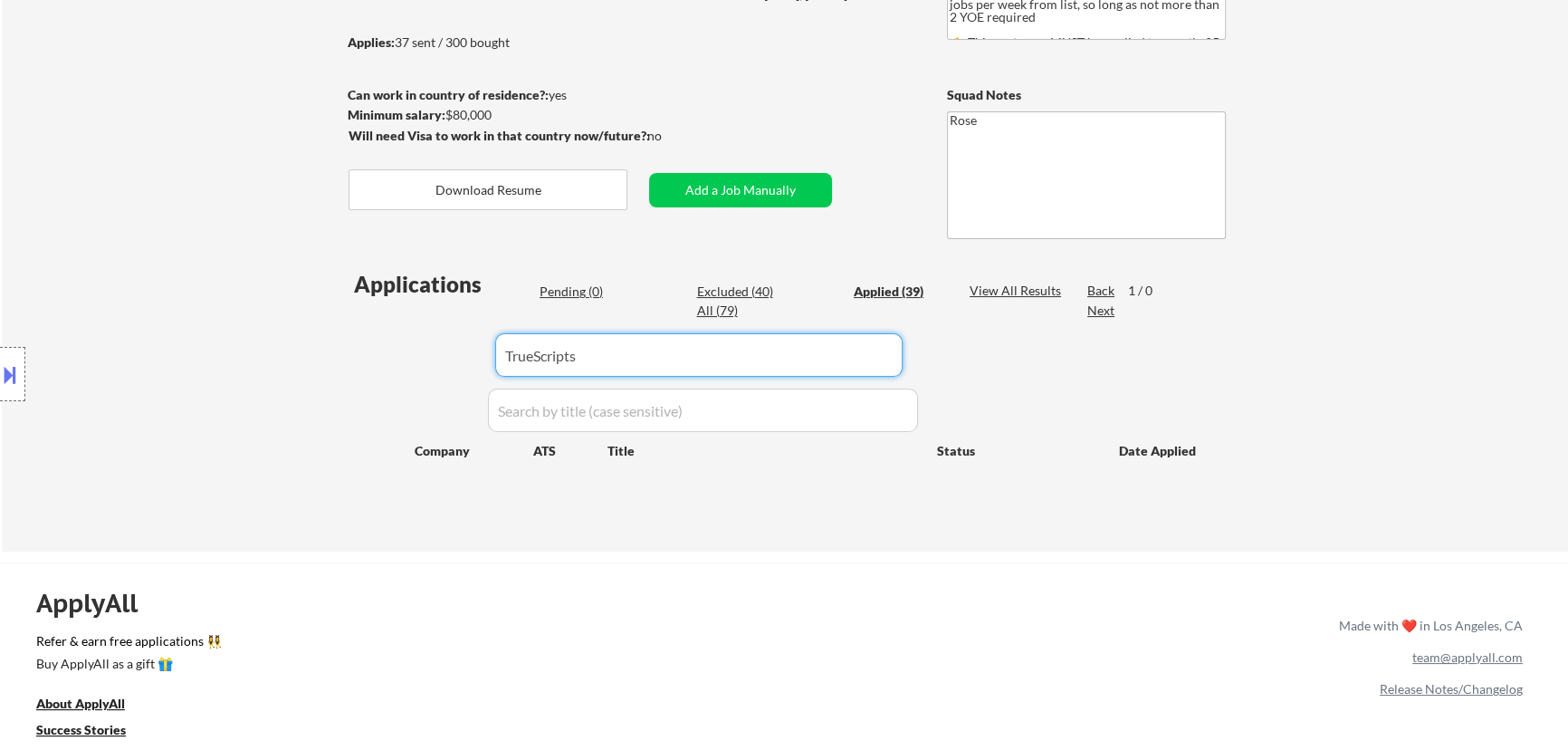 type on "TrueScripts" 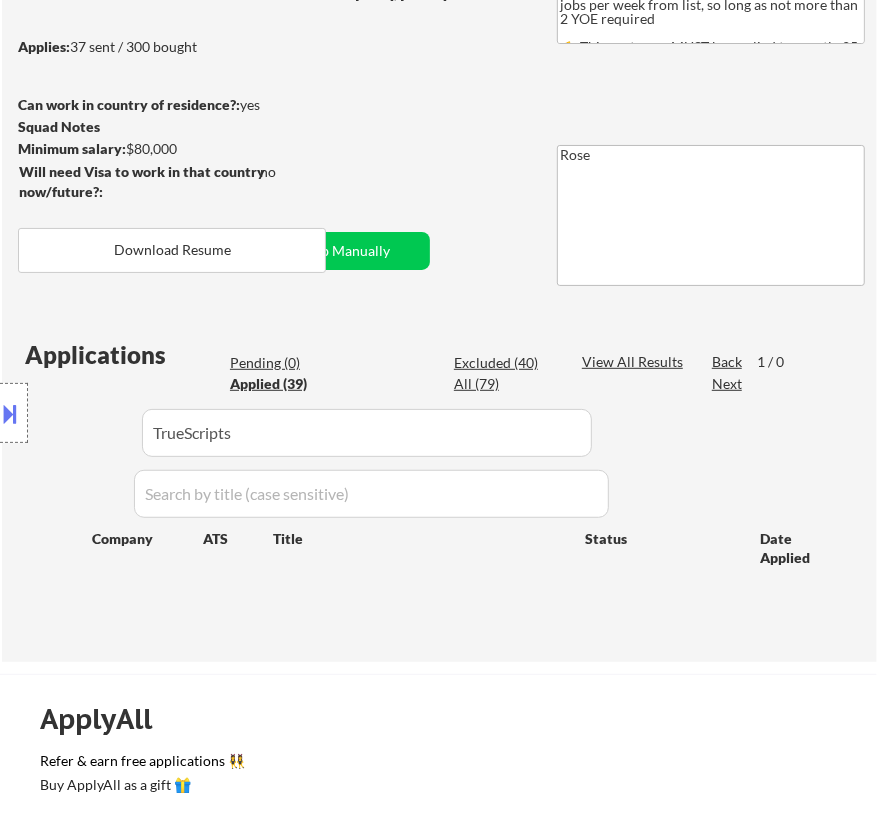 drag, startPoint x: 300, startPoint y: 433, endPoint x: 109, endPoint y: 435, distance: 191.01047 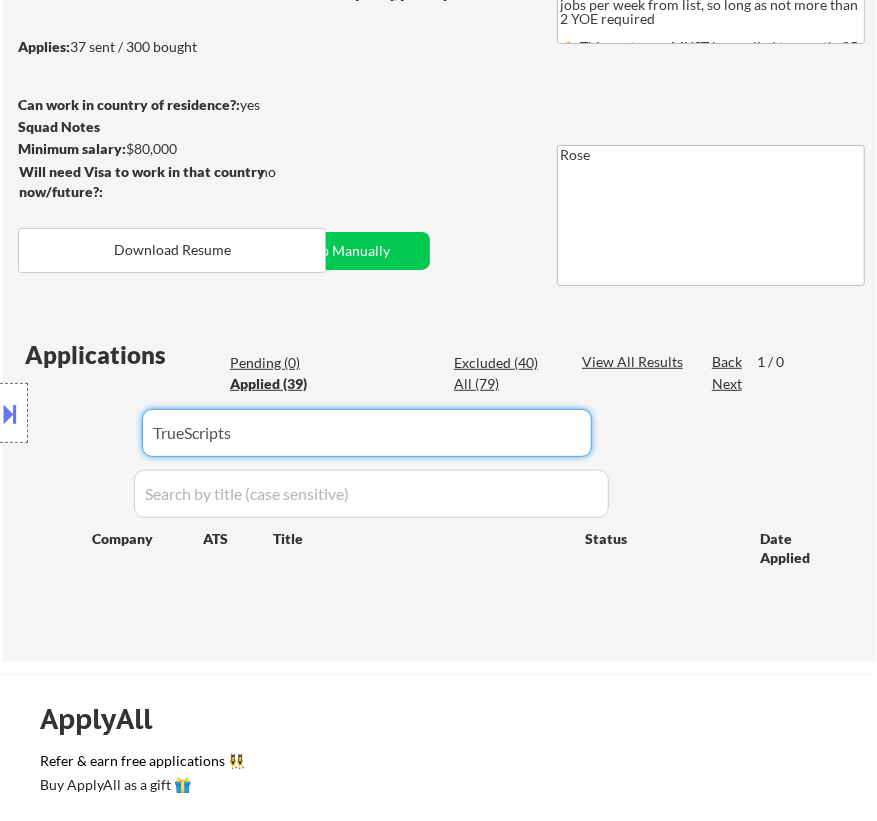 click at bounding box center (367, 433) 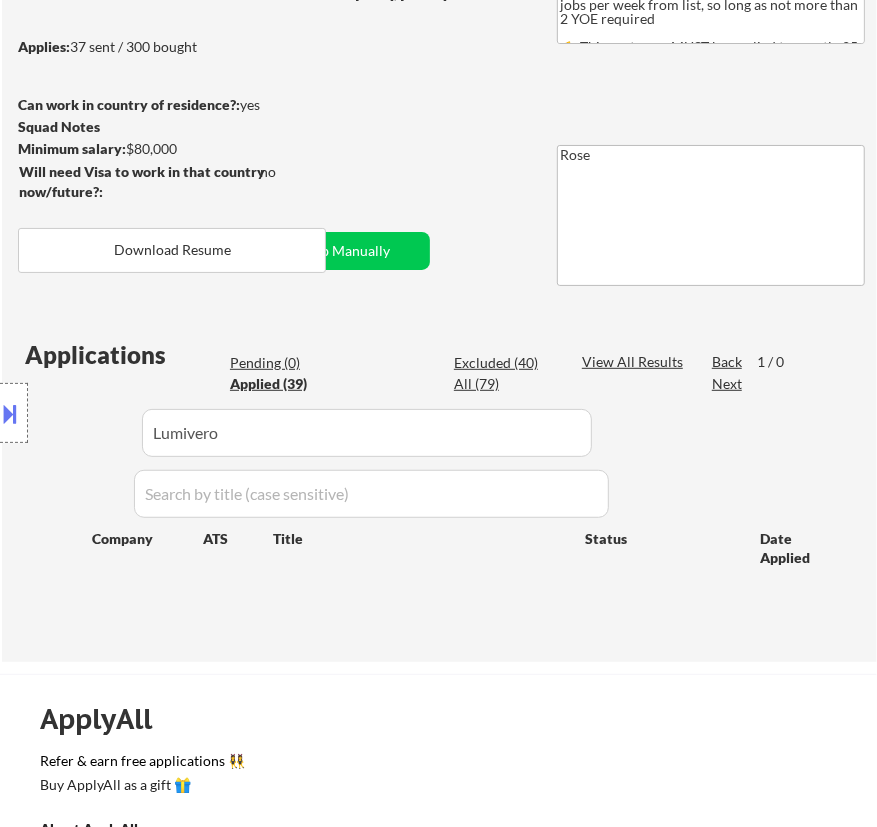 click on "Location Inclusions: Here is a list of metro areas, cities, and towns within approximately a 30-minute commuting distance from Pittsburgh, PA: Pittsburgh, PA Mount Lebanon, PA Bethel Park, PA Monroeville, PA Plum, PA West Mifflin, PA McKeesport, PA Upper St. Clair, PA Penn Hills, PA Baldwin, PA North Huntingdon, PA Cranberry Township, PA Moon Township, PA Ross Township, PA Shaler Township, PA Hampton Township, PA Robinson Township, PA South Fayette Township, PA Whitehall, PA Jefferson Hills, PA" at bounding box center [179, 413] 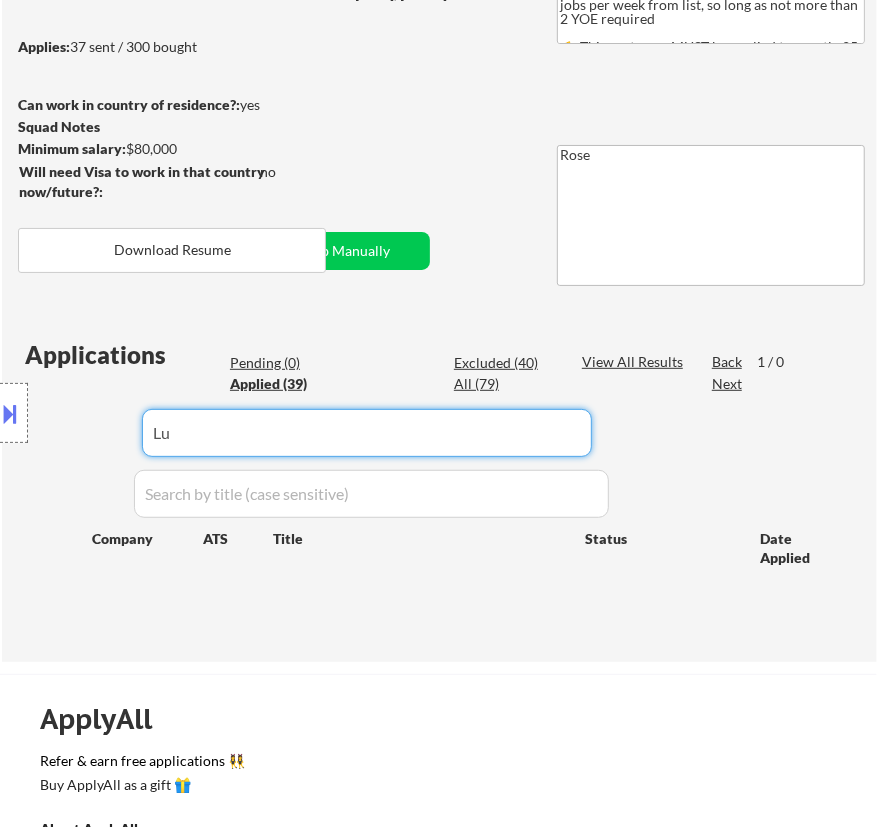 type on "L" 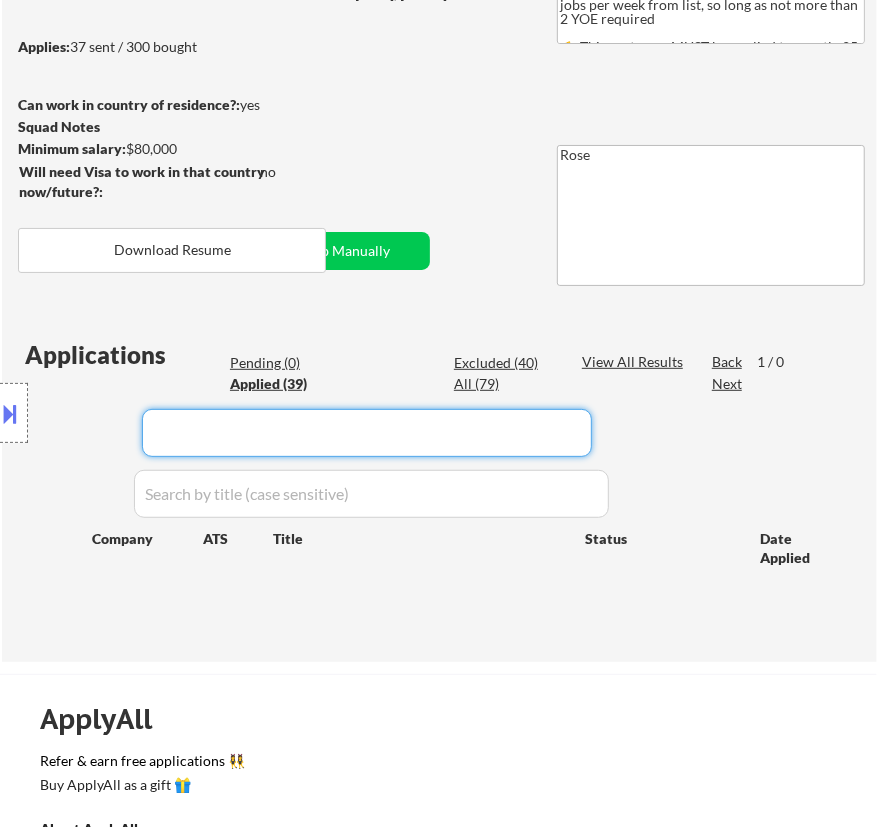 type 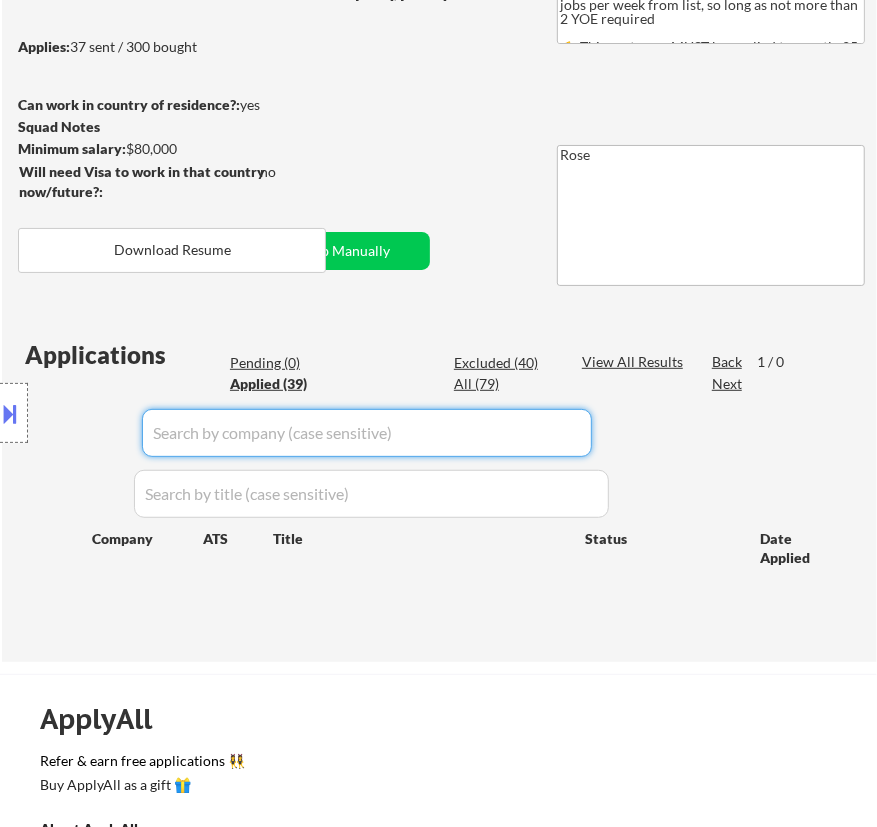 select on ""applied"" 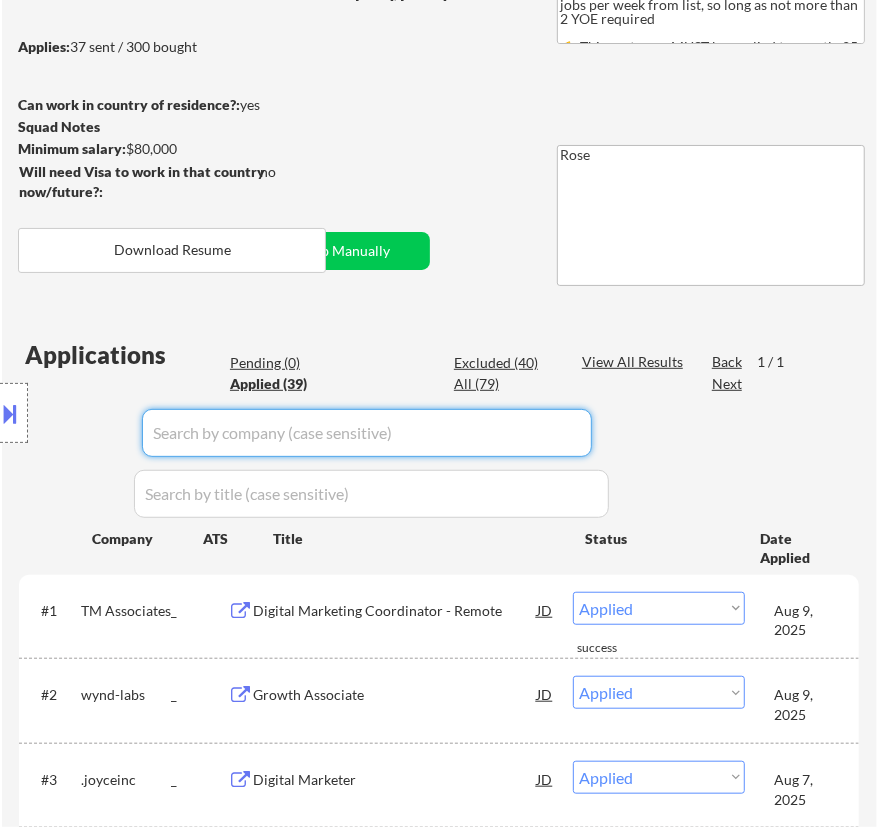type 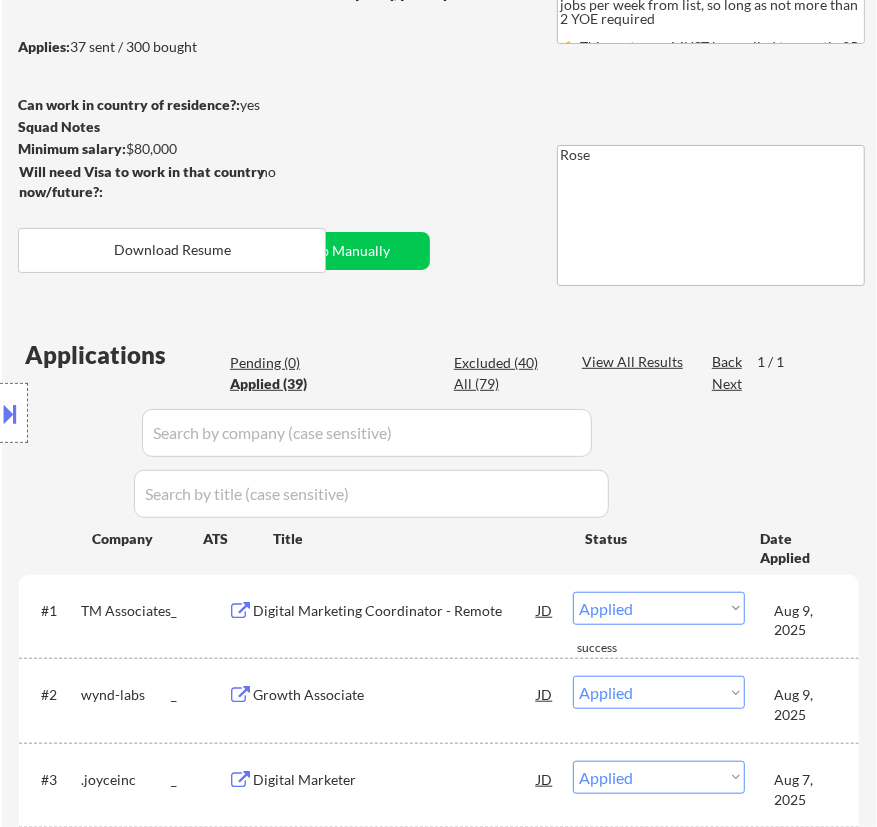 click on "Location Inclusions: Here is a list of metro areas, cities, and towns within approximately a 30-minute commuting distance from Pittsburgh, PA: Pittsburgh, PA Mount Lebanon, PA Bethel Park, PA Monroeville, PA Plum, PA West Mifflin, PA McKeesport, PA Upper St. Clair, PA Penn Hills, PA Baldwin, PA North Huntingdon, PA Cranberry Township, PA Moon Township, PA Ross Township, PA Shaler Township, PA Hampton Township, PA Robinson Township, PA South Fayette Township, PA Whitehall, PA Jefferson Hills, PA" at bounding box center [179, 413] 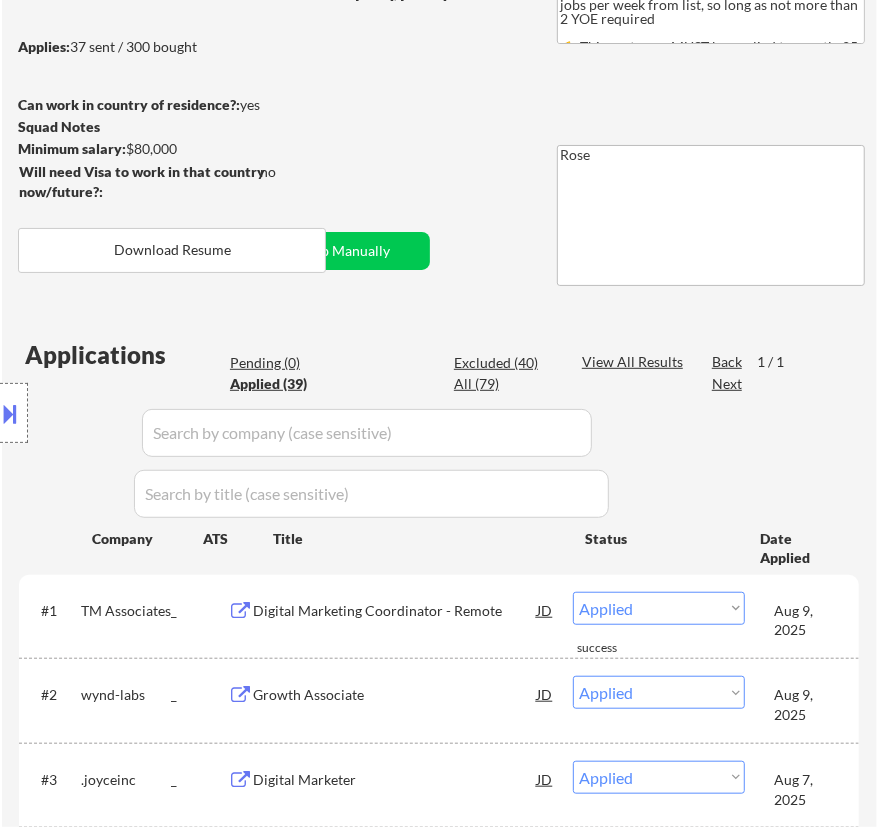 select on ""applied"" 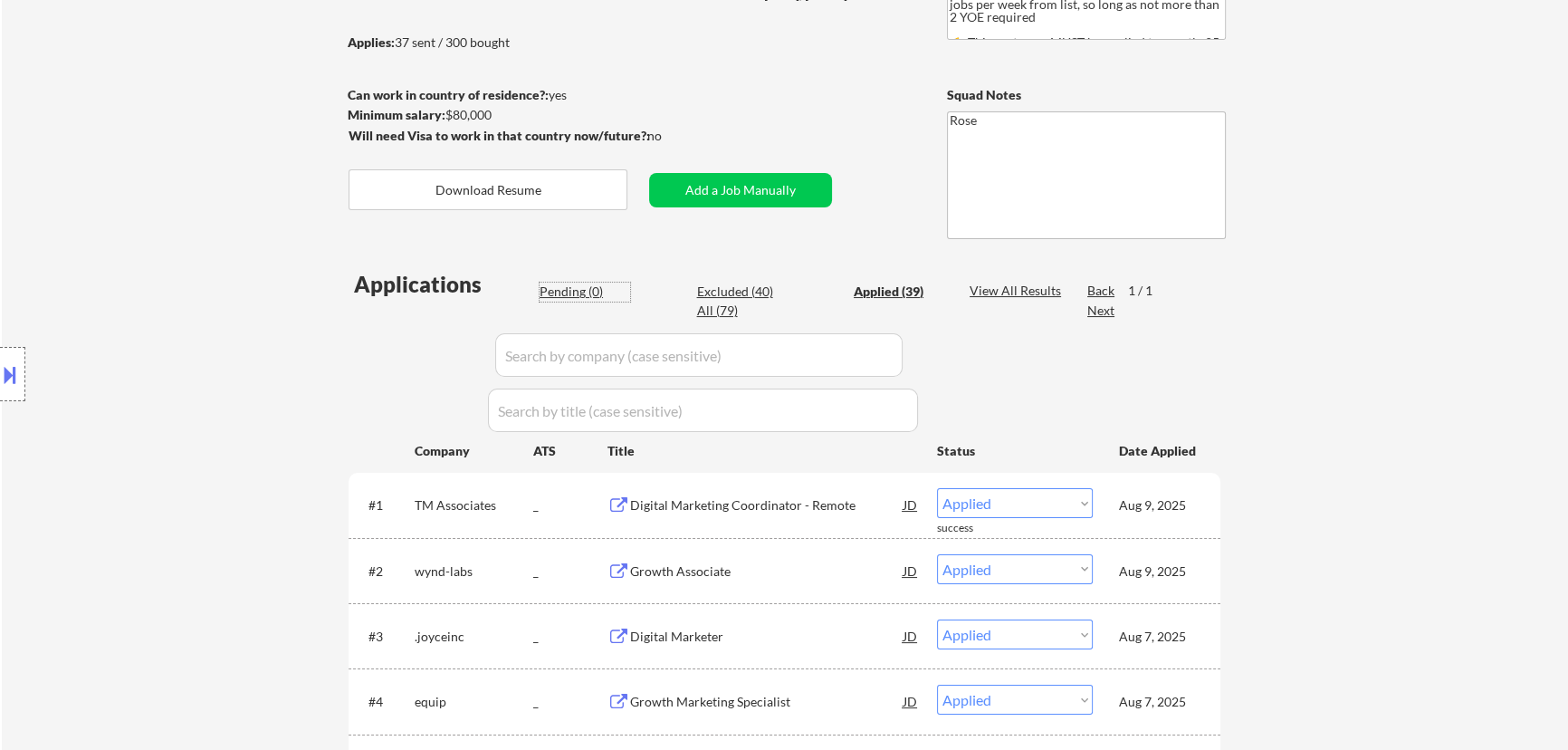 click on "Pending (0)" at bounding box center [585, 292] 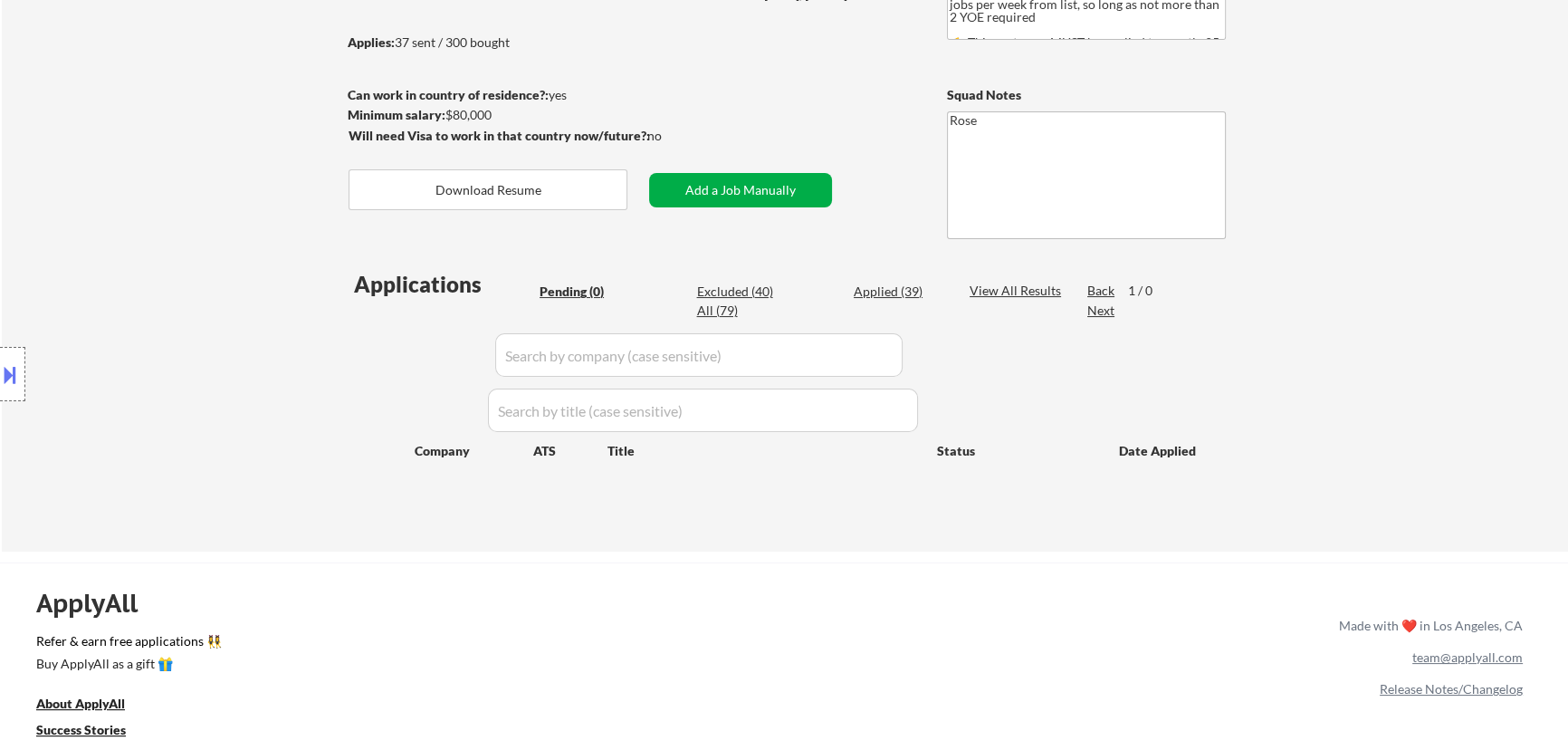 click on "Add a Job Manually" at bounding box center (741, 190) 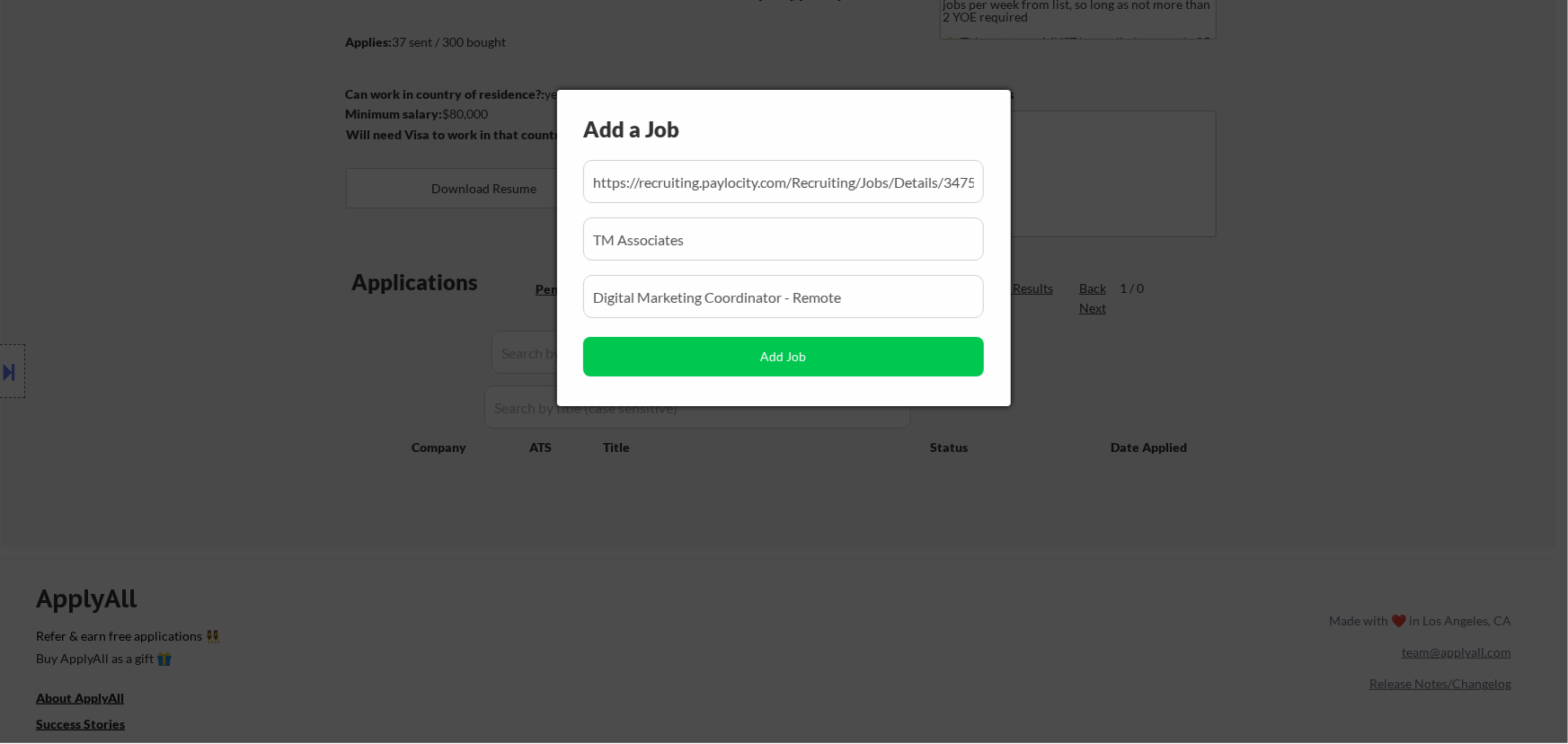 scroll, scrollTop: 0, scrollLeft: 31, axis: horizontal 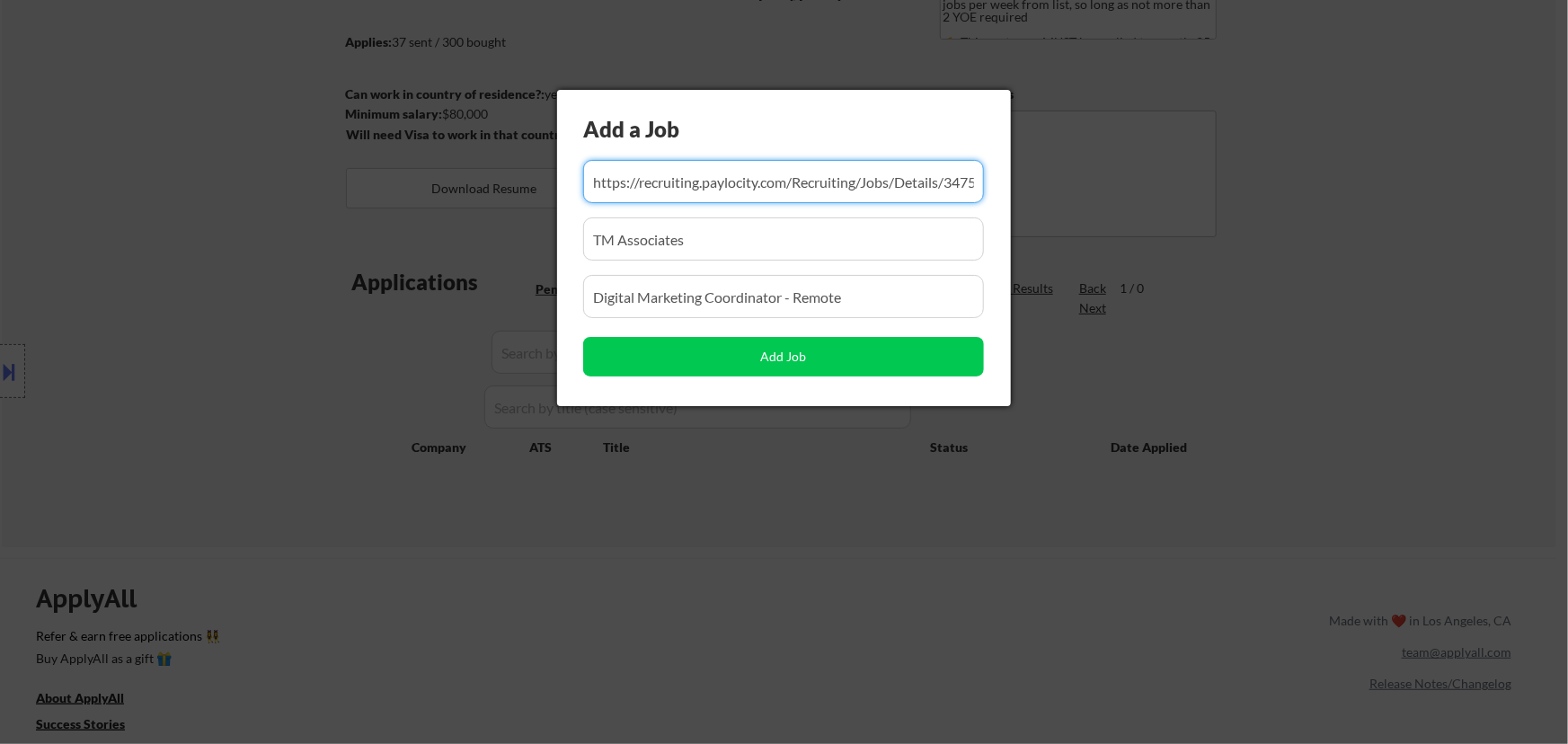 drag, startPoint x: 910, startPoint y: 179, endPoint x: 543, endPoint y: 190, distance: 367.16481 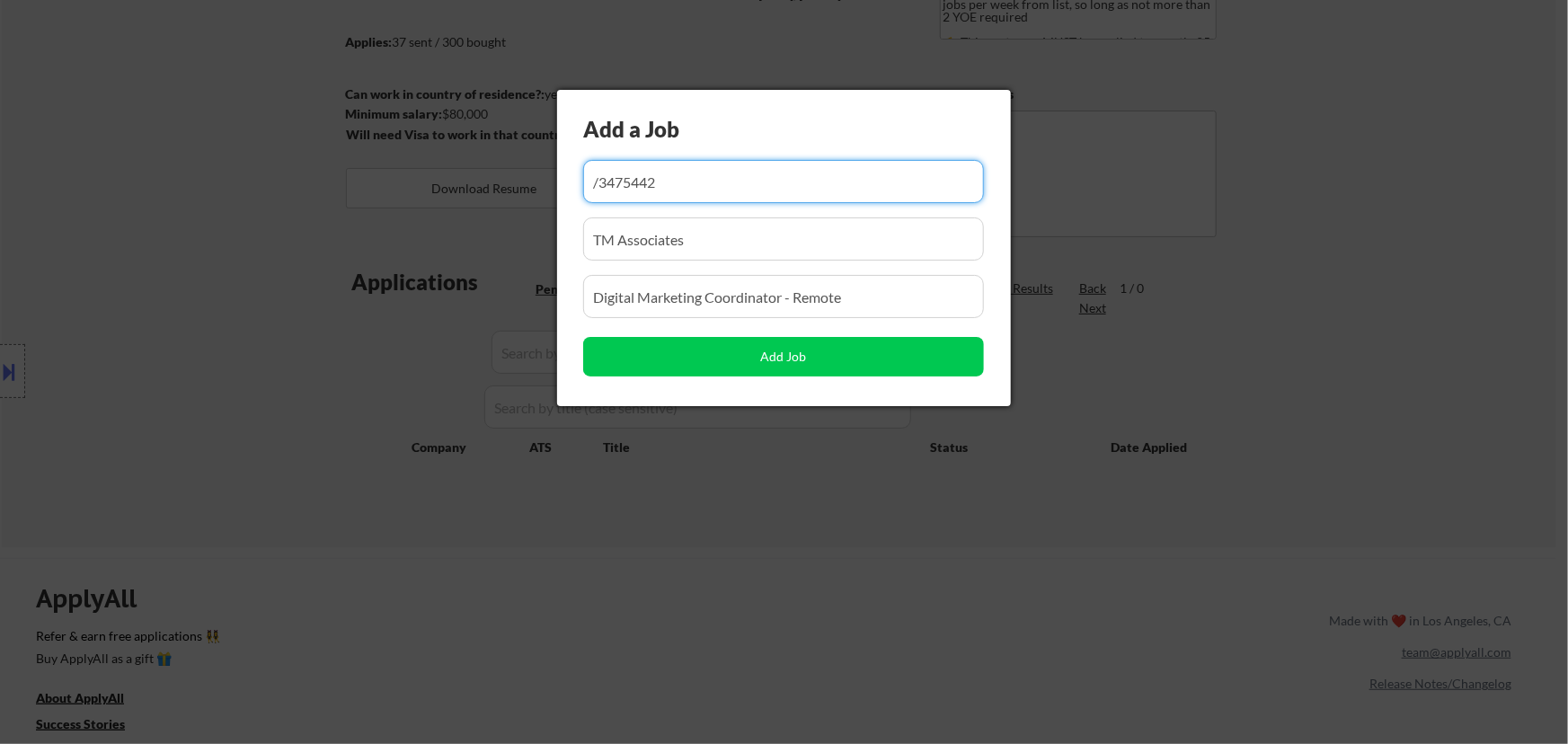 drag, startPoint x: 663, startPoint y: 187, endPoint x: 488, endPoint y: 211, distance: 176.63805 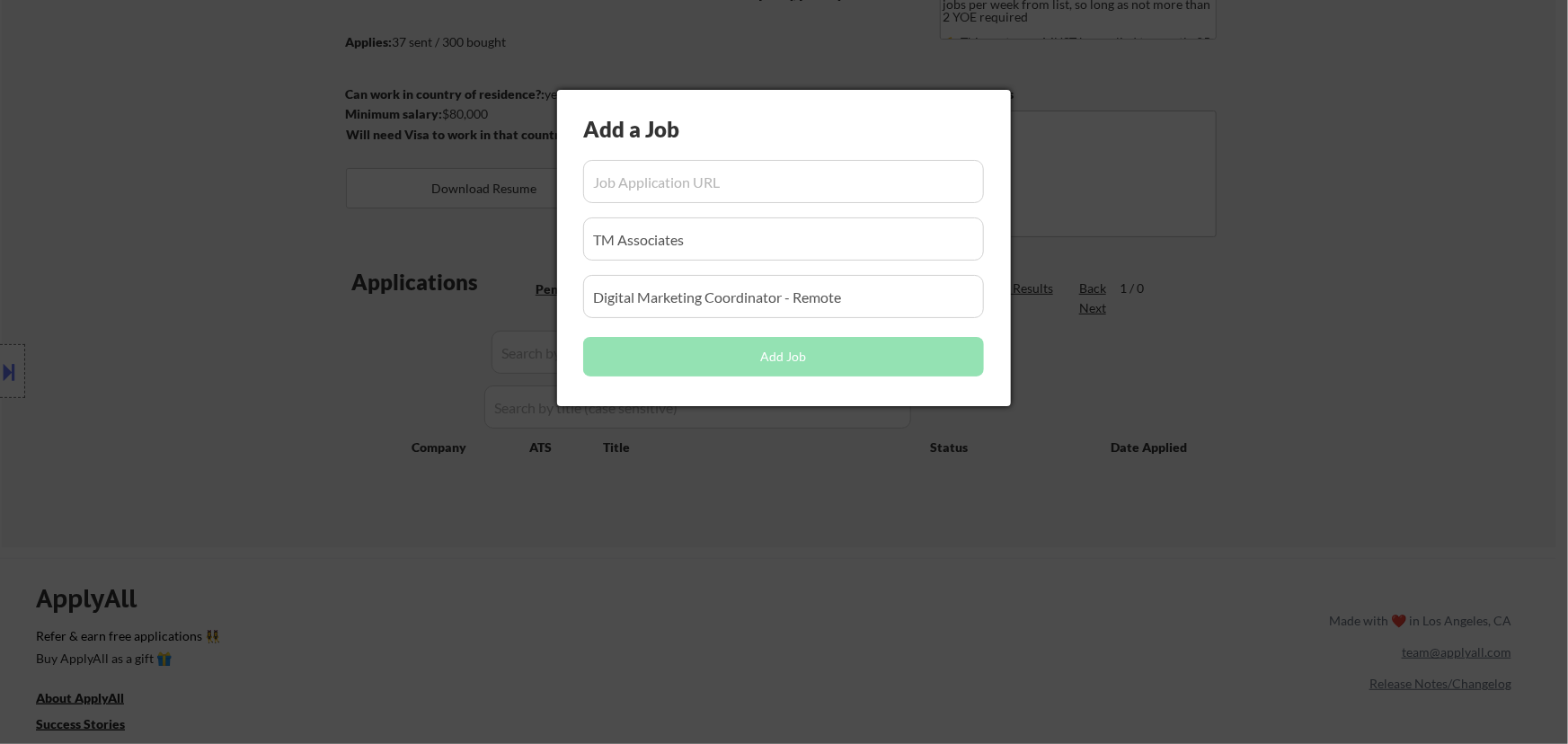 click at bounding box center [784, 182] 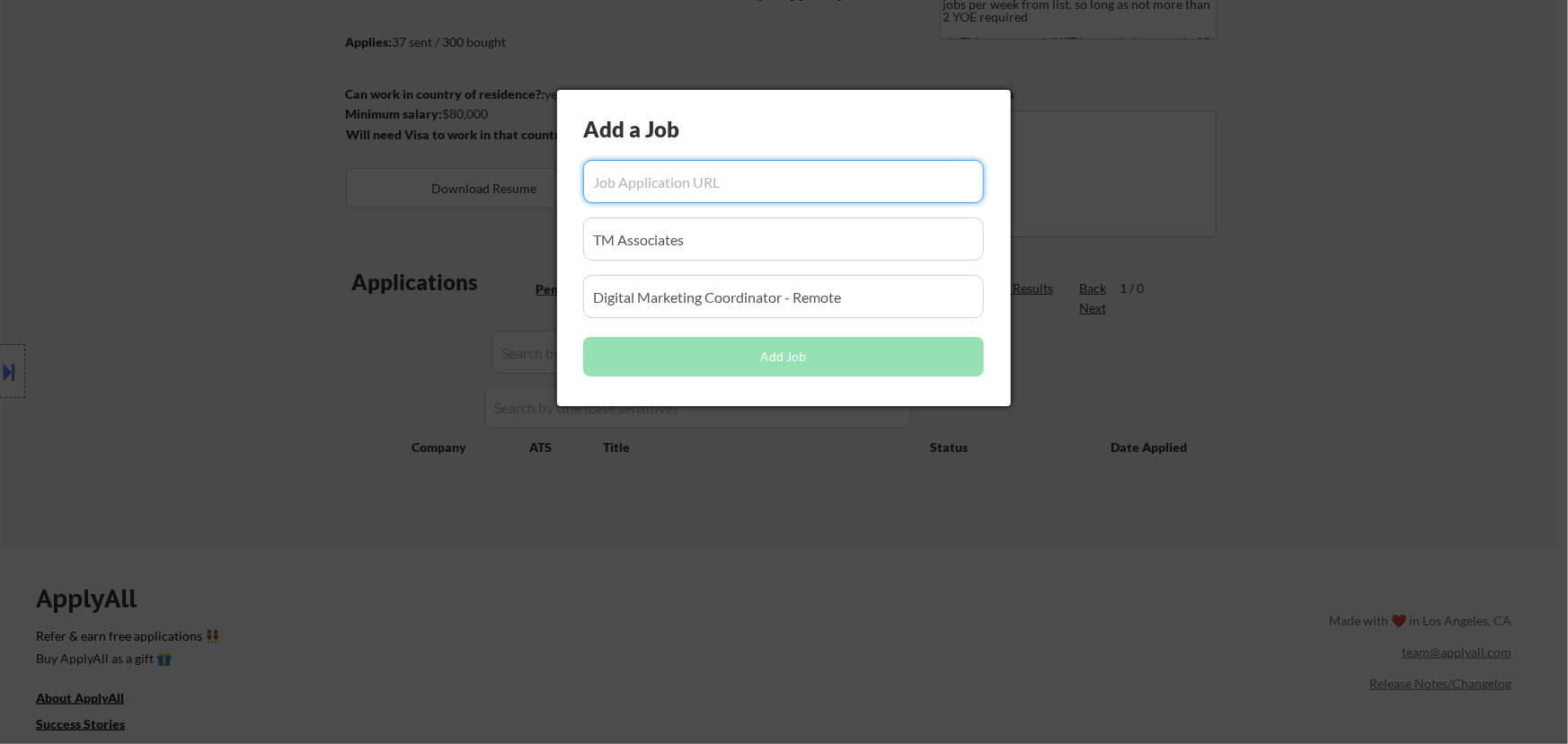 paste on "https://jobs.lever.co/lumivero/bf4f6b01-de30-4d9c-8d5c-a7c5bc863c06" 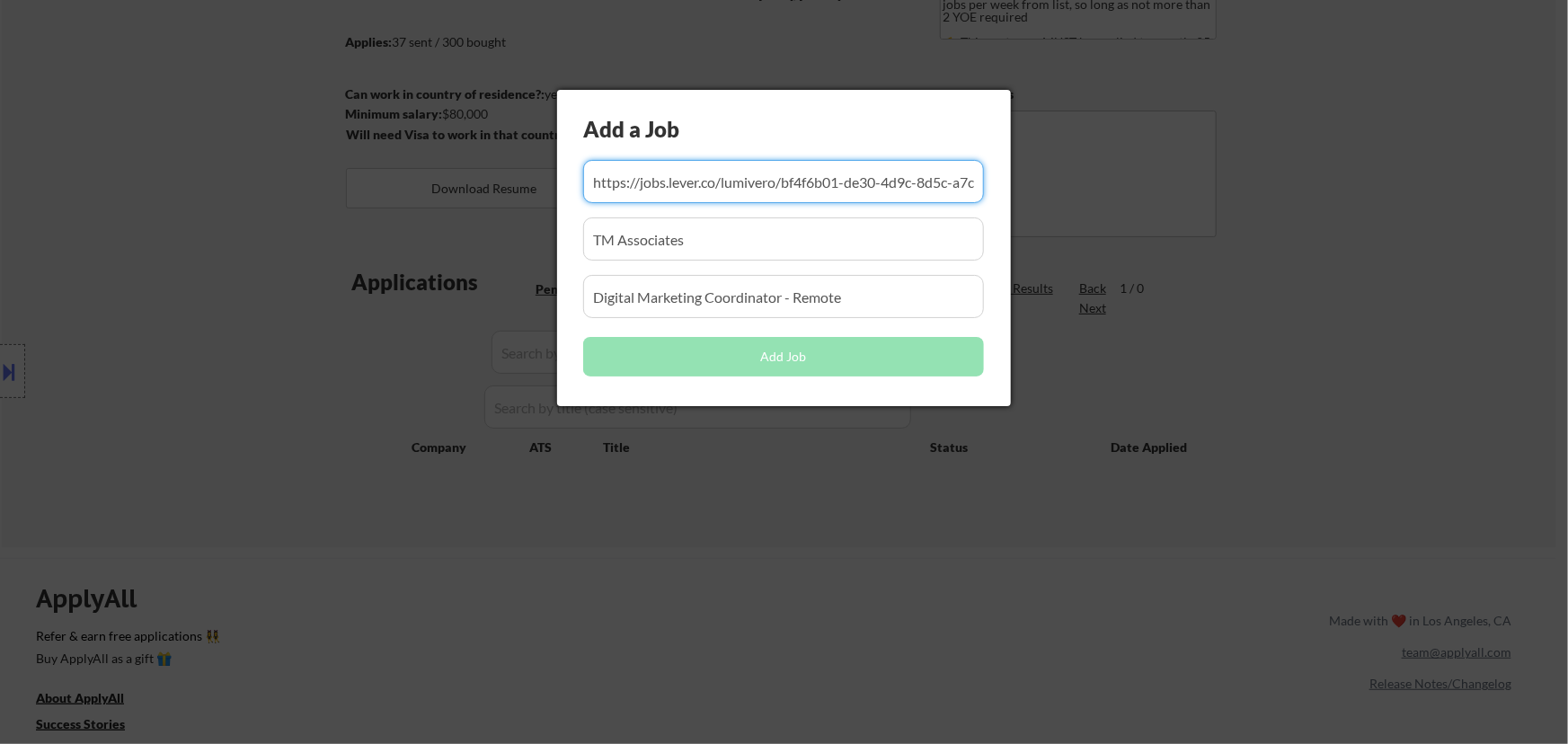 scroll, scrollTop: 0, scrollLeft: 76, axis: horizontal 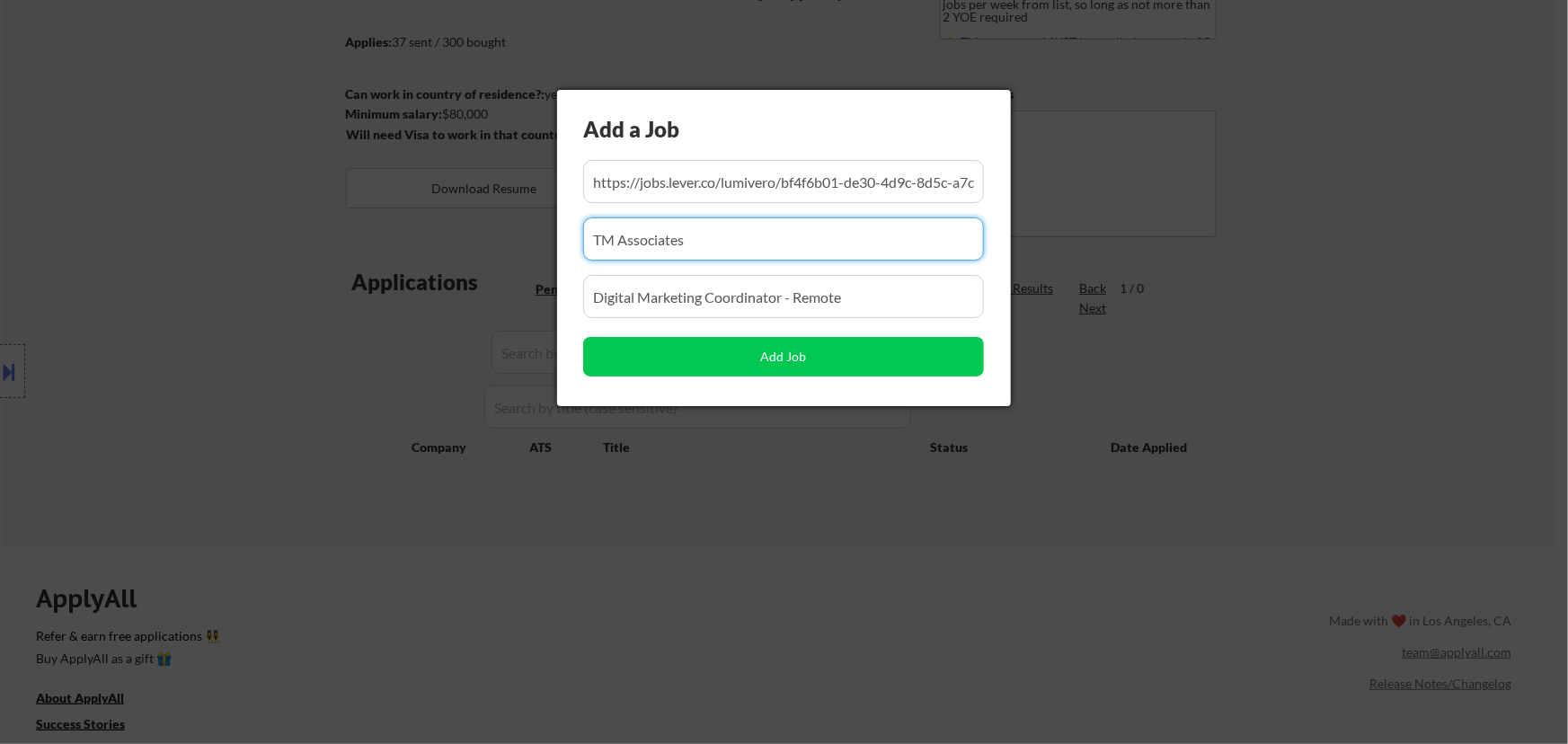 drag, startPoint x: 704, startPoint y: 241, endPoint x: 496, endPoint y: 253, distance: 208.34587 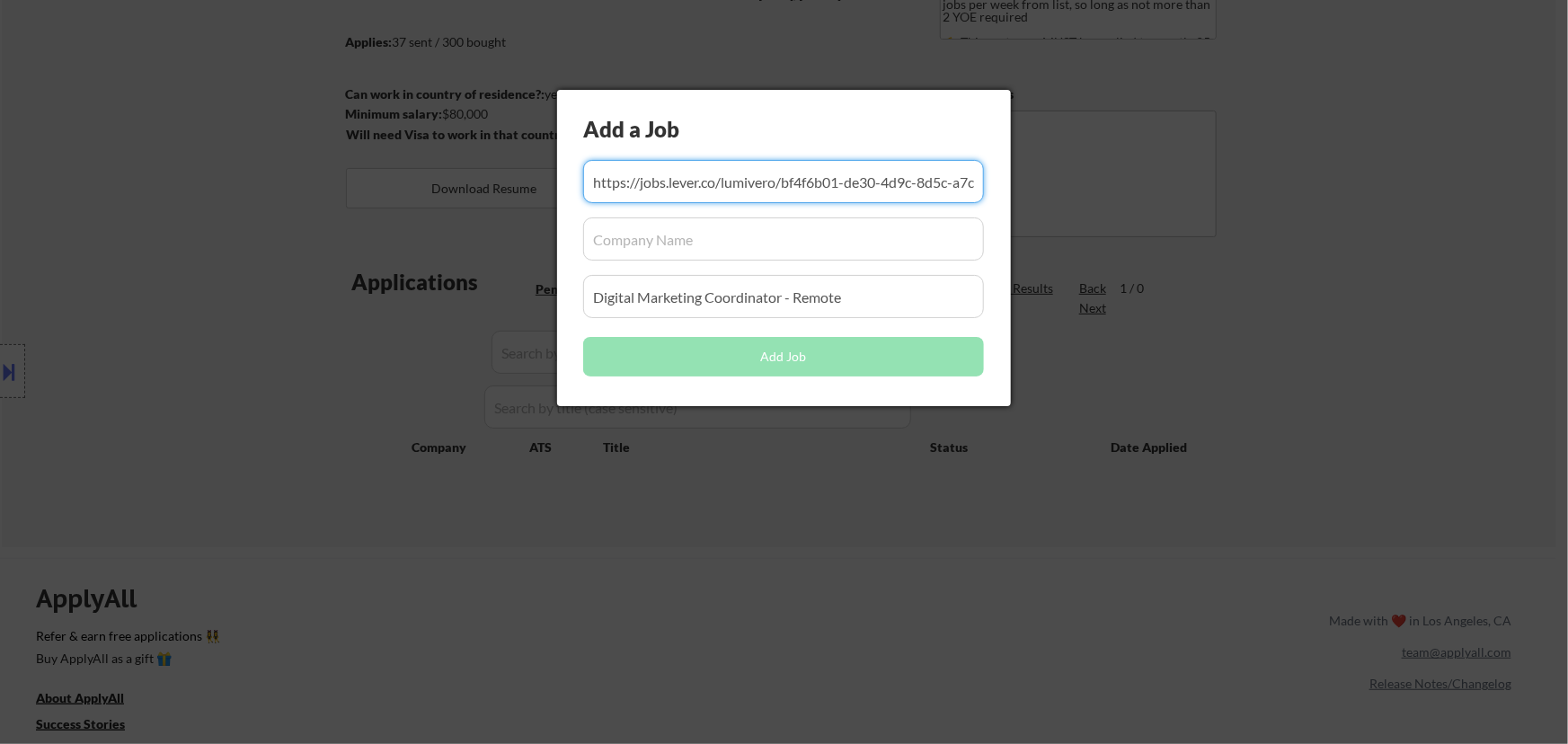 drag, startPoint x: 776, startPoint y: 182, endPoint x: 722, endPoint y: 191, distance: 55 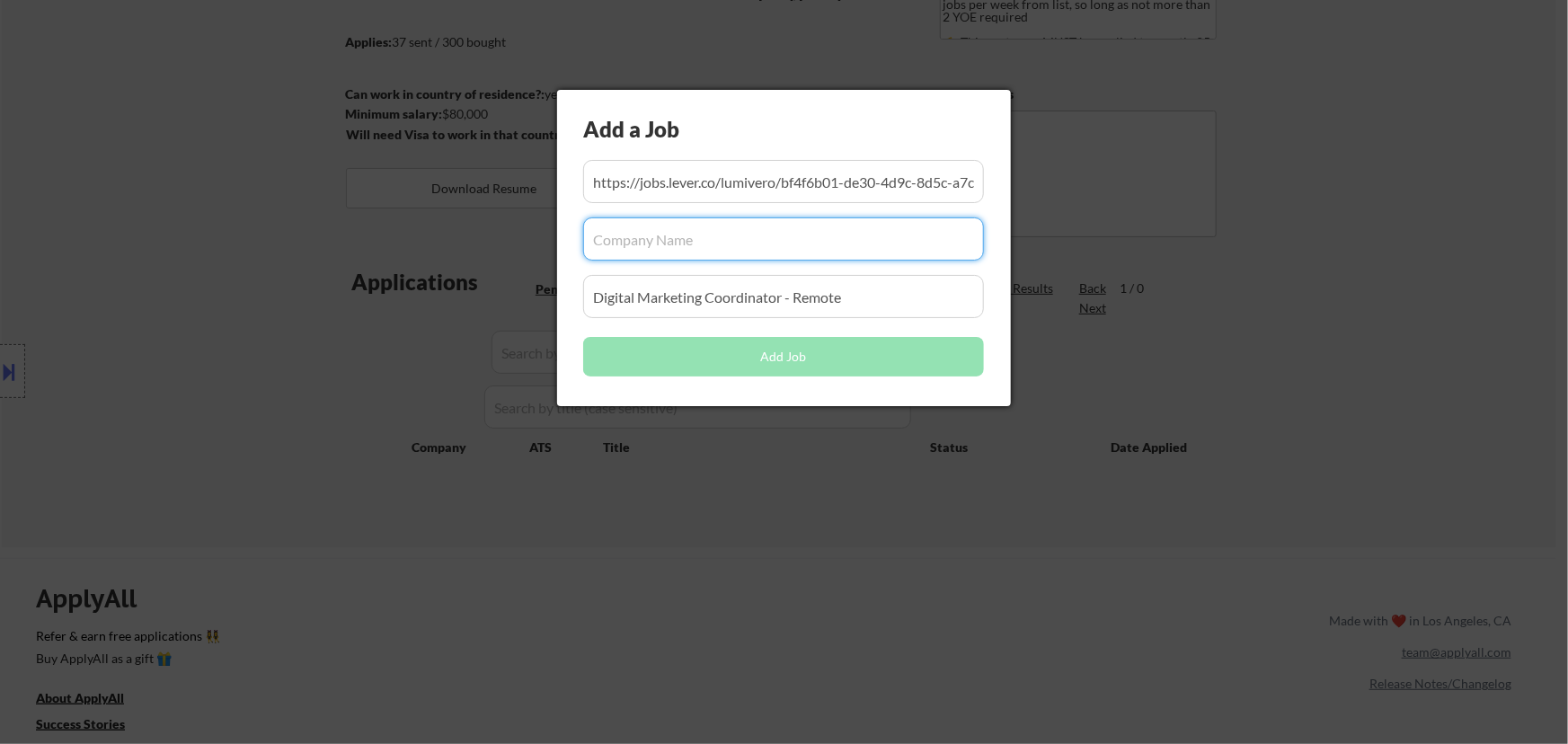 click at bounding box center [784, 239] 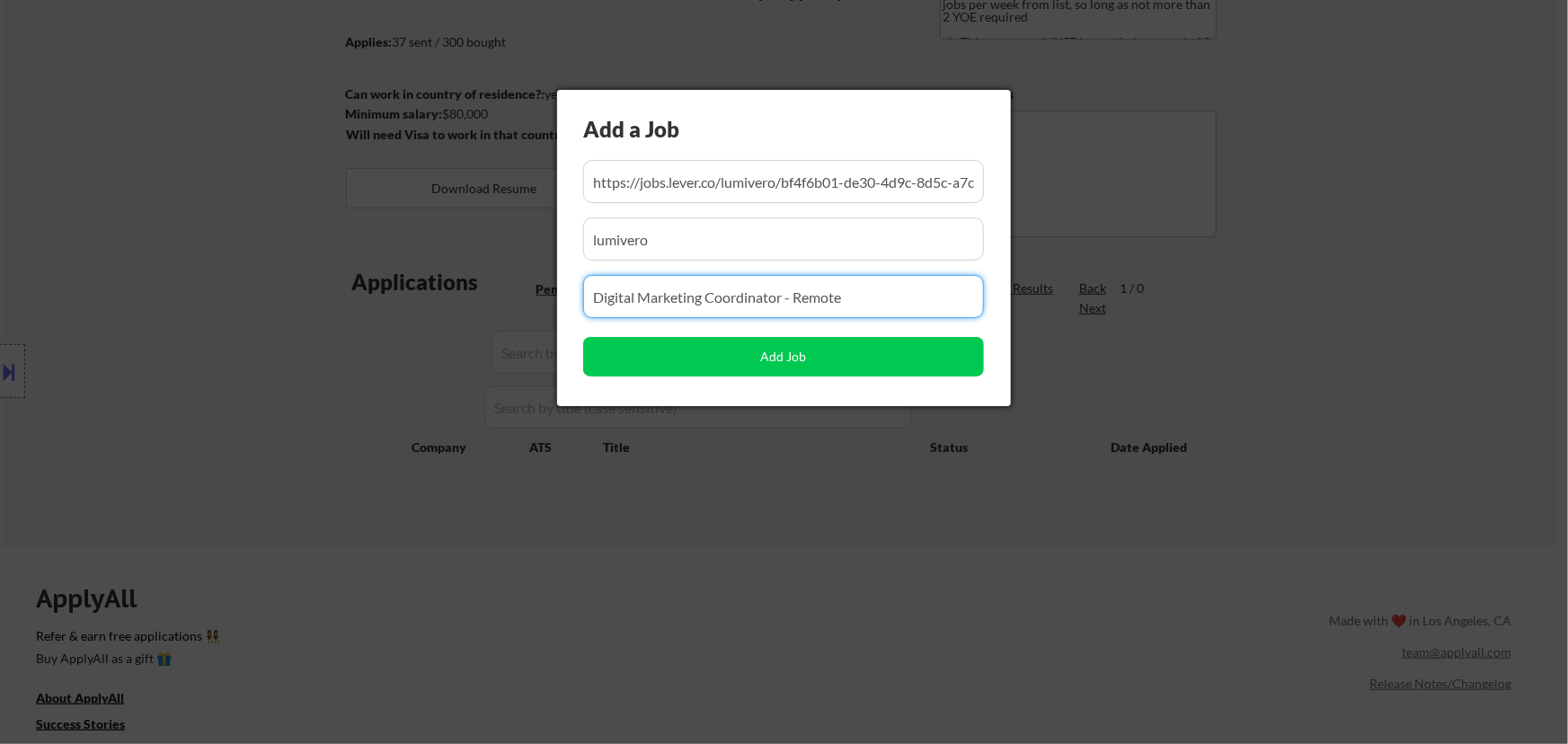 drag, startPoint x: 854, startPoint y: 295, endPoint x: 525, endPoint y: 295, distance: 329 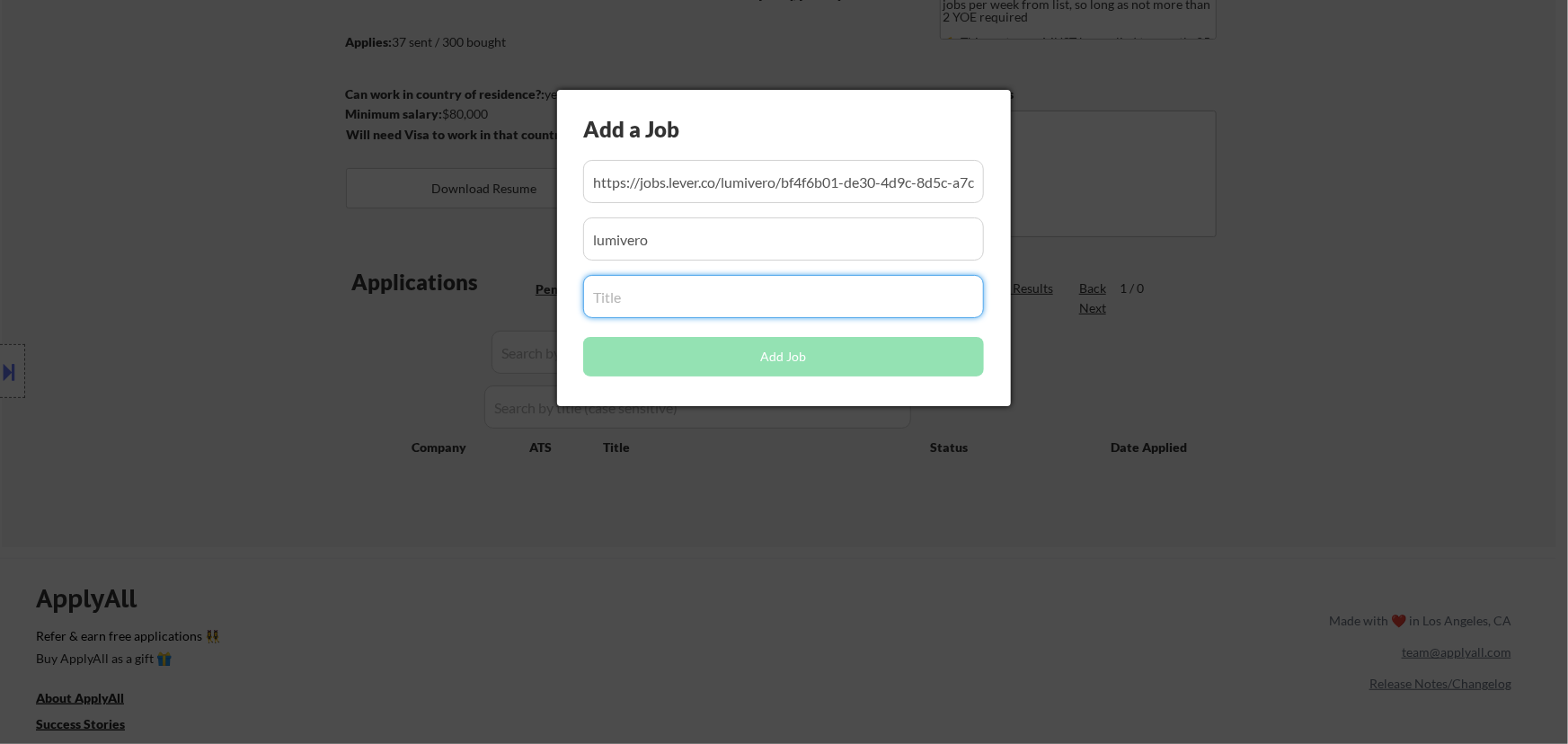 click at bounding box center [784, 297] 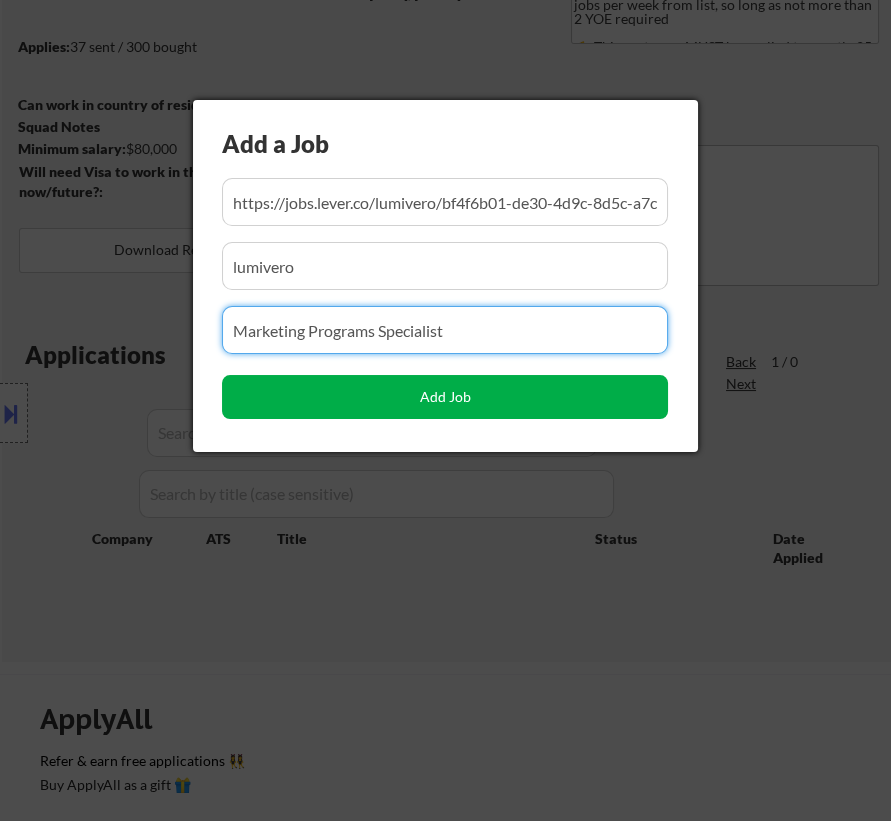 click on "Add Job" at bounding box center [445, 397] 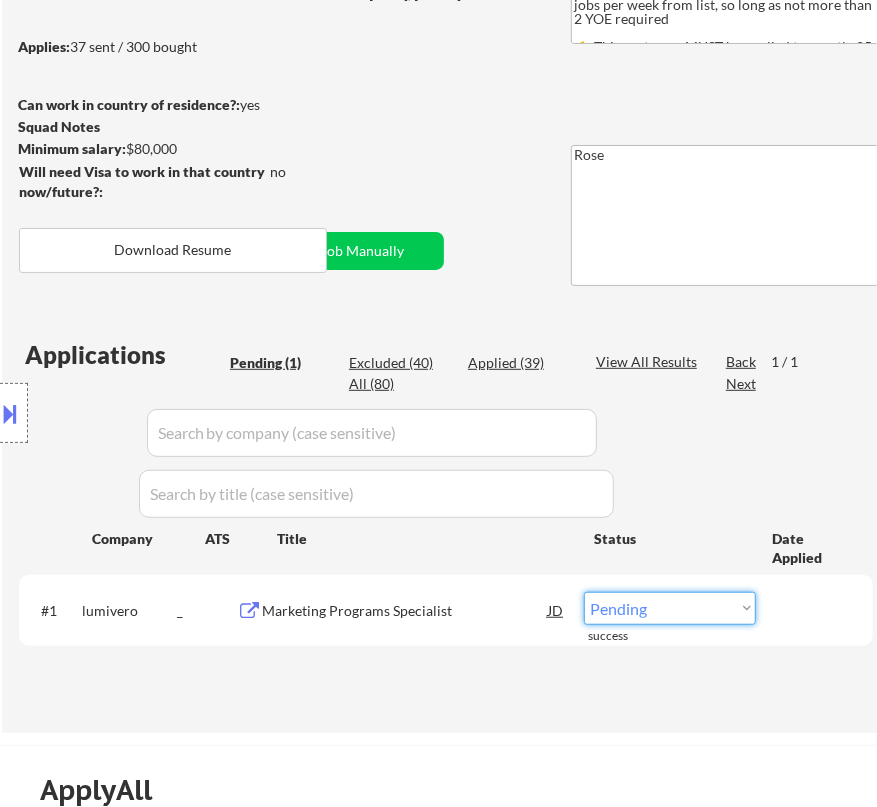 click on "Choose an option... Pending Applied Excluded (Questions) Excluded (Expired) Excluded (Location) Excluded (Bad Match) Excluded (Blocklist) Excluded (Salary) Excluded (Other)" at bounding box center (670, 608) 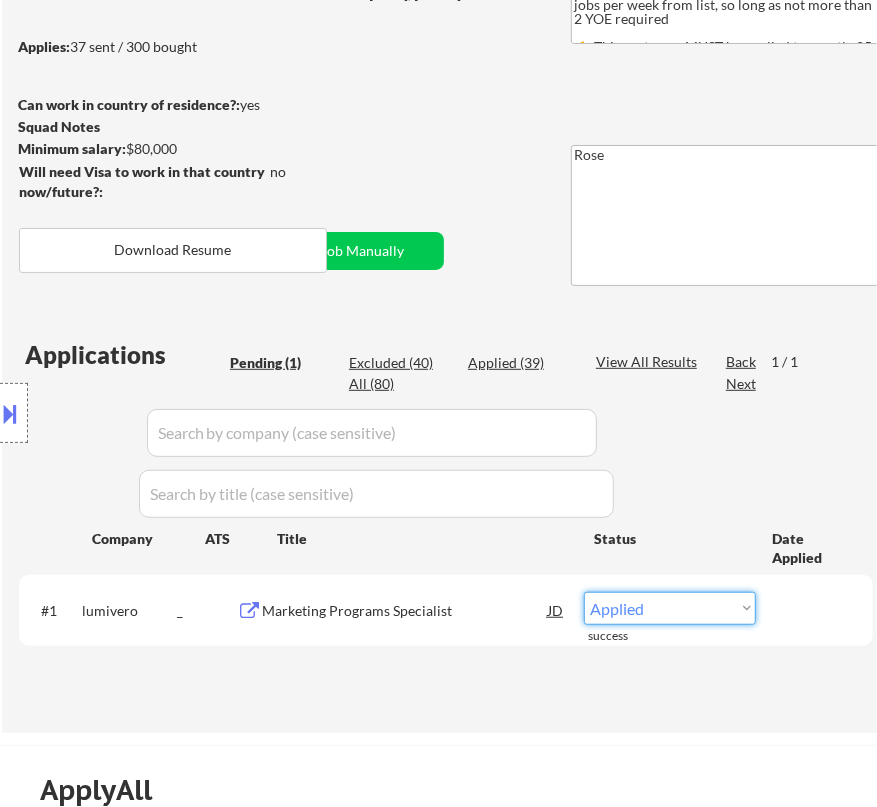 click on "Choose an option... Pending Applied Excluded (Questions) Excluded (Expired) Excluded (Location) Excluded (Bad Match) Excluded (Blocklist) Excluded (Salary) Excluded (Other)" at bounding box center [670, 608] 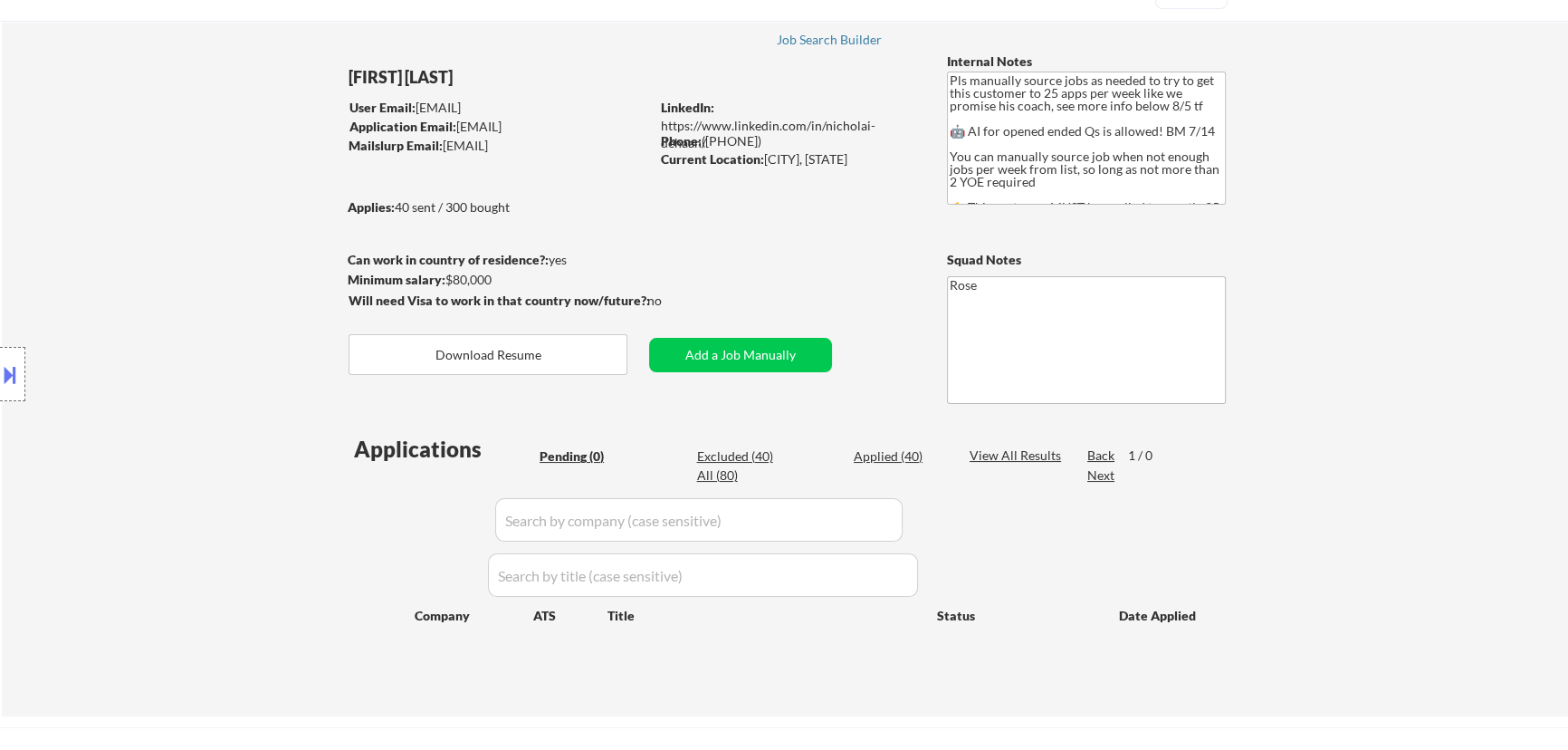 scroll, scrollTop: 0, scrollLeft: 0, axis: both 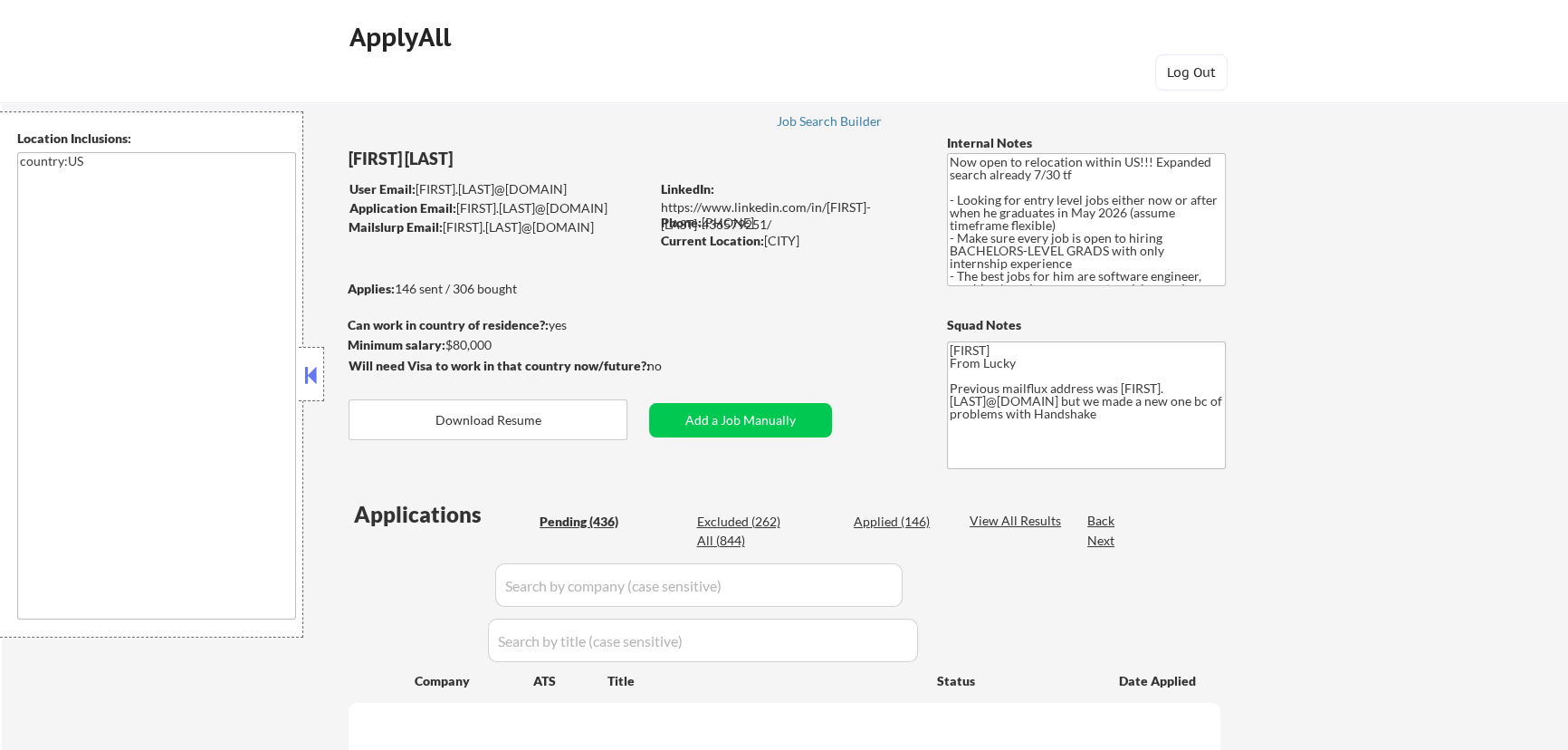 select on ""pending"" 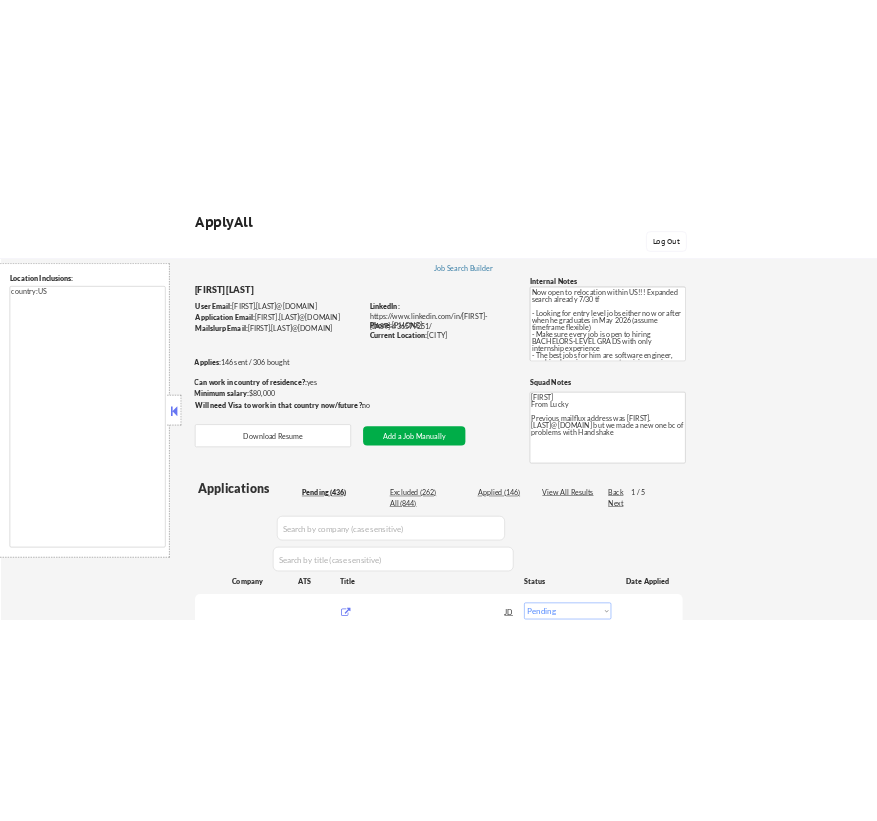 scroll, scrollTop: 90, scrollLeft: 0, axis: vertical 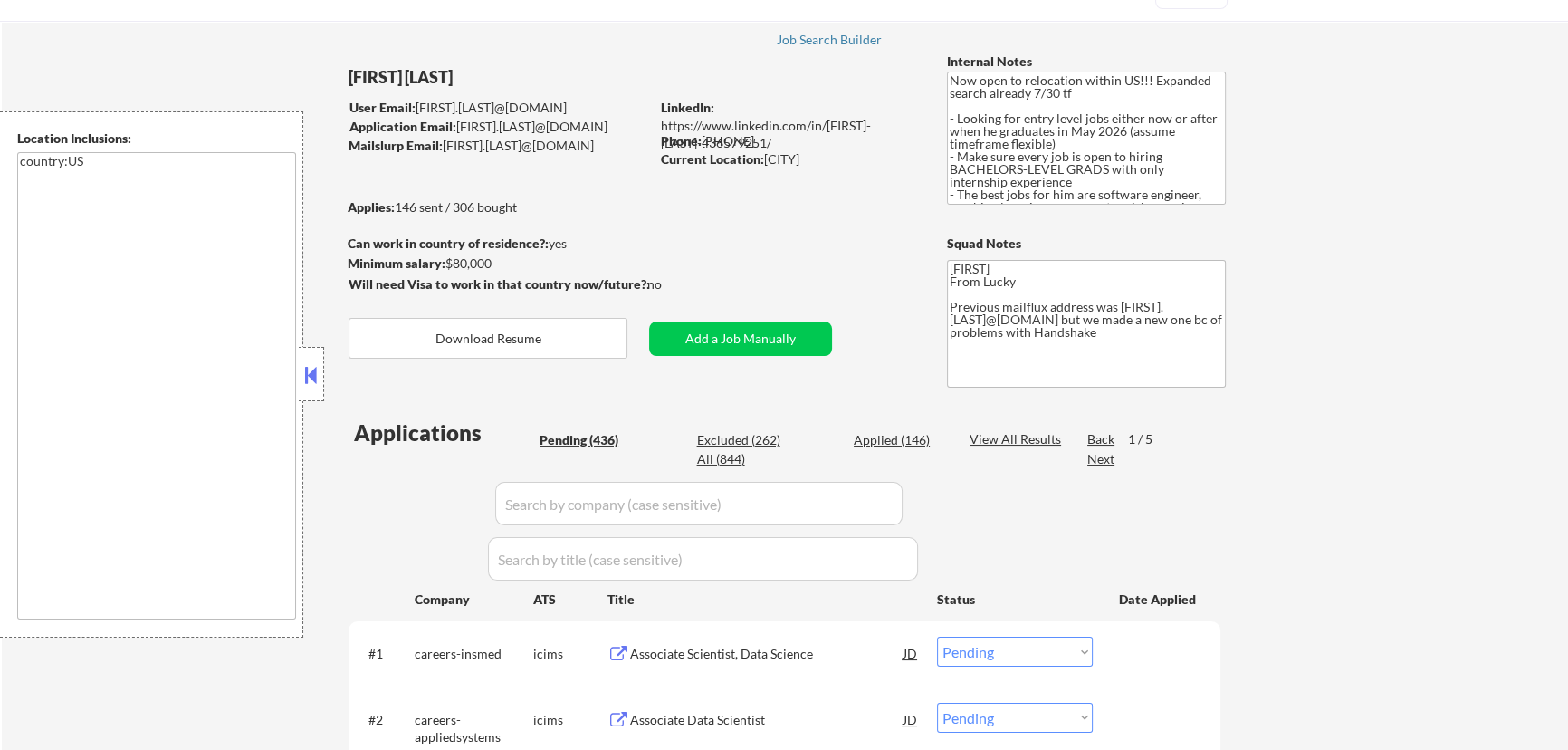 click at bounding box center [311, 375] 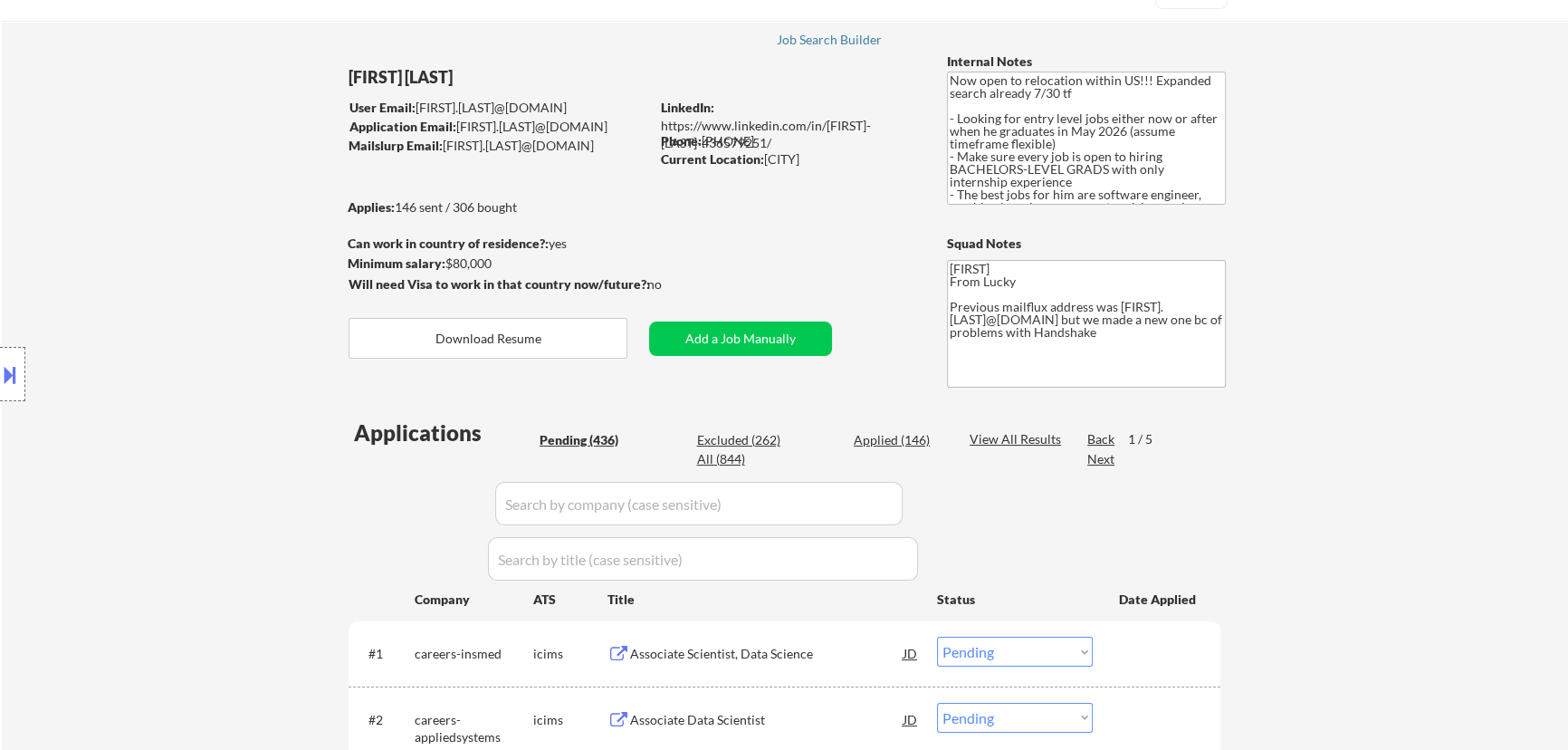 select on ""pending"" 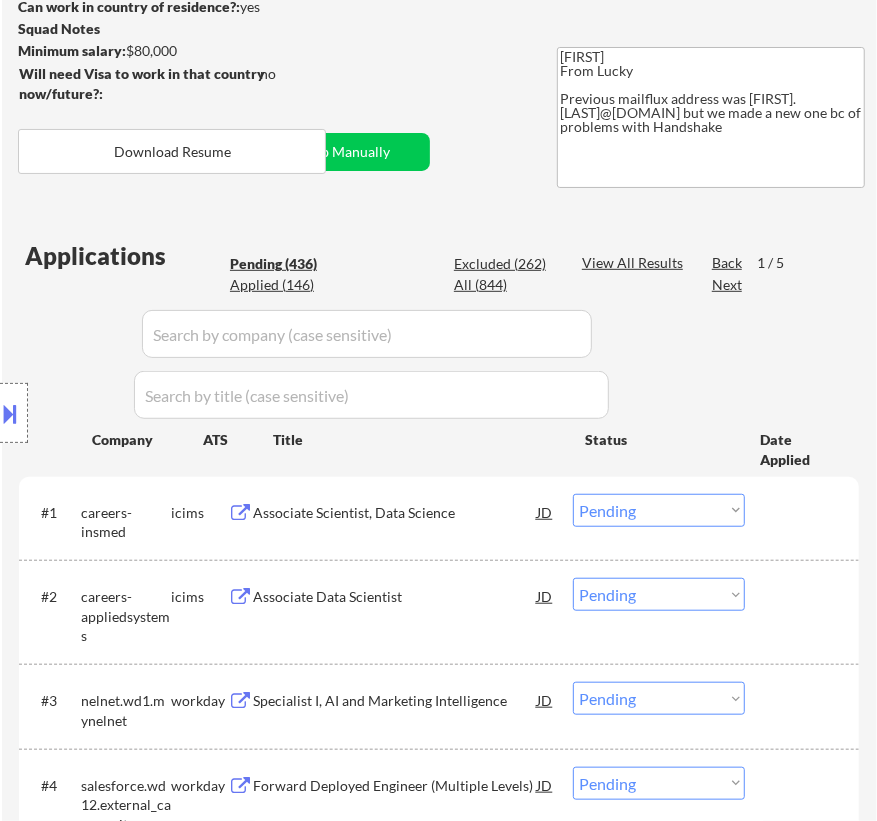 scroll, scrollTop: 363, scrollLeft: 0, axis: vertical 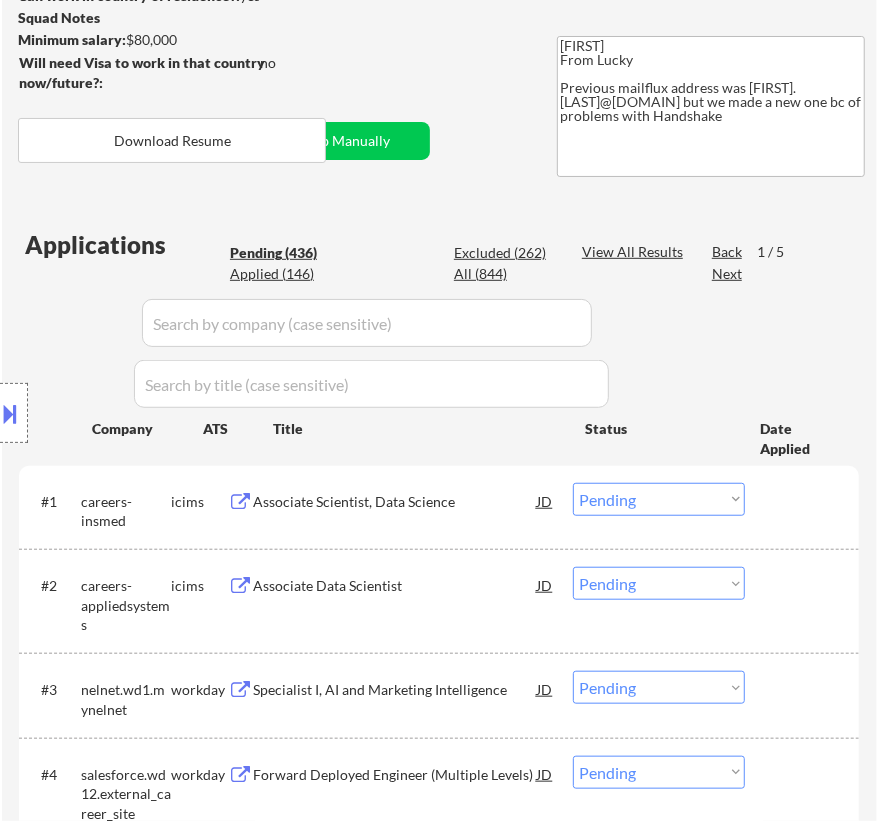 click on "Associate Scientist, Data Science" at bounding box center [395, 502] 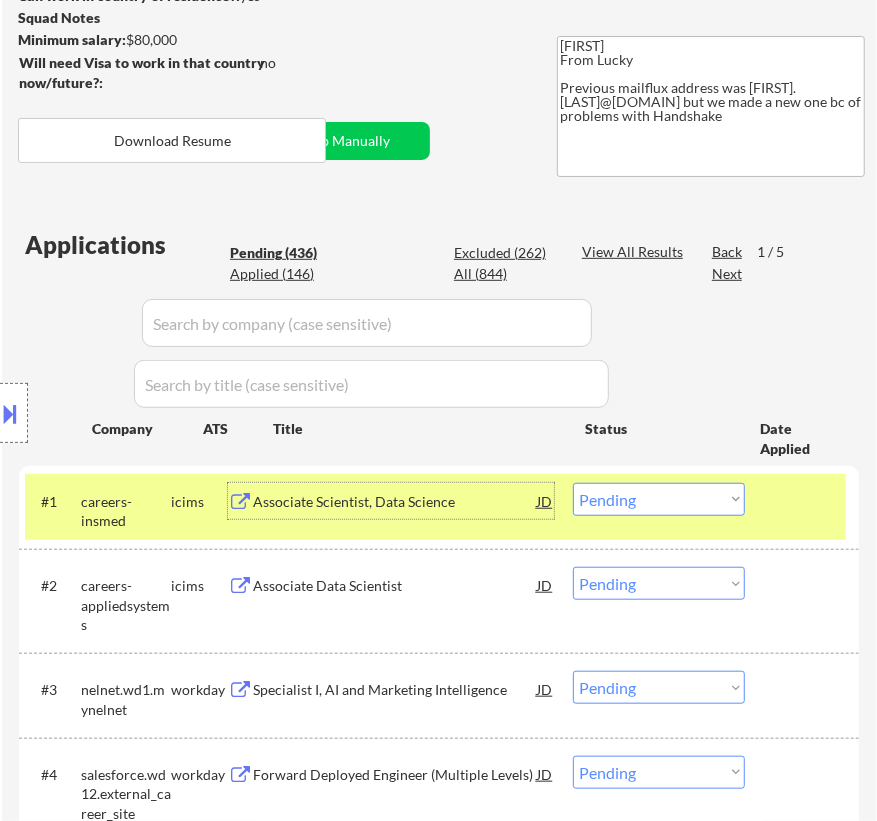 click on "Choose an option... Pending Applied Excluded (Questions) Excluded (Expired) Excluded (Location) Excluded (Bad Match) Excluded (Blocklist) Excluded (Salary) Excluded (Other)" at bounding box center [659, 499] 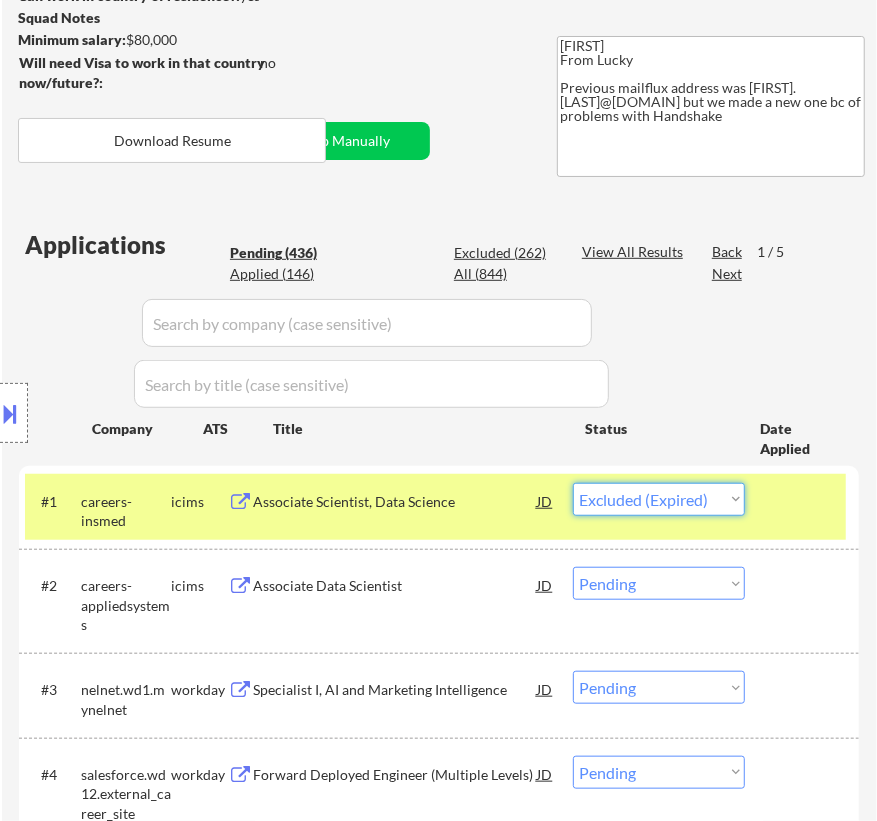 click on "Choose an option... Pending Applied Excluded (Questions) Excluded (Expired) Excluded (Location) Excluded (Bad Match) Excluded (Blocklist) Excluded (Salary) Excluded (Other)" at bounding box center [659, 499] 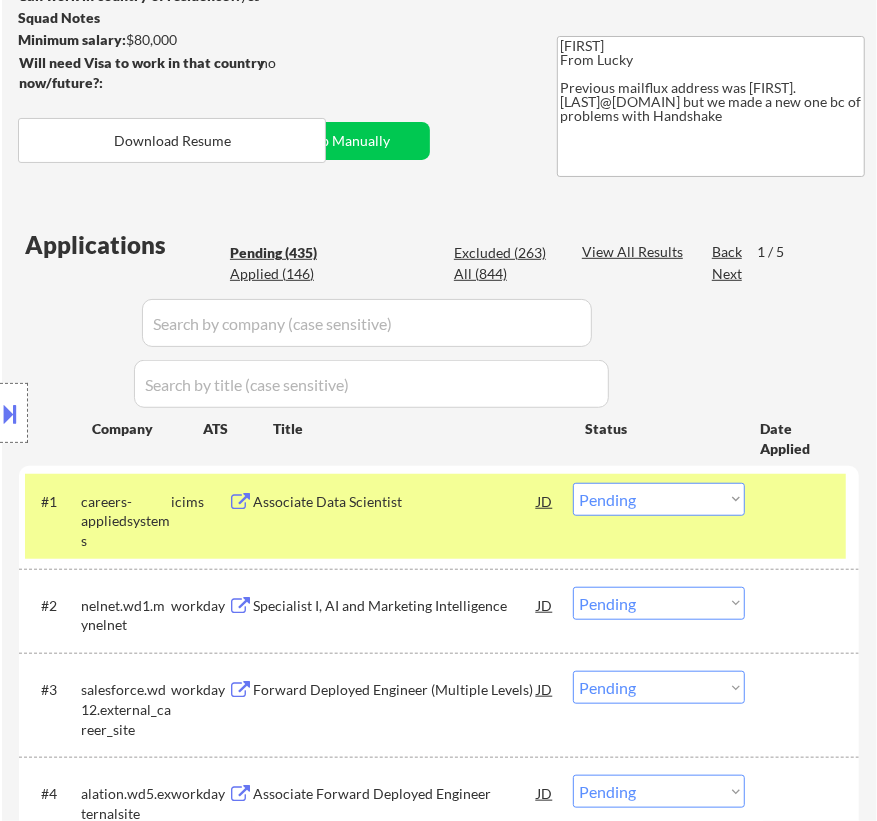 click on "Associate Data Scientist" at bounding box center [395, 501] 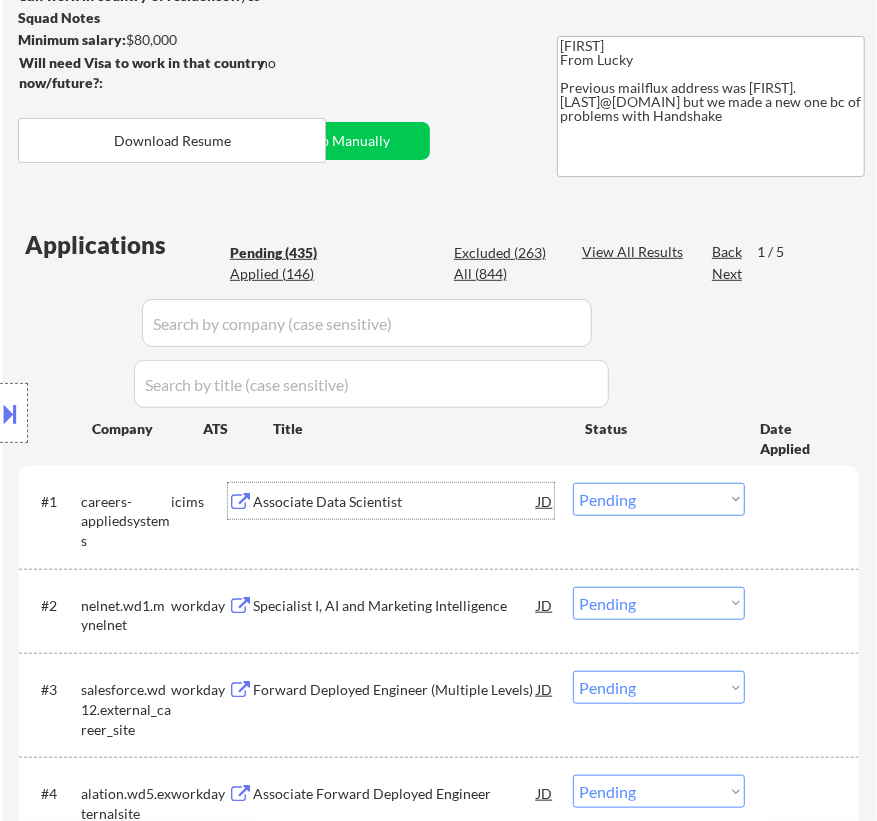 click on "Choose an option... Pending Applied Excluded (Questions) Excluded (Expired) Excluded (Location) Excluded (Bad Match) Excluded (Blocklist) Excluded (Salary) Excluded (Other)" at bounding box center [659, 499] 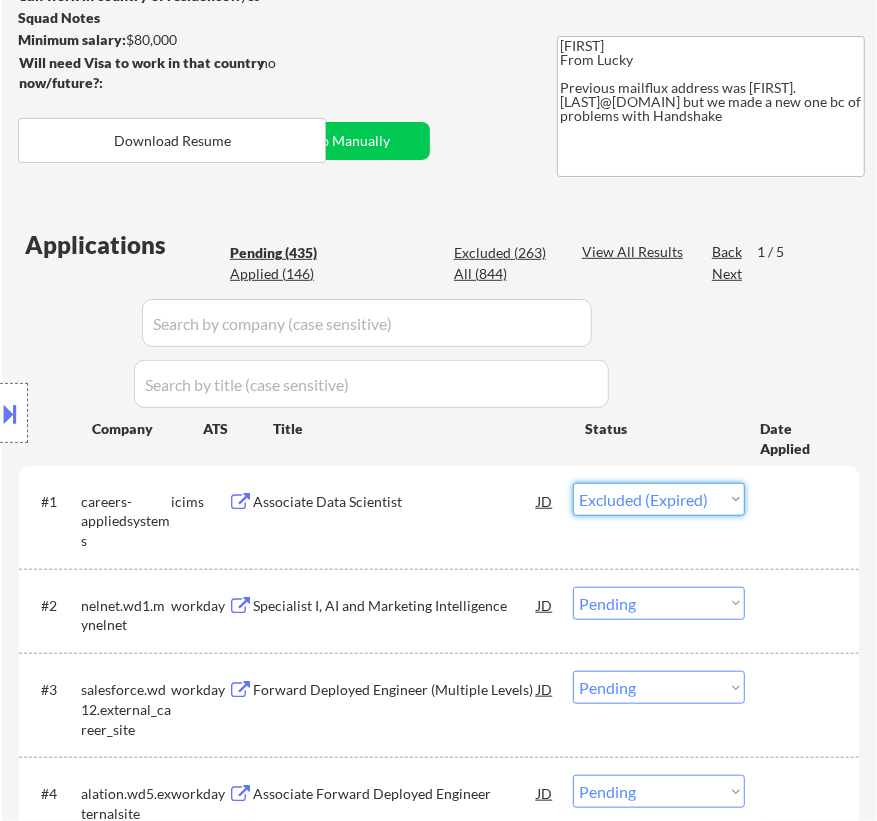click on "Choose an option... Pending Applied Excluded (Questions) Excluded (Expired) Excluded (Location) Excluded (Bad Match) Excluded (Blocklist) Excluded (Salary) Excluded (Other)" at bounding box center (659, 499) 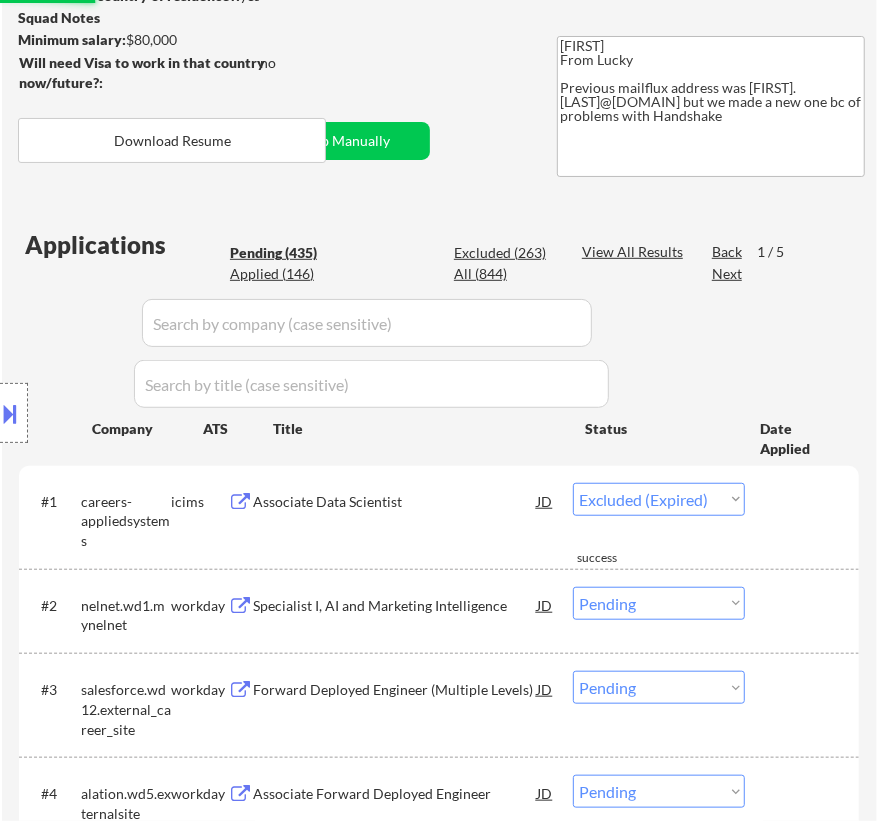 type 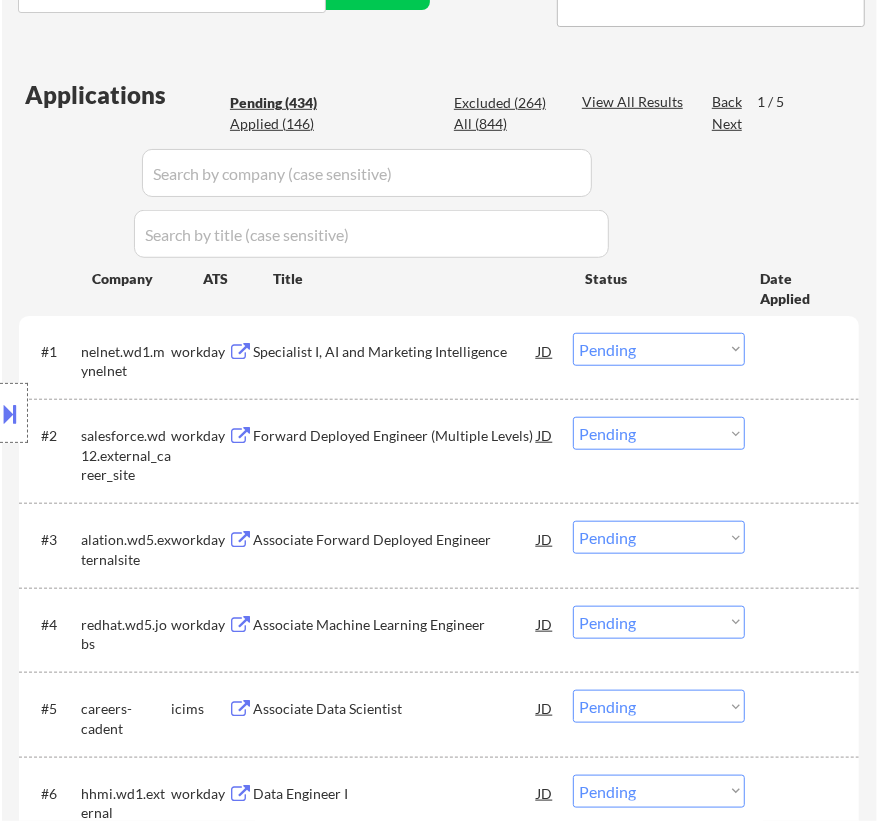 scroll, scrollTop: 545, scrollLeft: 0, axis: vertical 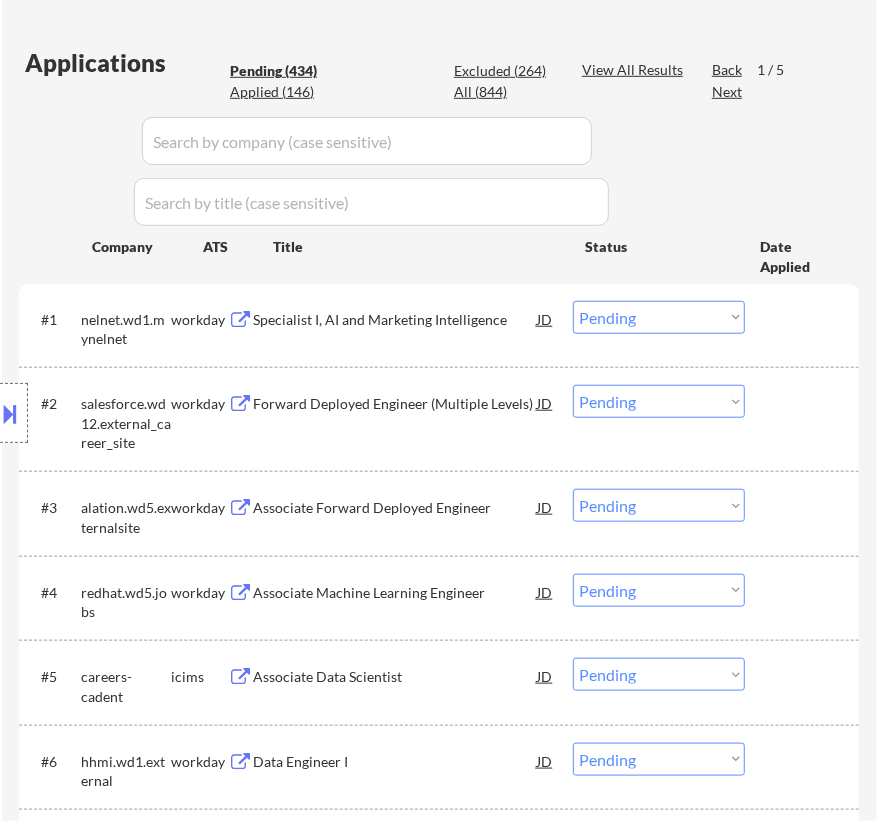 click on "Specialist I, AI and Marketing Intelligence" at bounding box center [395, 320] 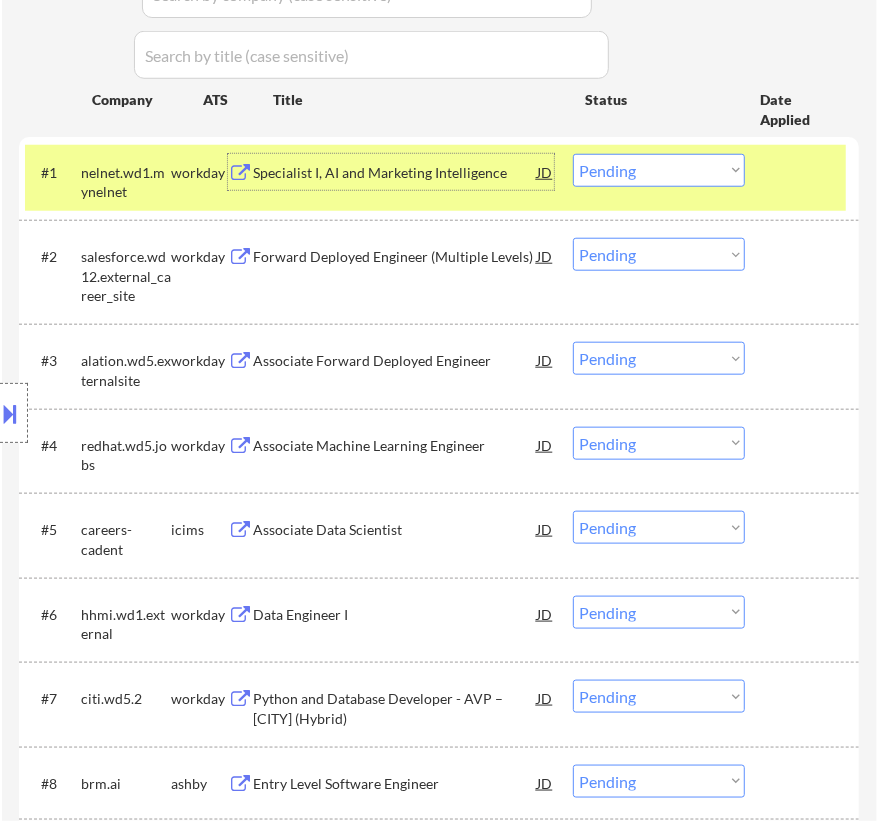 scroll, scrollTop: 727, scrollLeft: 0, axis: vertical 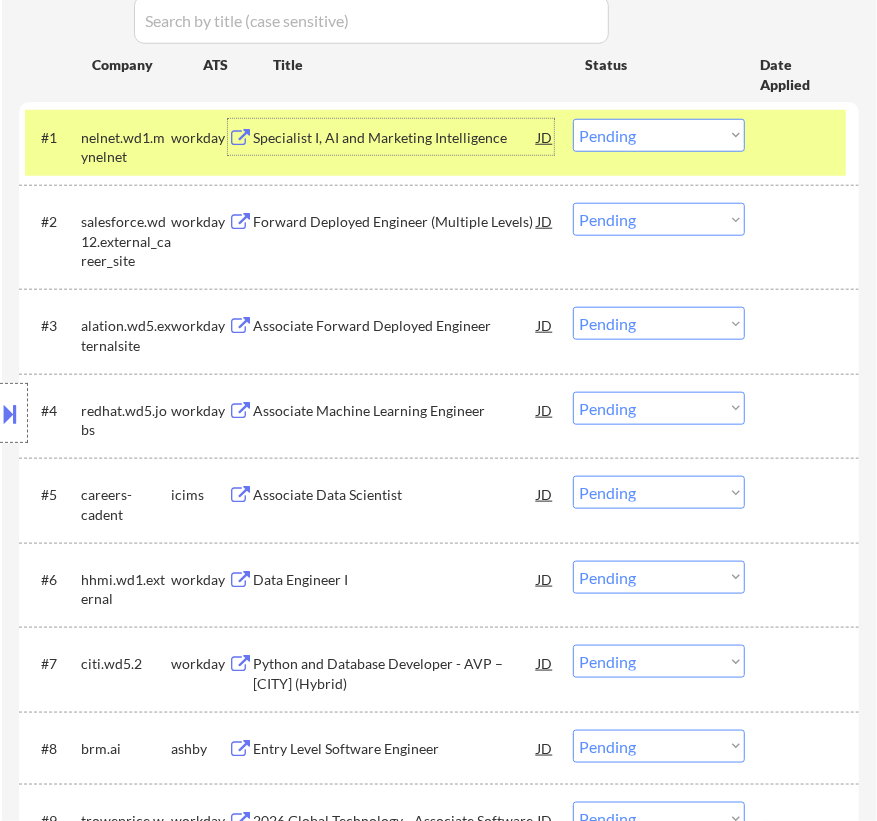 click on "Forward Deployed Engineer (Multiple Levels)" at bounding box center (395, 222) 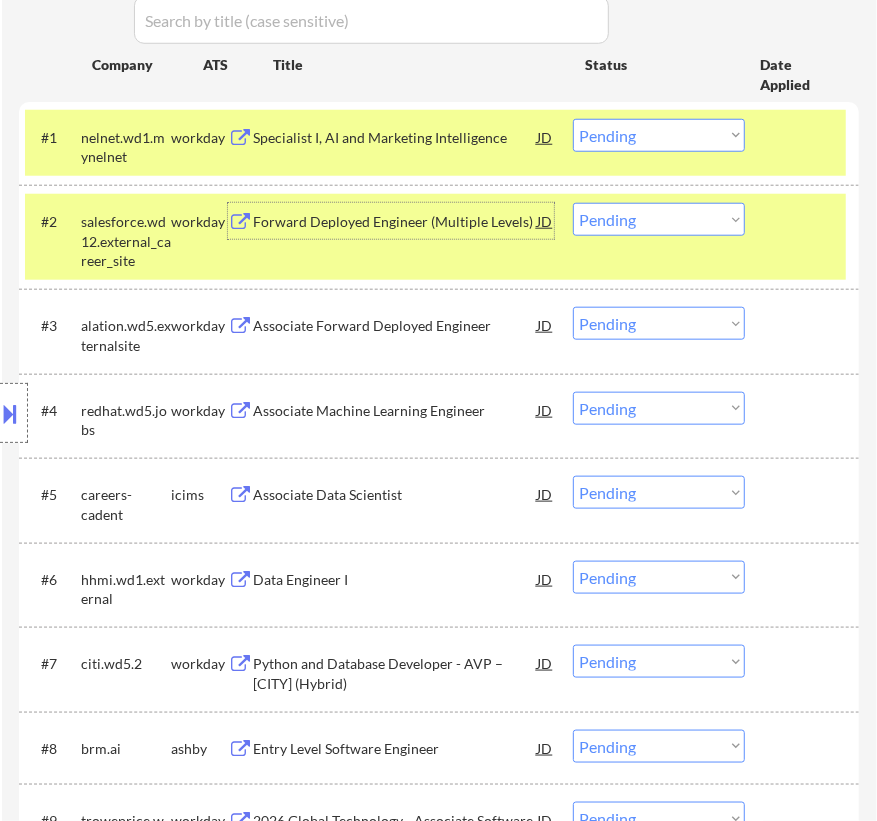 click on "Choose an option... Pending Applied Excluded (Questions) Excluded (Expired) Excluded (Location) Excluded (Bad Match) Excluded (Blocklist) Excluded (Salary) Excluded (Other)" at bounding box center (659, 219) 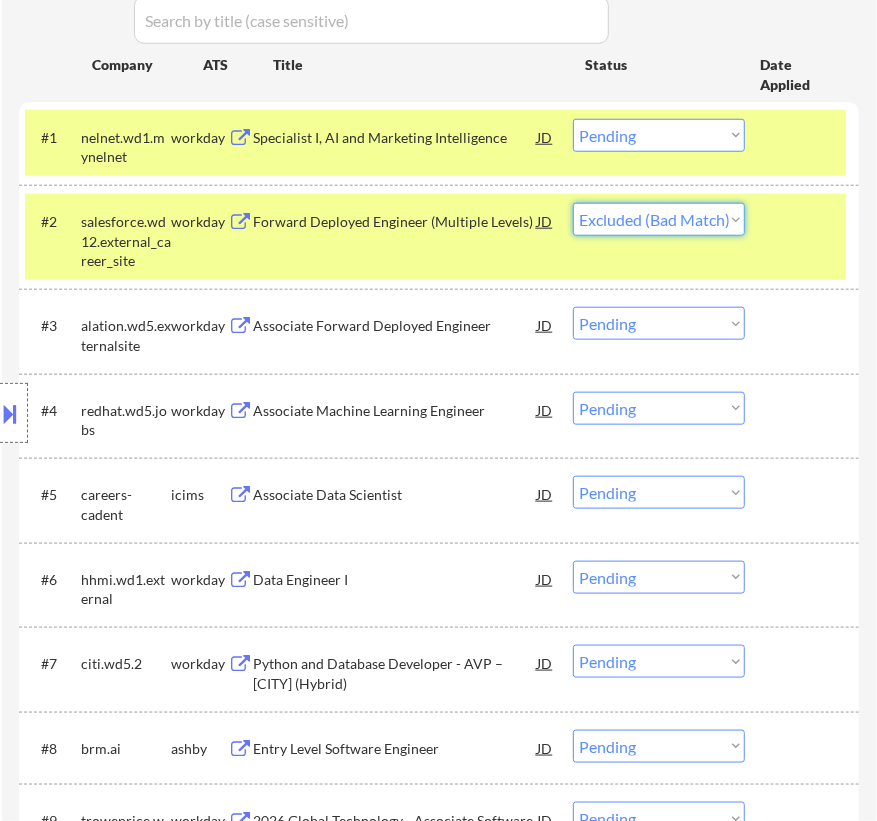 click on "Choose an option... Pending Applied Excluded (Questions) Excluded (Expired) Excluded (Location) Excluded (Bad Match) Excluded (Blocklist) Excluded (Salary) Excluded (Other)" at bounding box center [659, 219] 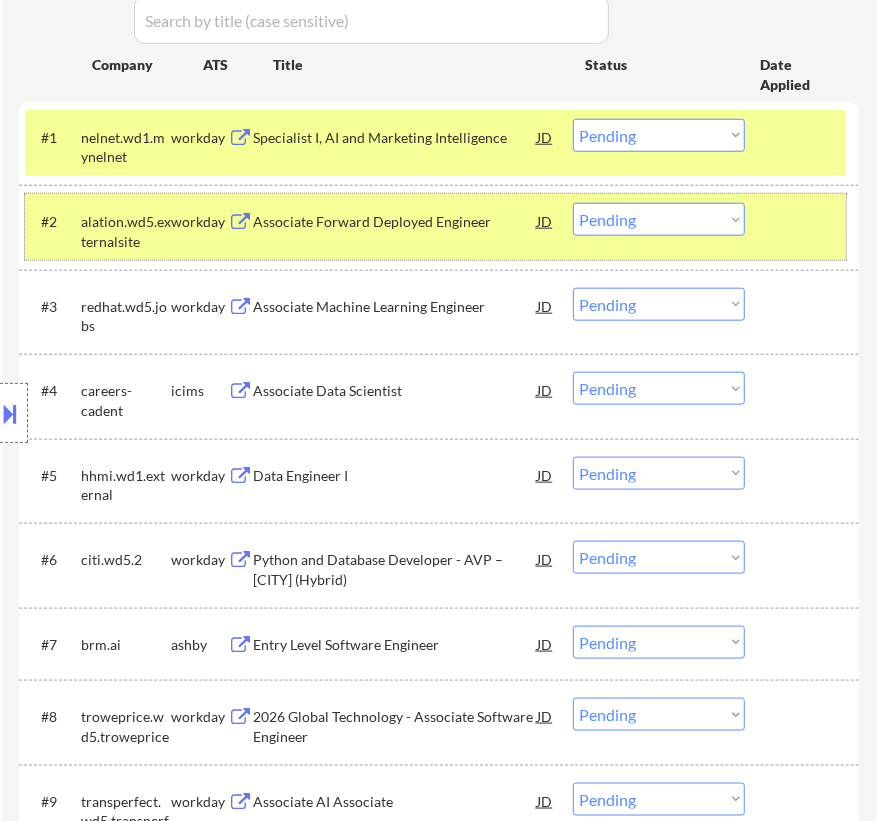 click on "#2 alation.wd5.externalsite workday Associate Forward Deployed Engineer JD Choose an option... Pending Applied Excluded (Questions) Excluded (Expired) Excluded (Location) Excluded (Bad Match) Excluded (Blocklist) Excluded (Salary) Excluded (Other)" at bounding box center (435, 227) 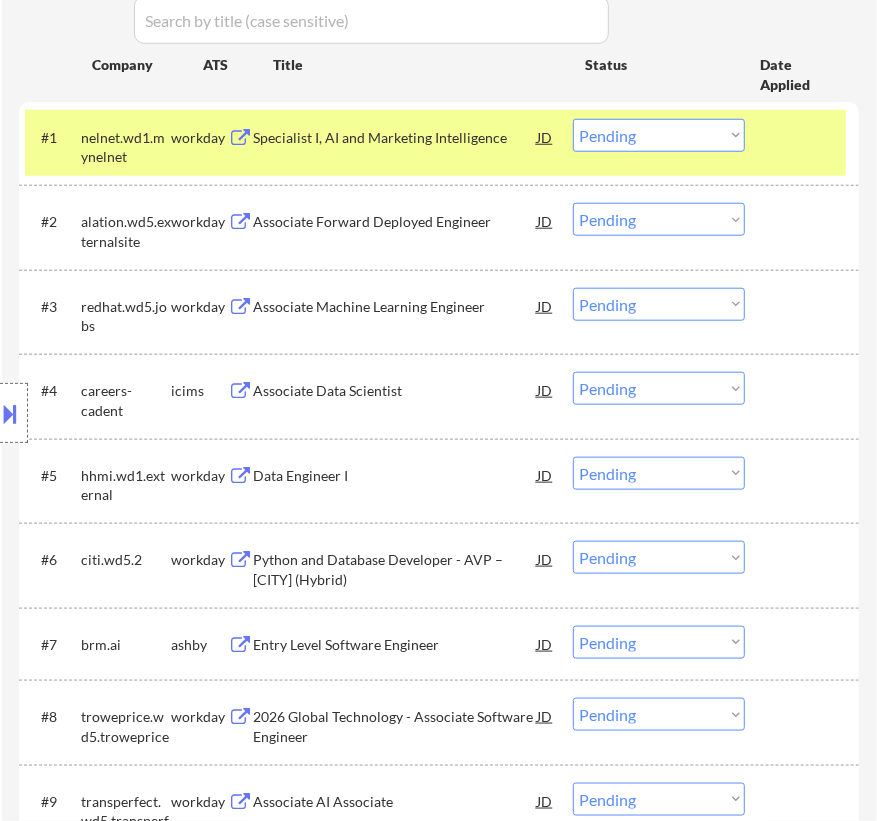 click on "#2 alation.wd5.externalsite workday Associate Forward Deployed Engineer JD Choose an option... Pending Applied Excluded (Questions) Excluded (Expired) Excluded (Location) Excluded (Bad Match) Excluded (Blocklist) Excluded (Salary) Excluded (Other)" at bounding box center [435, 227] 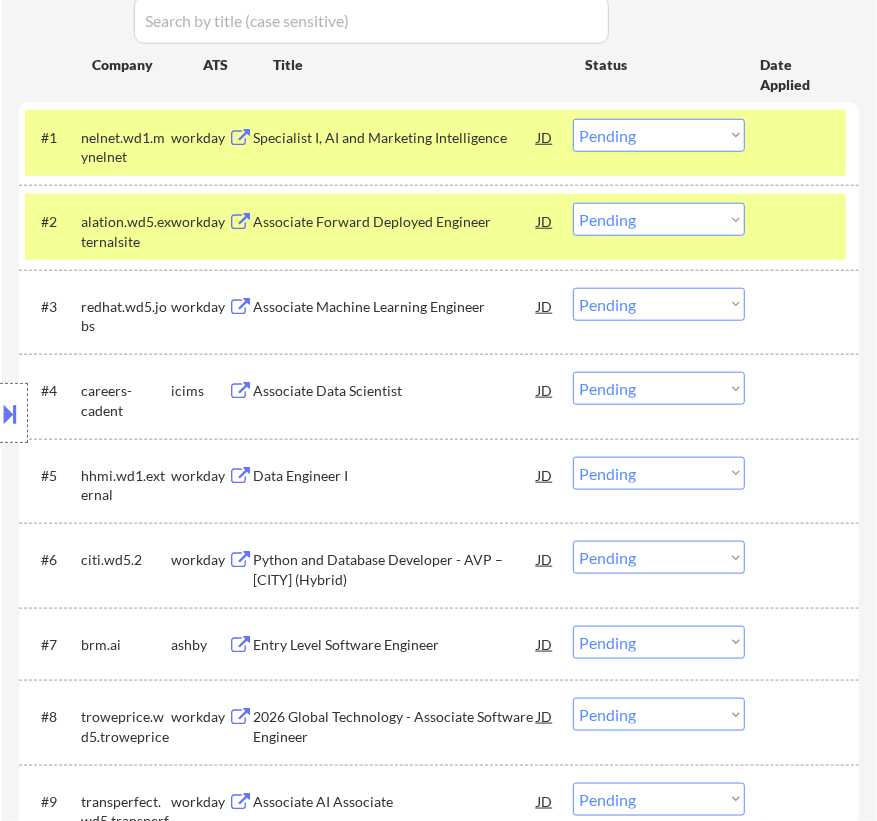 click on "Associate Forward Deployed Engineer" at bounding box center [395, 222] 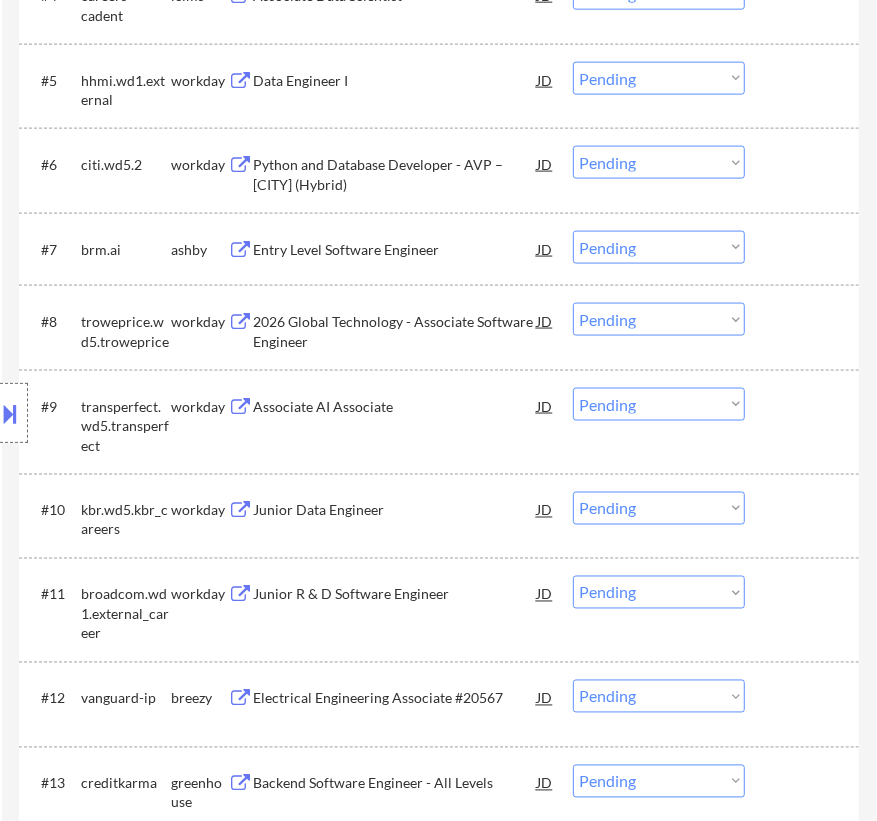 scroll, scrollTop: 1090, scrollLeft: 0, axis: vertical 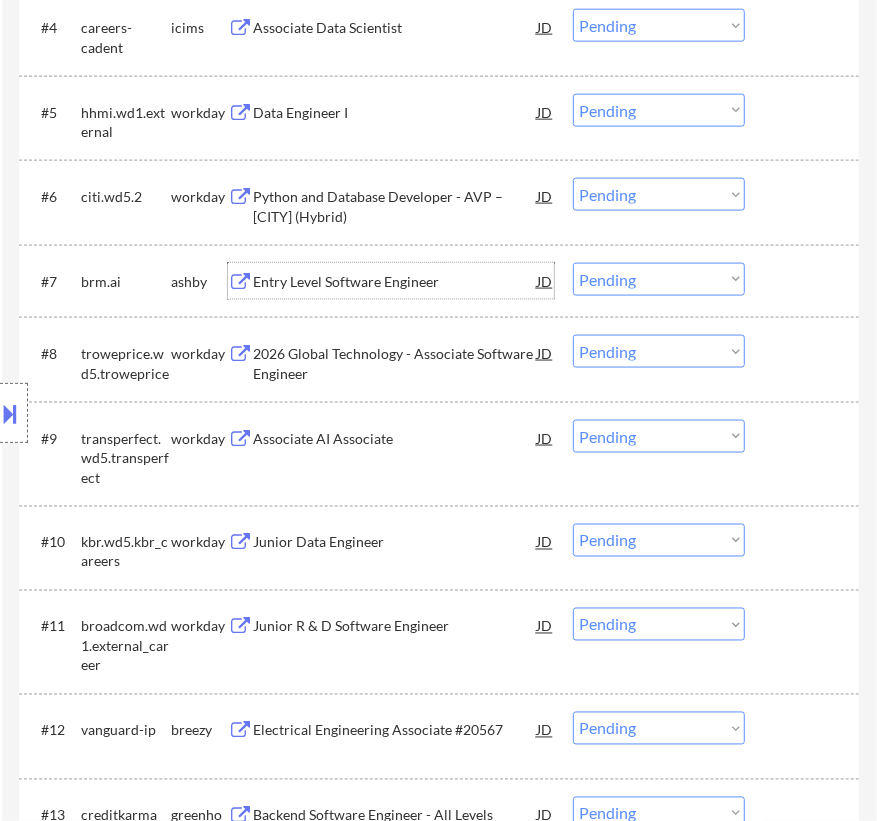 click on "Entry Level Software Engineer" at bounding box center [395, 282] 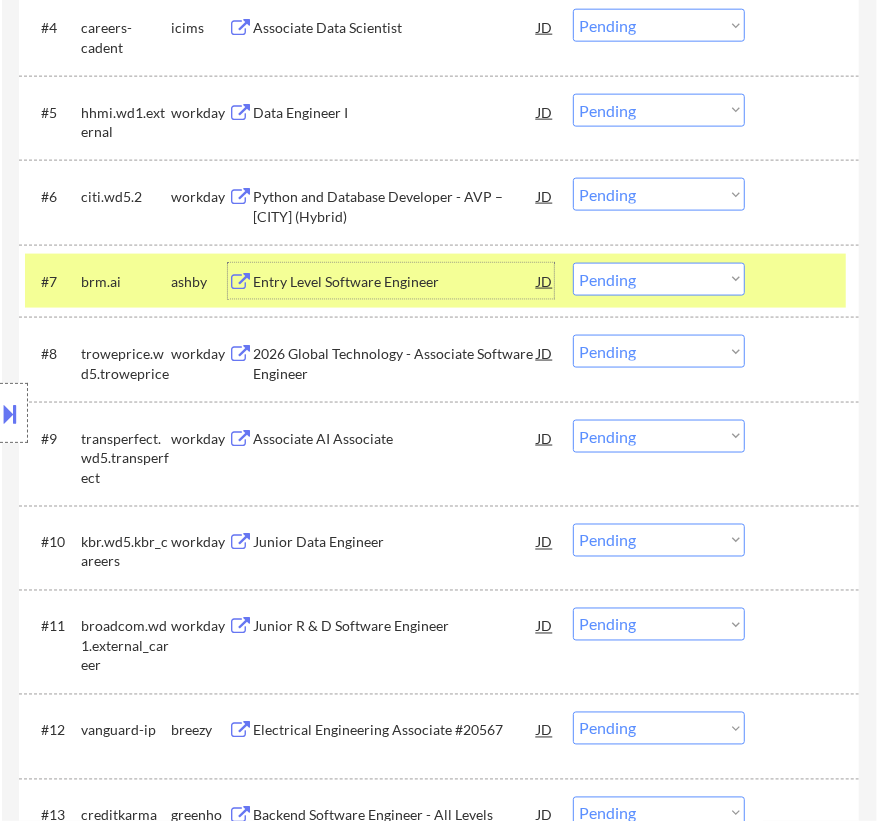 click on "Choose an option... Pending Applied Excluded (Questions) Excluded (Expired) Excluded (Location) Excluded (Bad Match) Excluded (Blocklist) Excluded (Salary) Excluded (Other)" at bounding box center (659, 279) 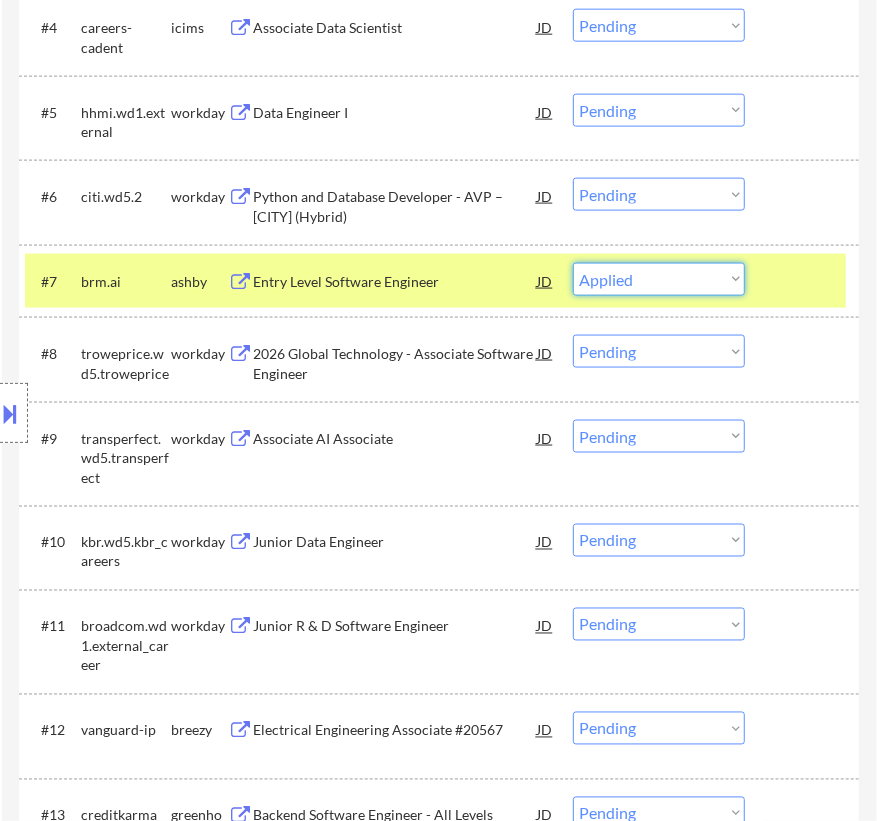 click on "Choose an option... Pending Applied Excluded (Questions) Excluded (Expired) Excluded (Location) Excluded (Bad Match) Excluded (Blocklist) Excluded (Salary) Excluded (Other)" at bounding box center [659, 279] 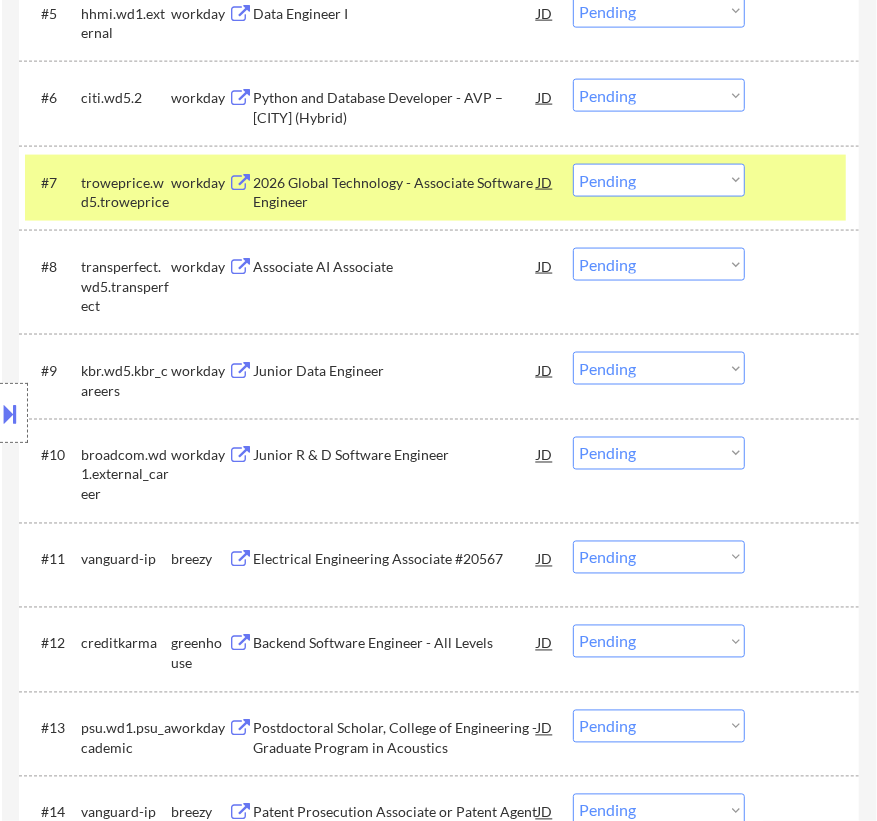 scroll, scrollTop: 1090, scrollLeft: 0, axis: vertical 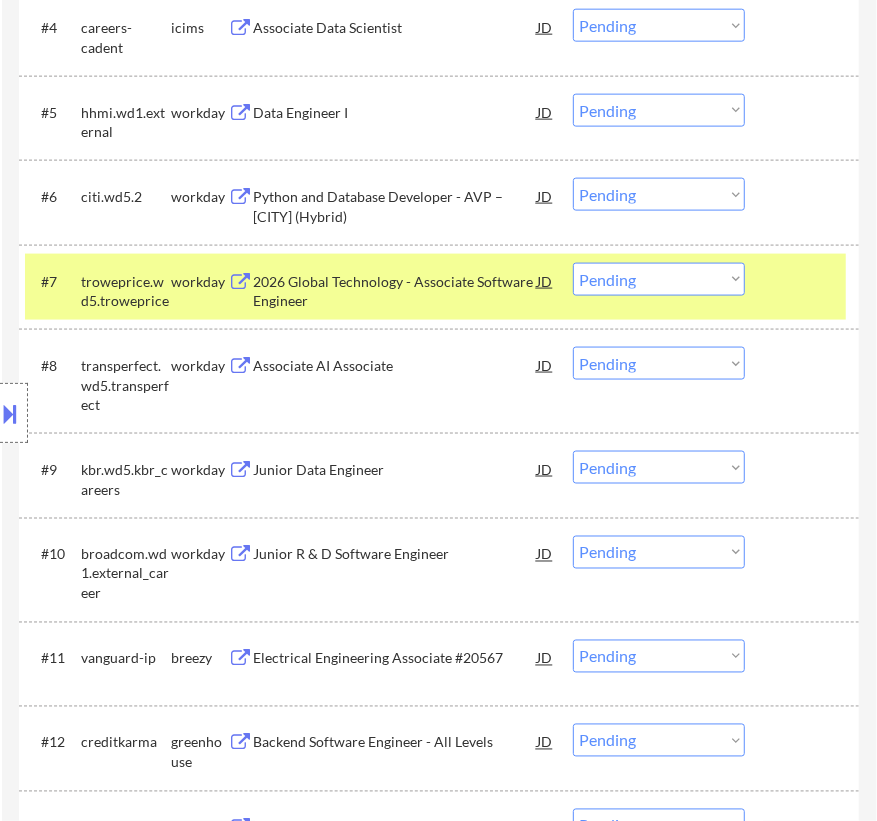 drag, startPoint x: 391, startPoint y: 250, endPoint x: 404, endPoint y: 259, distance: 15.811388 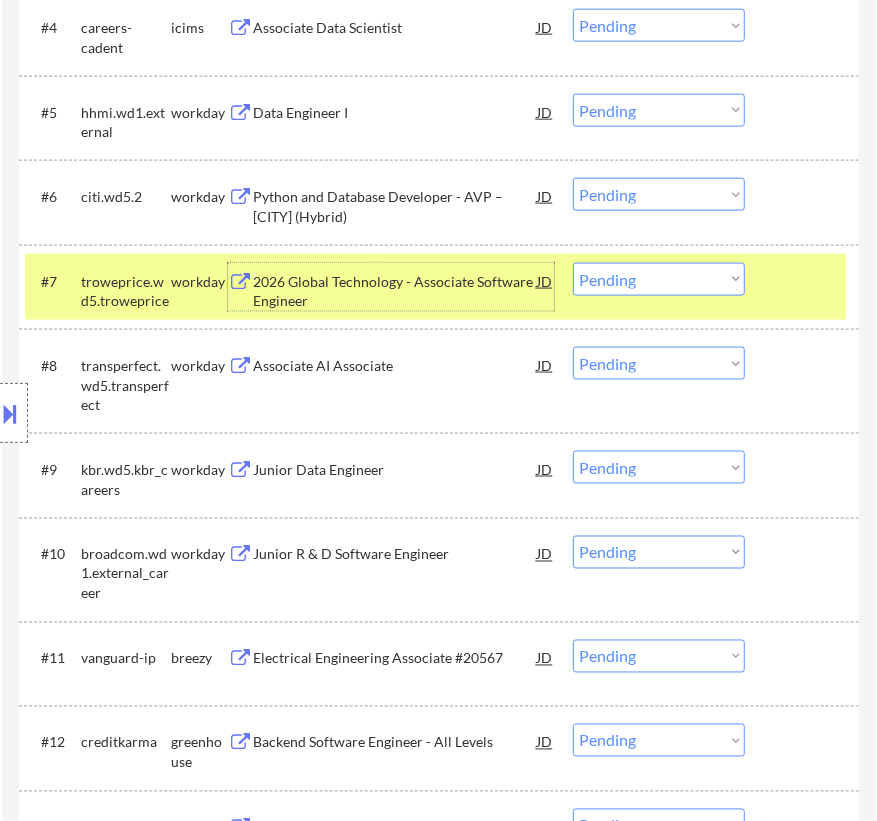 click on "2026 Global Technology - Associate Software Engineer" at bounding box center [395, 287] 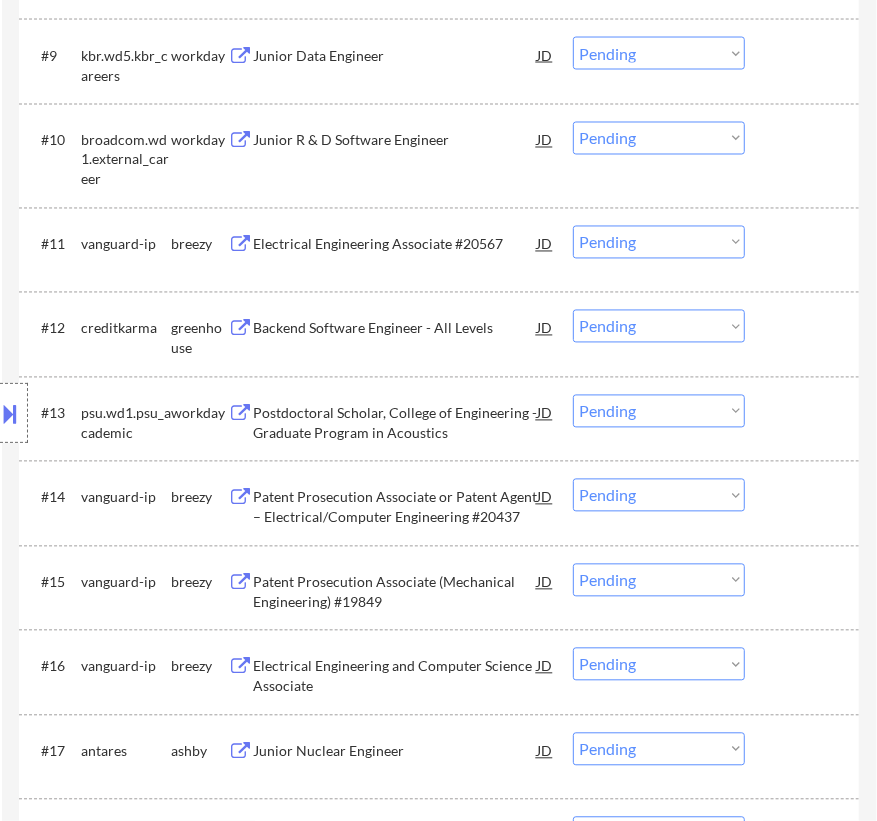 scroll, scrollTop: 1545, scrollLeft: 0, axis: vertical 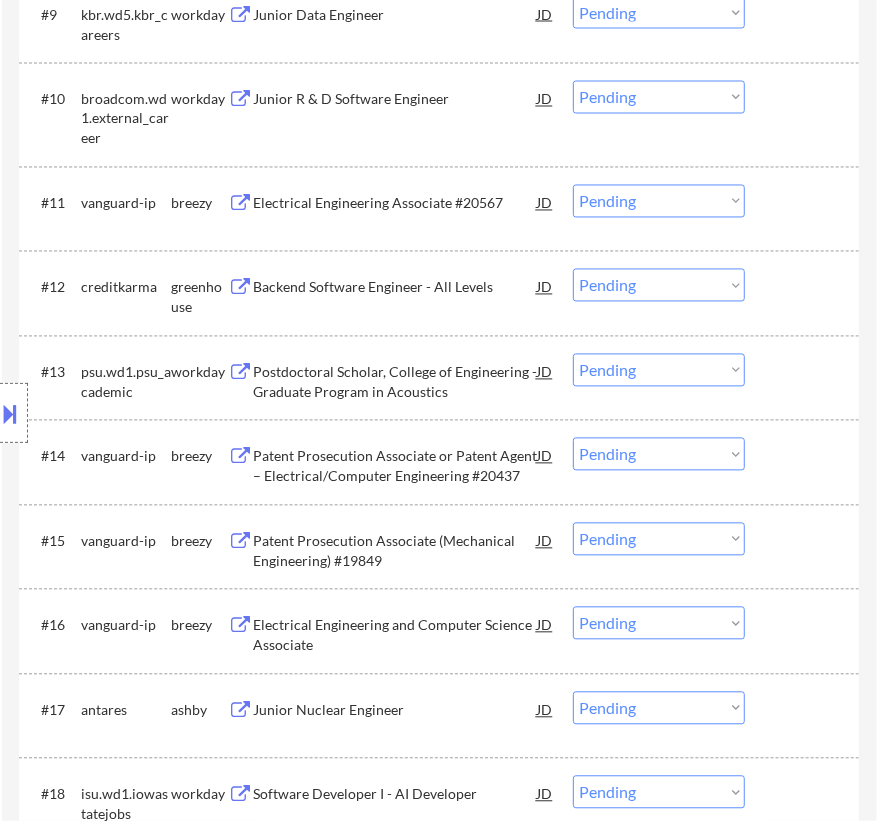 click on "Electrical Engineering Associate #20567" at bounding box center [395, 204] 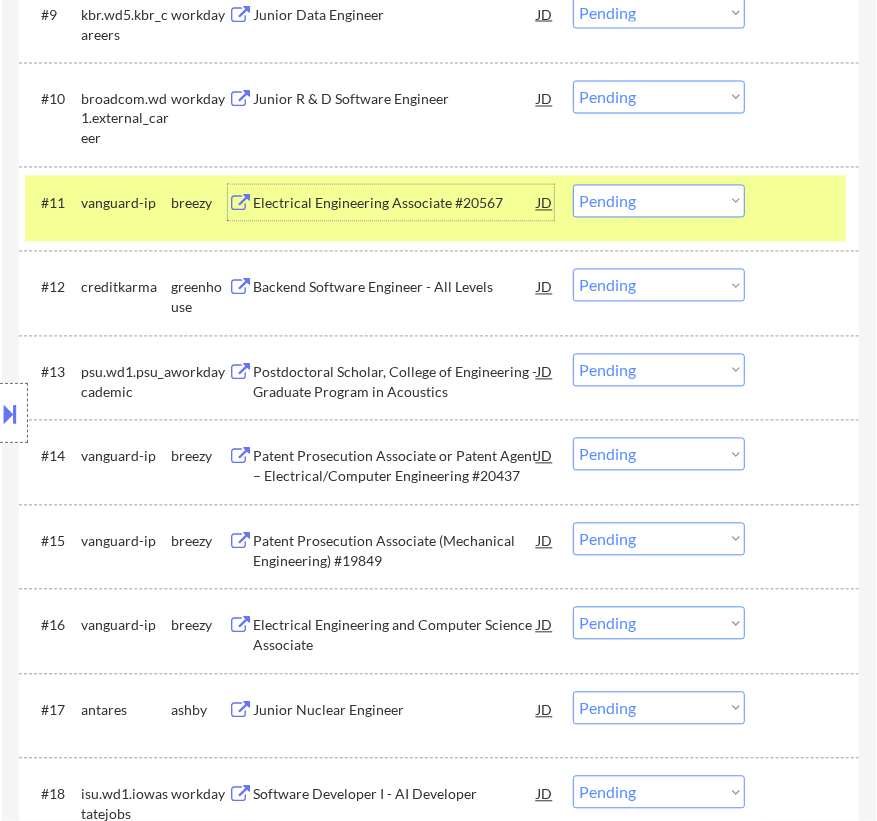 click on "Choose an option... Pending Applied Excluded (Questions) Excluded (Expired) Excluded (Location) Excluded (Bad Match) Excluded (Blocklist) Excluded (Salary) Excluded (Other)" at bounding box center [659, 201] 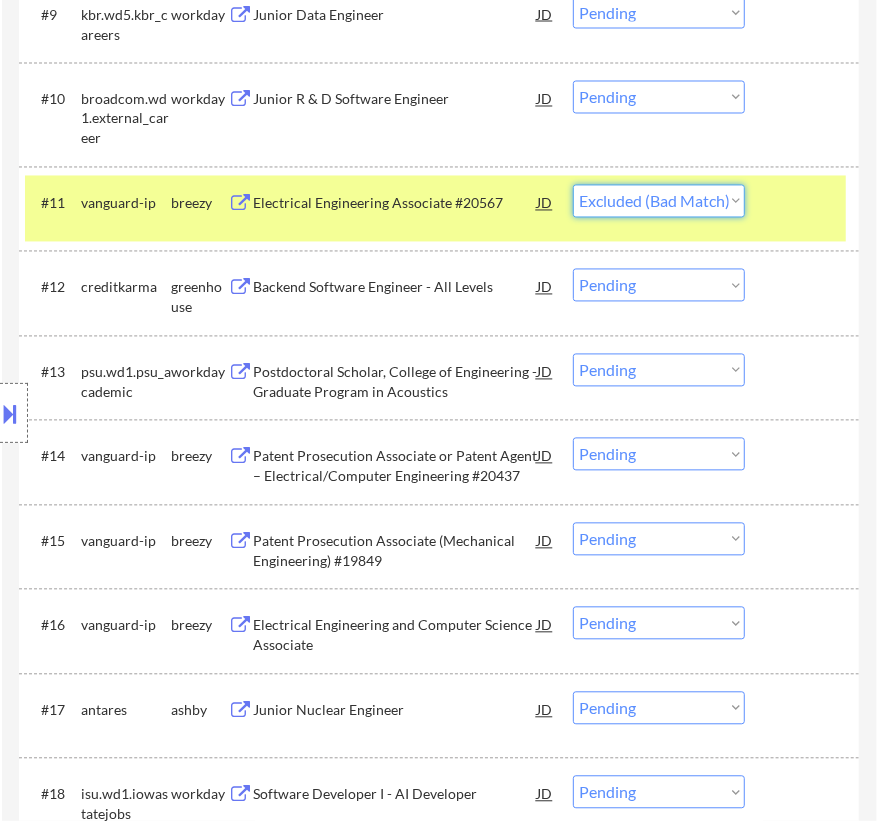 click on "Choose an option... Pending Applied Excluded (Questions) Excluded (Expired) Excluded (Location) Excluded (Bad Match) Excluded (Blocklist) Excluded (Salary) Excluded (Other)" at bounding box center (659, 201) 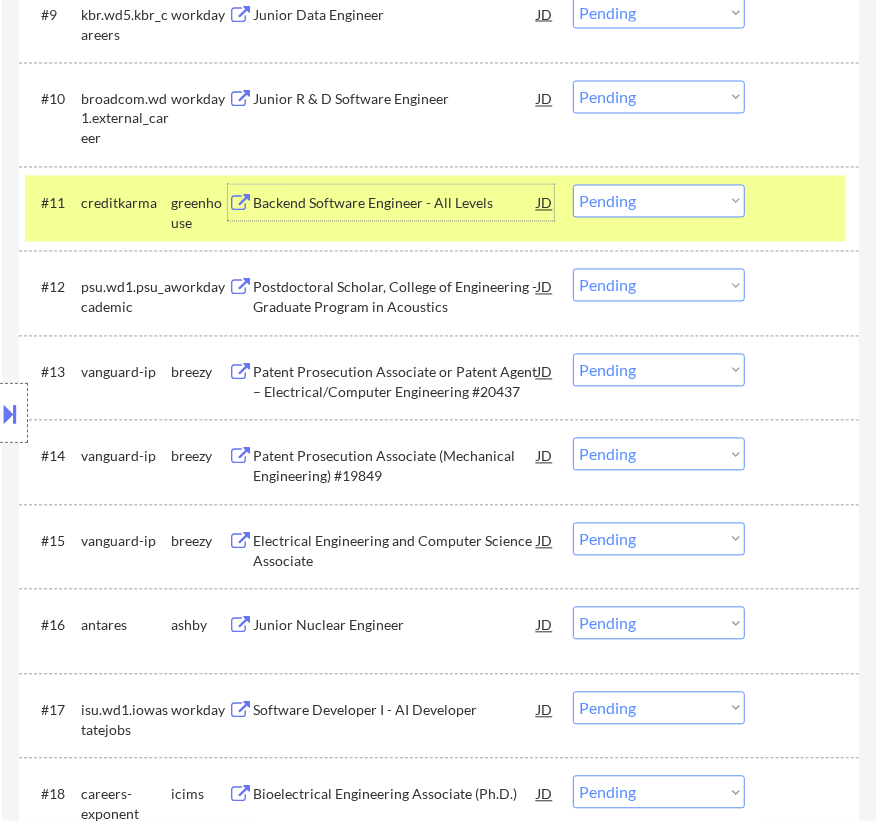 click on "Backend Software Engineer - All Levels" at bounding box center [395, 203] 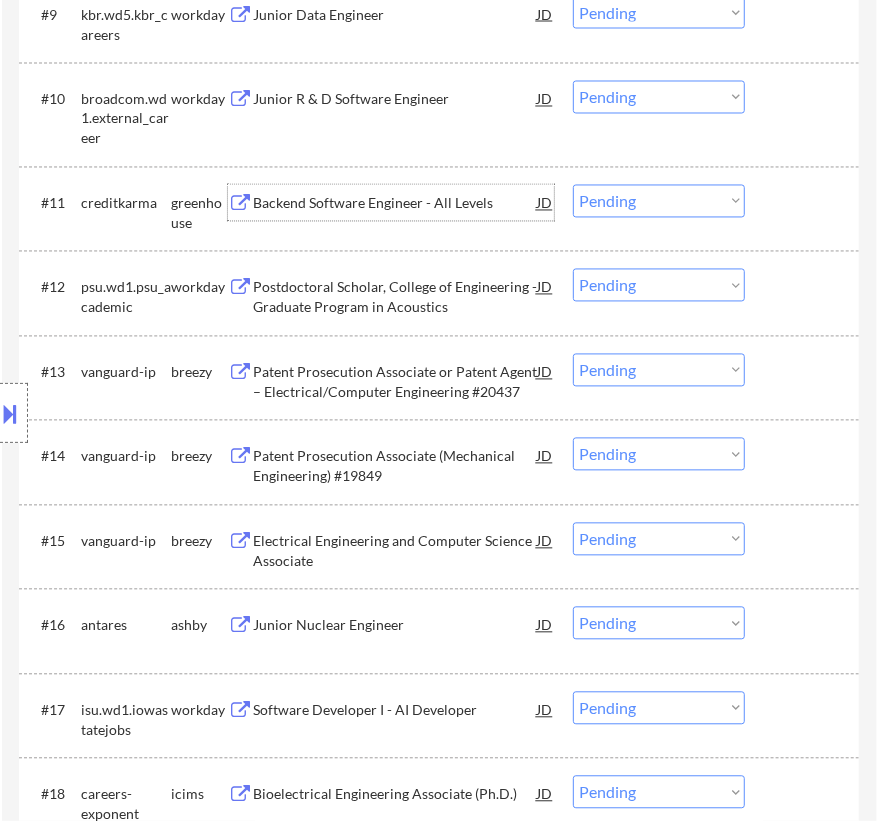 click on "Choose an option... Pending Applied Excluded (Questions) Excluded (Expired) Excluded (Location) Excluded (Bad Match) Excluded (Blocklist) Excluded (Salary) Excluded (Other)" at bounding box center (659, 201) 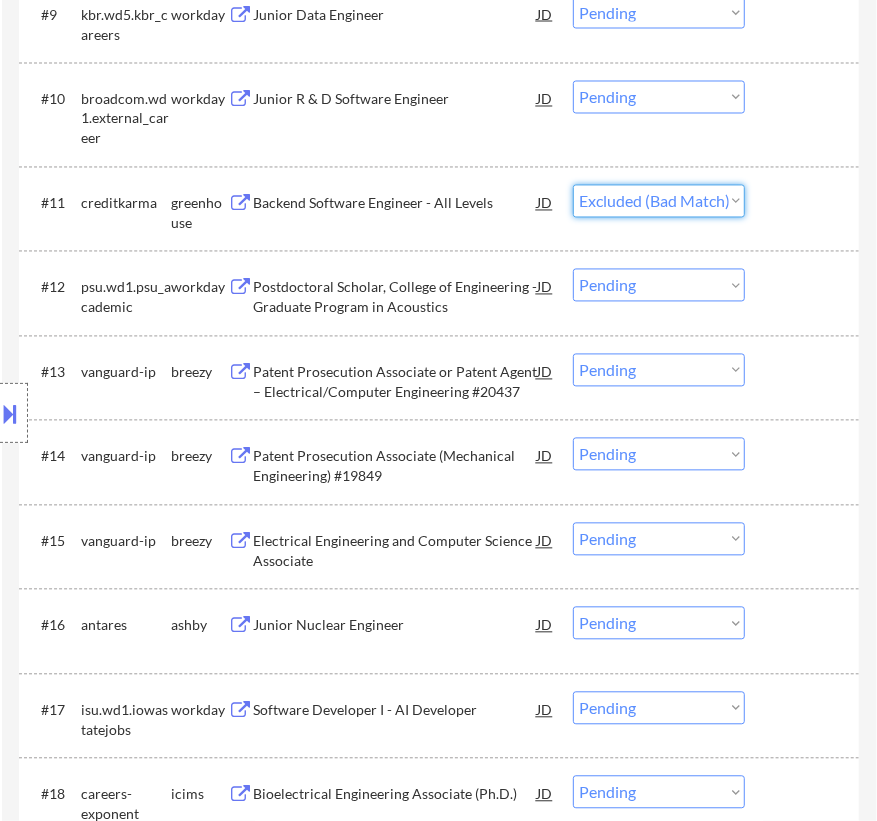 click on "Choose an option... Pending Applied Excluded (Questions) Excluded (Expired) Excluded (Location) Excluded (Bad Match) Excluded (Blocklist) Excluded (Salary) Excluded (Other)" at bounding box center (659, 201) 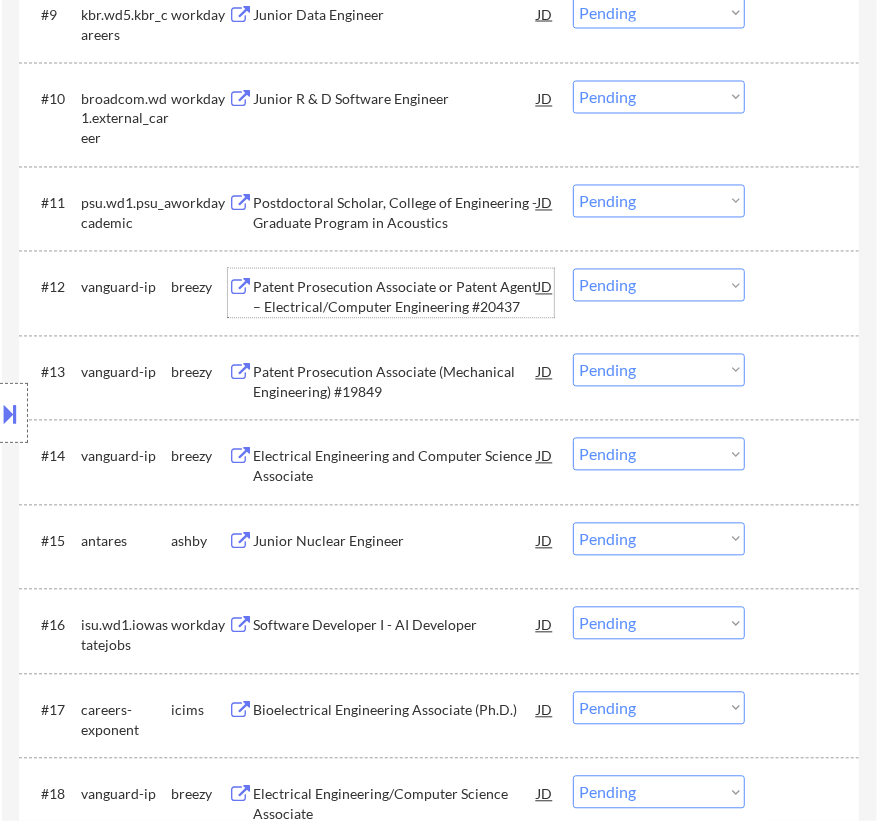 click on "Patent Prosecution Associate or Patent Agent – Electrical/Computer Engineering #20437" at bounding box center [395, 297] 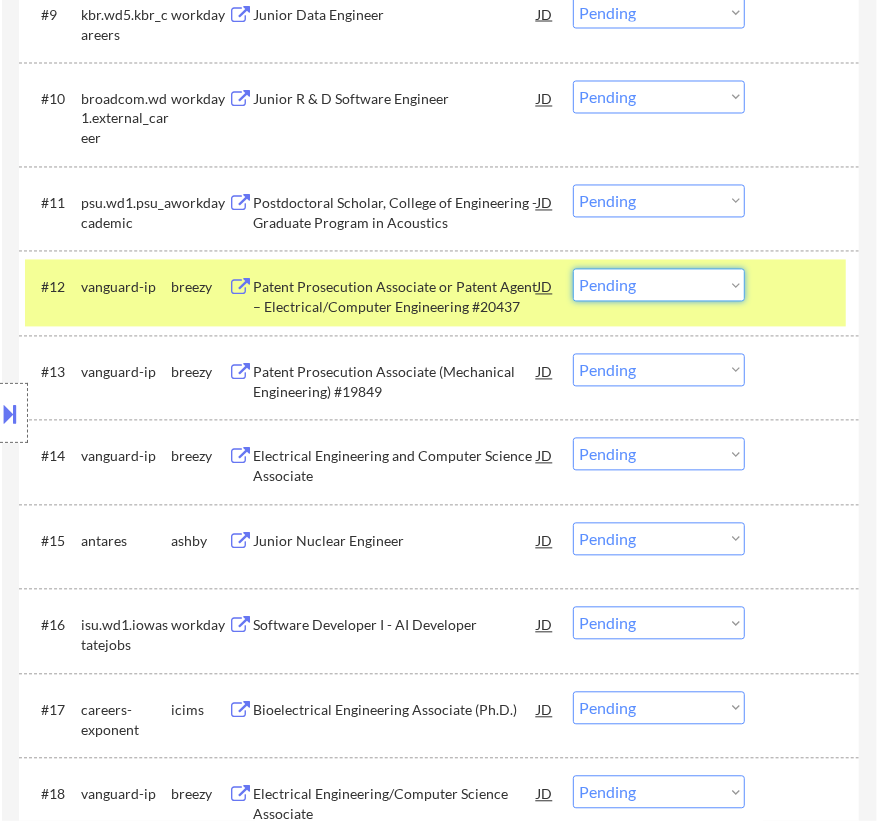 drag, startPoint x: 682, startPoint y: 285, endPoint x: 682, endPoint y: 298, distance: 13 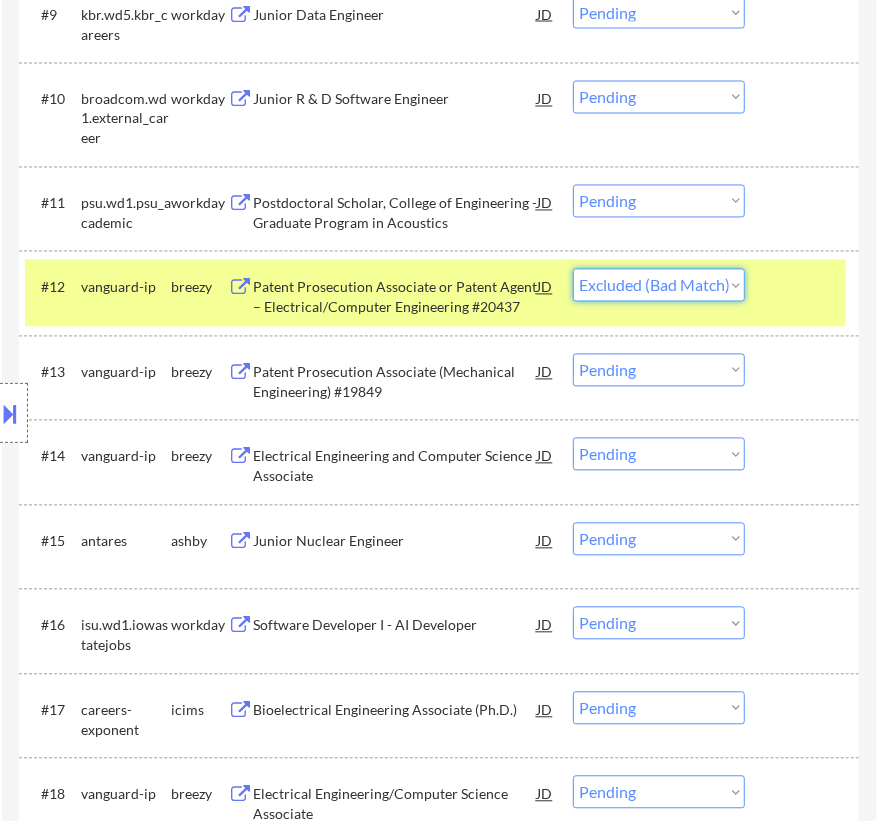 click on "Choose an option... Pending Applied Excluded (Questions) Excluded (Expired) Excluded (Location) Excluded (Bad Match) Excluded (Blocklist) Excluded (Salary) Excluded (Other)" at bounding box center (659, 285) 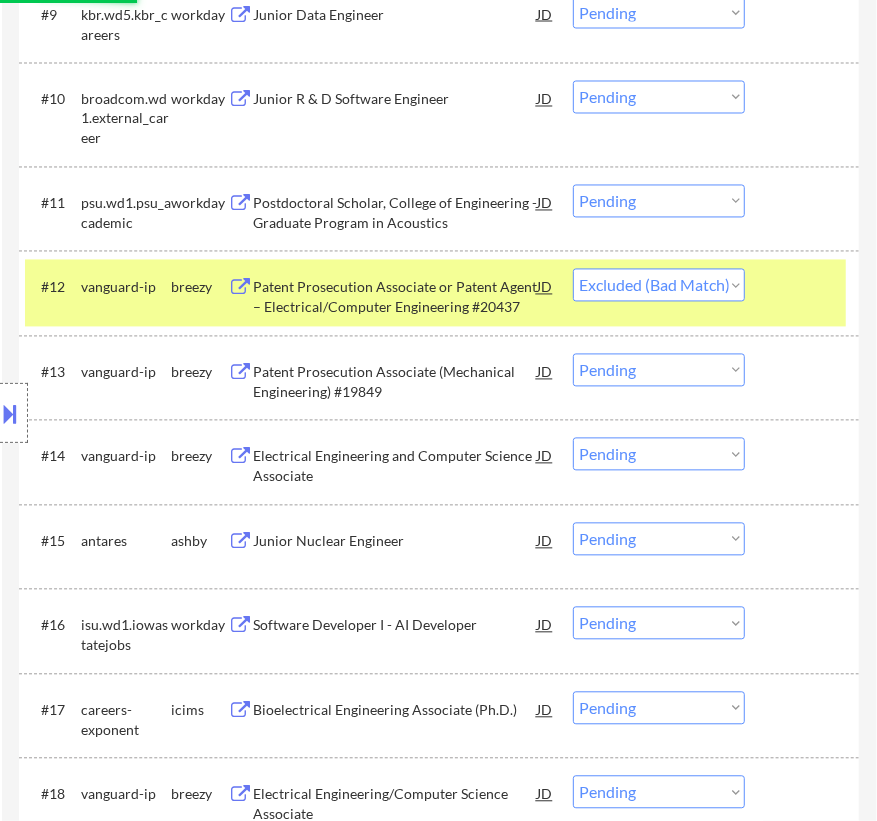 click on "Patent Prosecution Associate or Patent Agent – Electrical/Computer Engineering #20437" at bounding box center [395, 297] 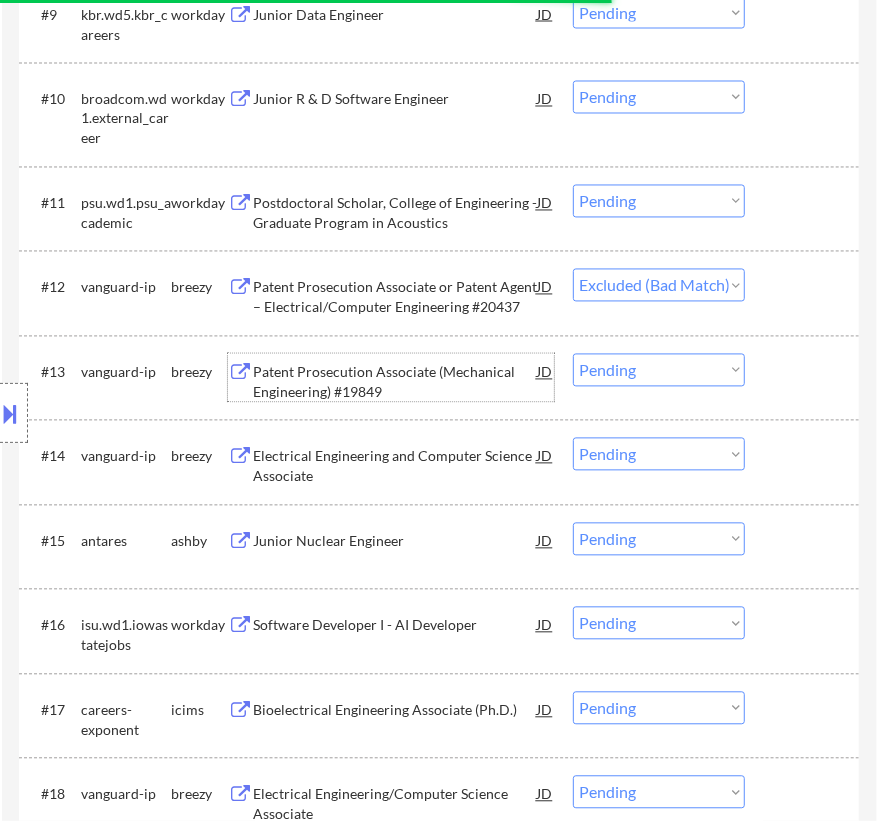 click on "Patent Prosecution Associate (Mechanical Engineering) #19849" at bounding box center (395, 382) 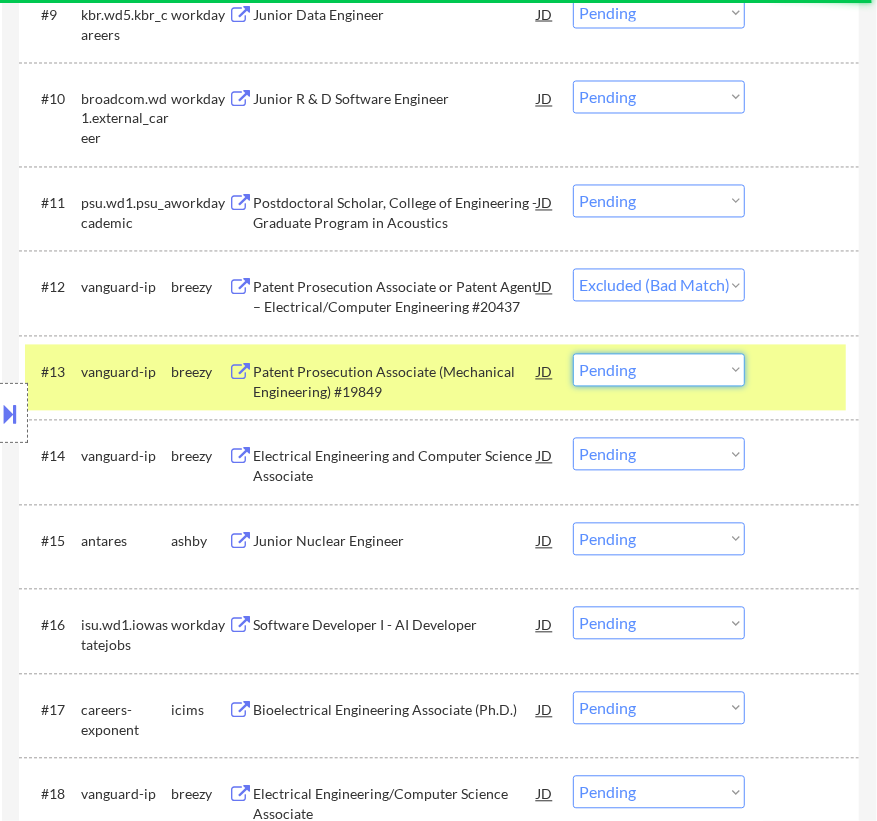 click on "Choose an option... Pending Applied Excluded (Questions) Excluded (Expired) Excluded (Location) Excluded (Bad Match) Excluded (Blocklist) Excluded (Salary) Excluded (Other)" at bounding box center (659, 370) 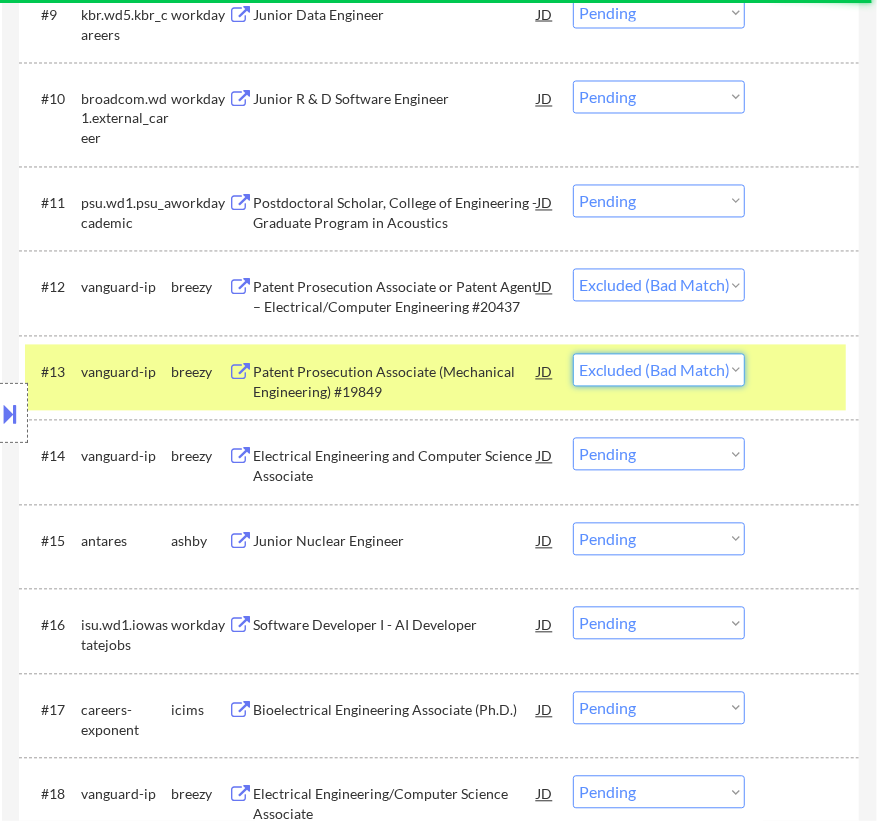 click on "Choose an option... Pending Applied Excluded (Questions) Excluded (Expired) Excluded (Location) Excluded (Bad Match) Excluded (Blocklist) Excluded (Salary) Excluded (Other)" at bounding box center (659, 370) 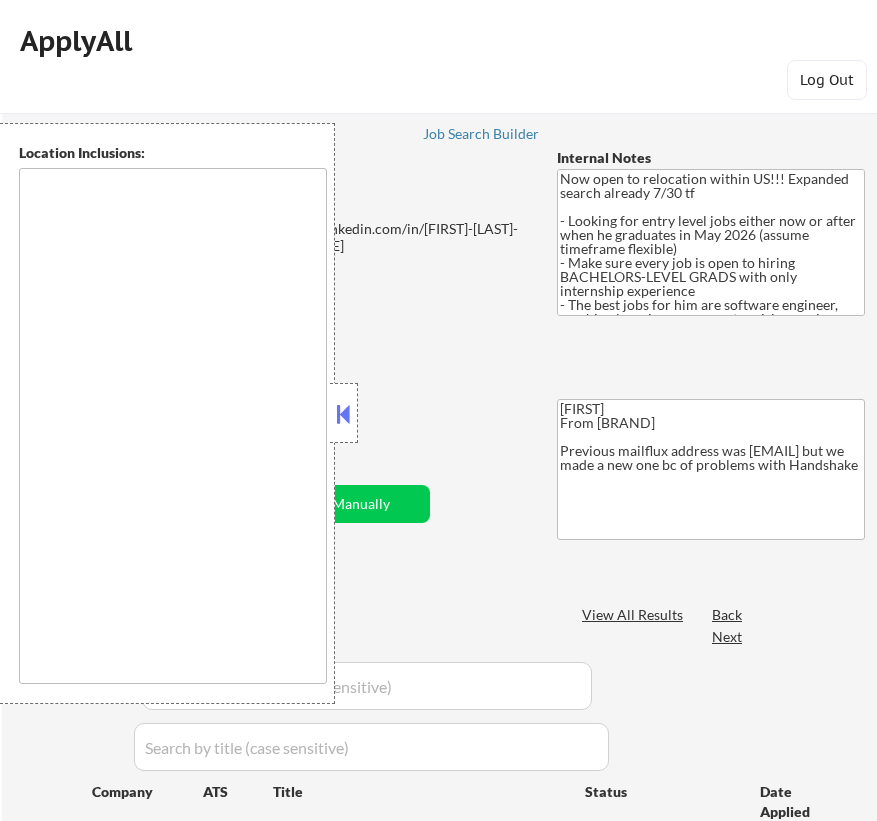 scroll, scrollTop: 1625, scrollLeft: 0, axis: vertical 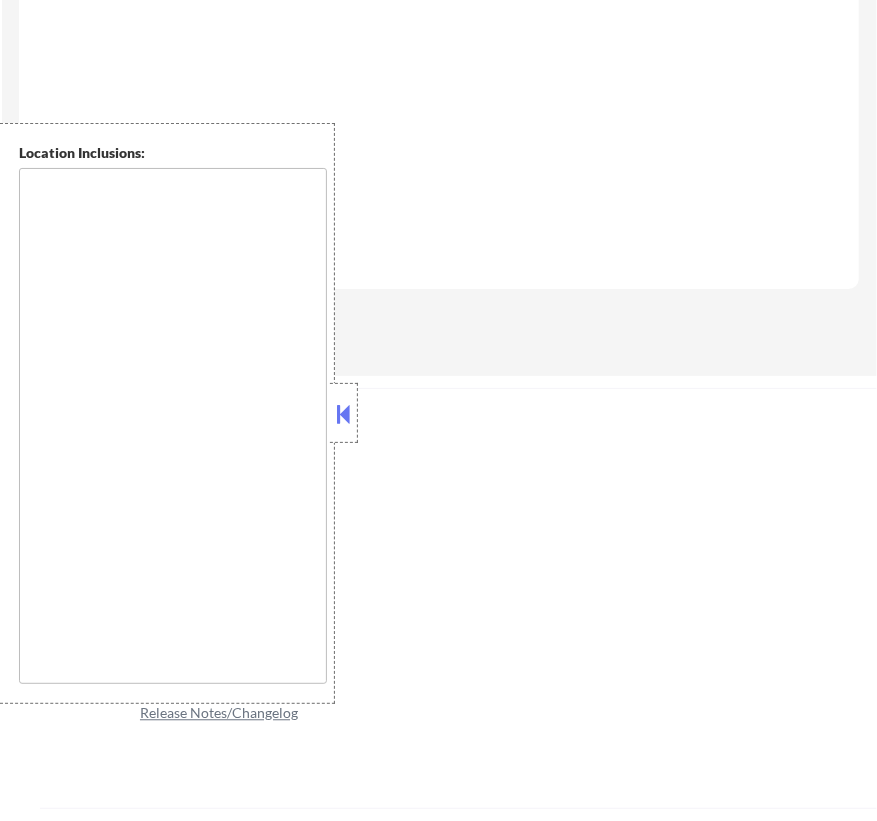 type on "country:US" 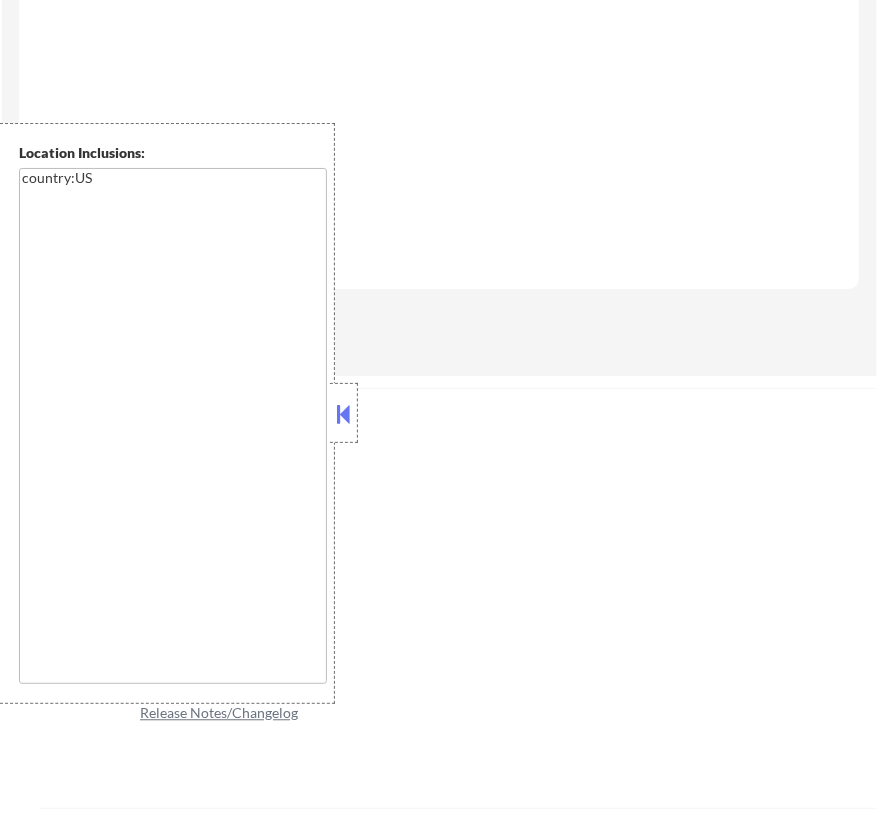 select on ""pending"" 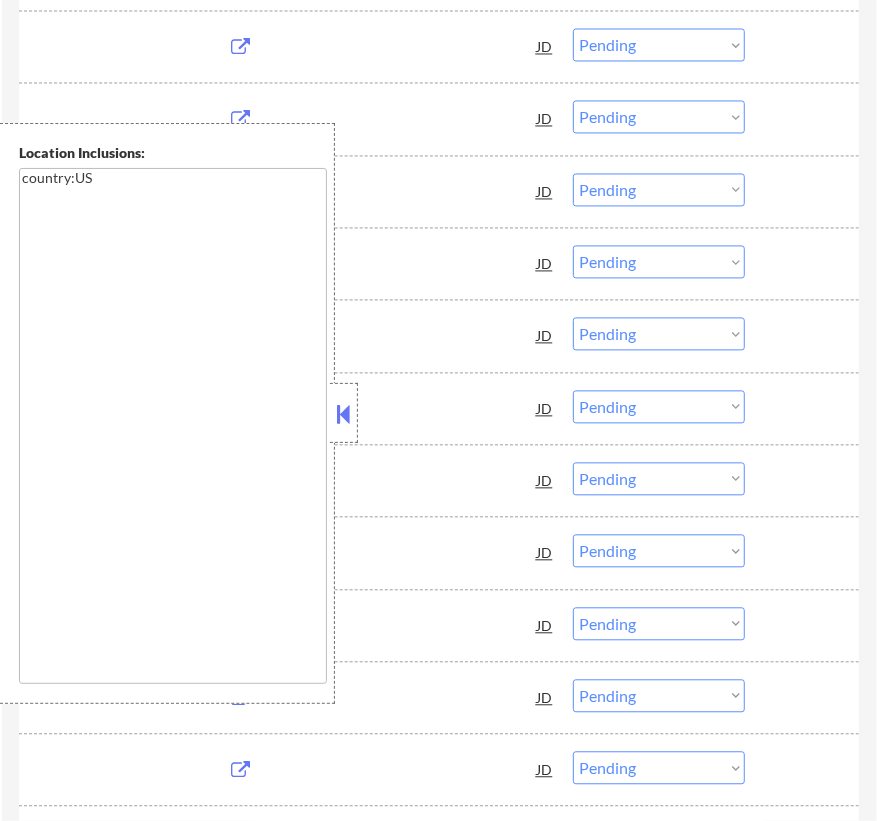 scroll, scrollTop: 1545, scrollLeft: 0, axis: vertical 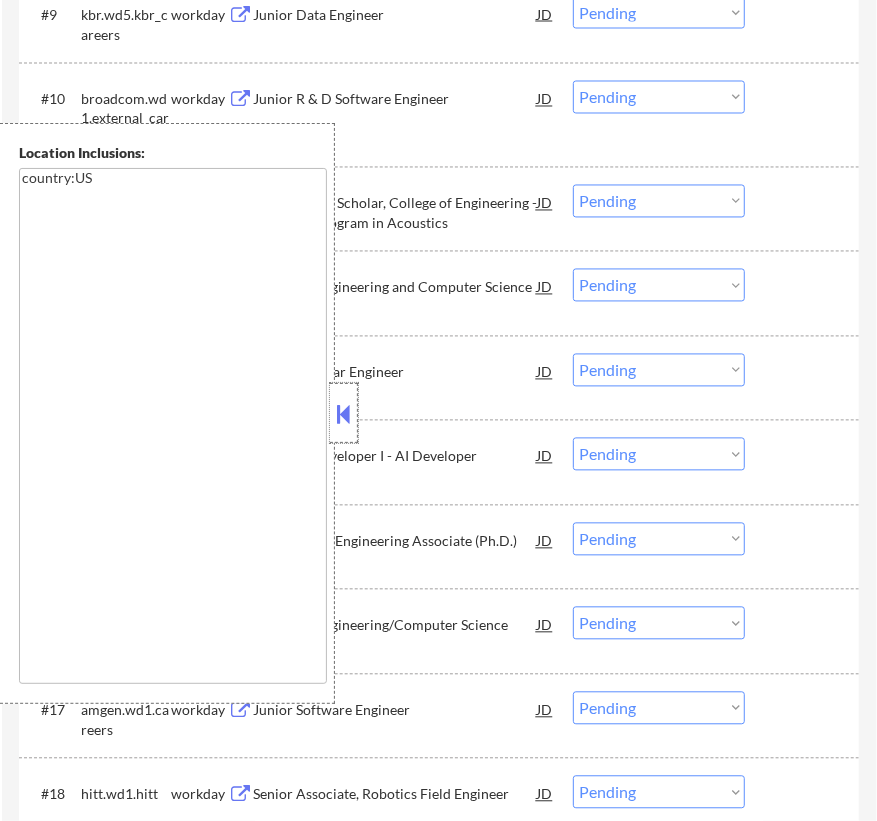 click at bounding box center [344, 413] 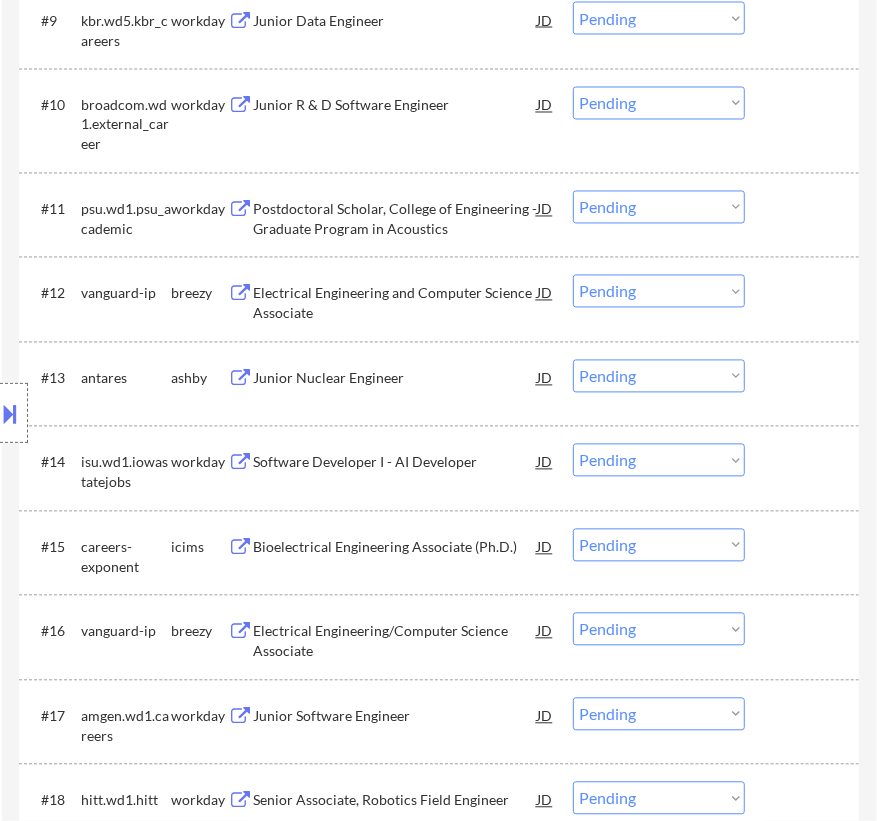 scroll, scrollTop: 1545, scrollLeft: 0, axis: vertical 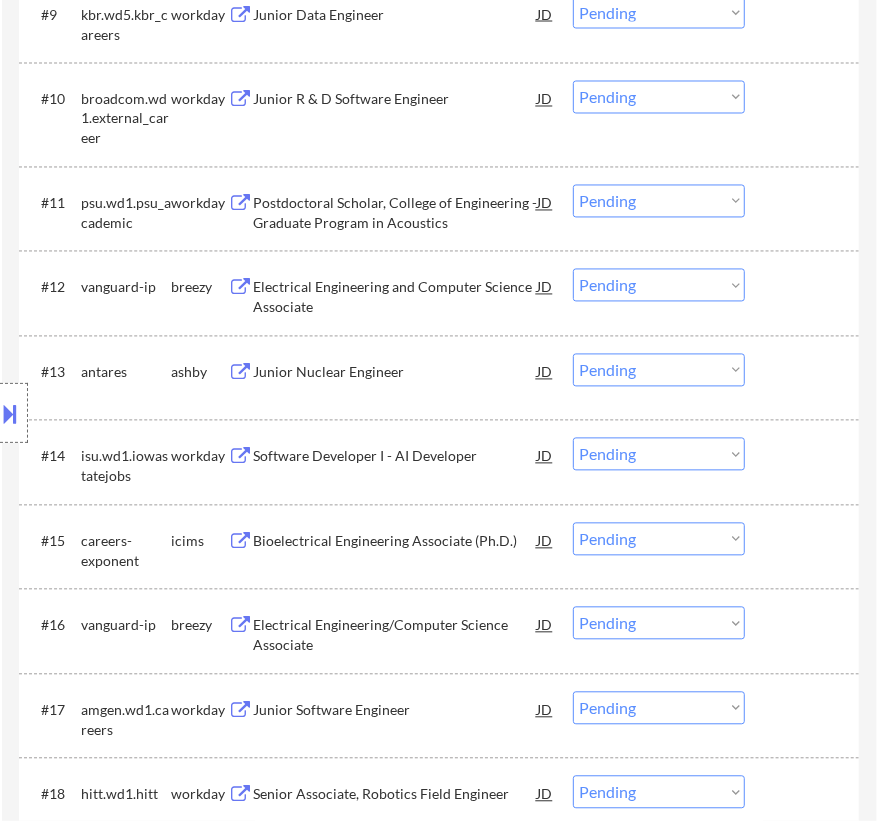 click on "Electrical Engineering and Computer Science Associate" at bounding box center [395, 297] 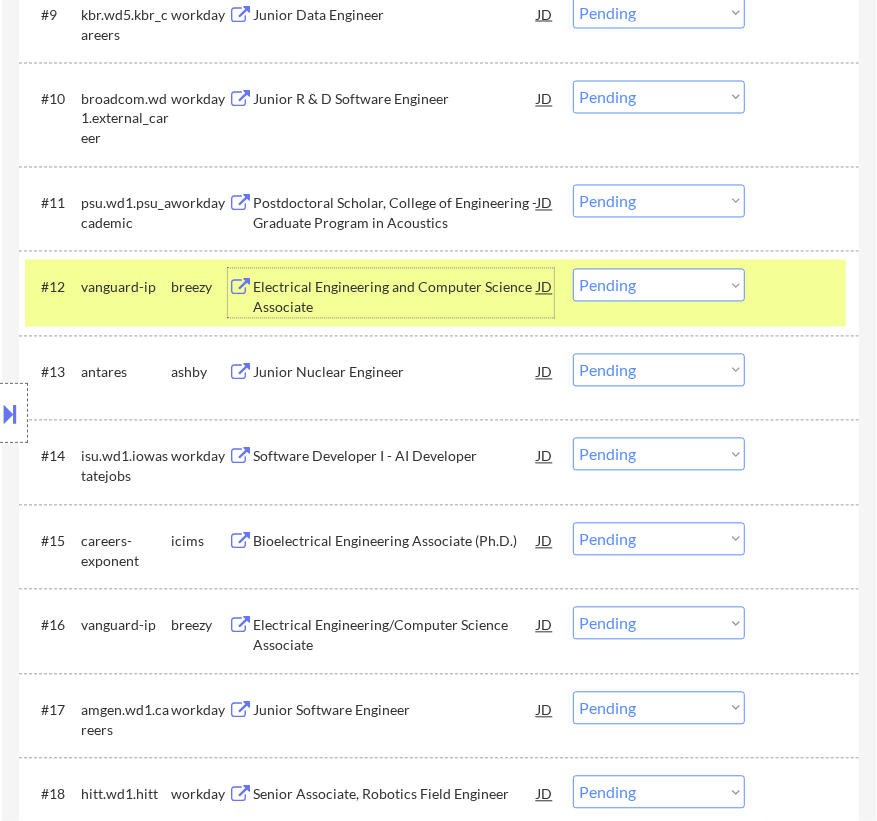 click on "Choose an option... Pending Applied Excluded (Questions) Excluded (Expired) Excluded (Location) Excluded (Bad Match) Excluded (Blocklist) Excluded (Salary) Excluded (Other)" at bounding box center [659, 285] 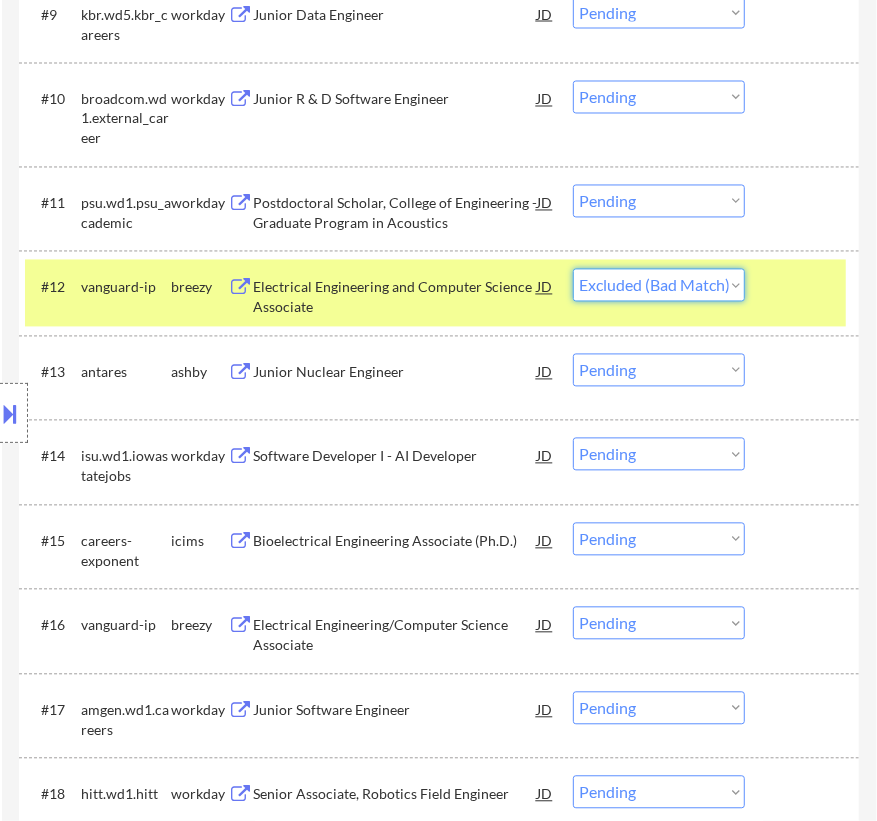 click on "Choose an option... Pending Applied Excluded (Questions) Excluded (Expired) Excluded (Location) Excluded (Bad Match) Excluded (Blocklist) Excluded (Salary) Excluded (Other)" at bounding box center (659, 285) 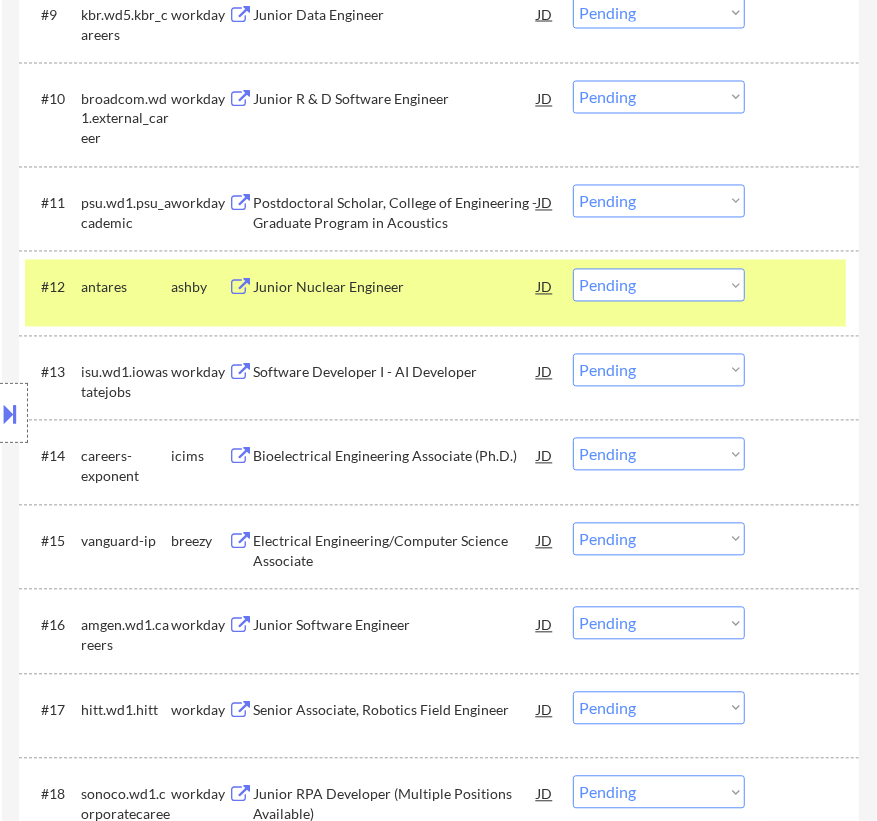click on "Junior Nuclear Engineer" at bounding box center [395, 288] 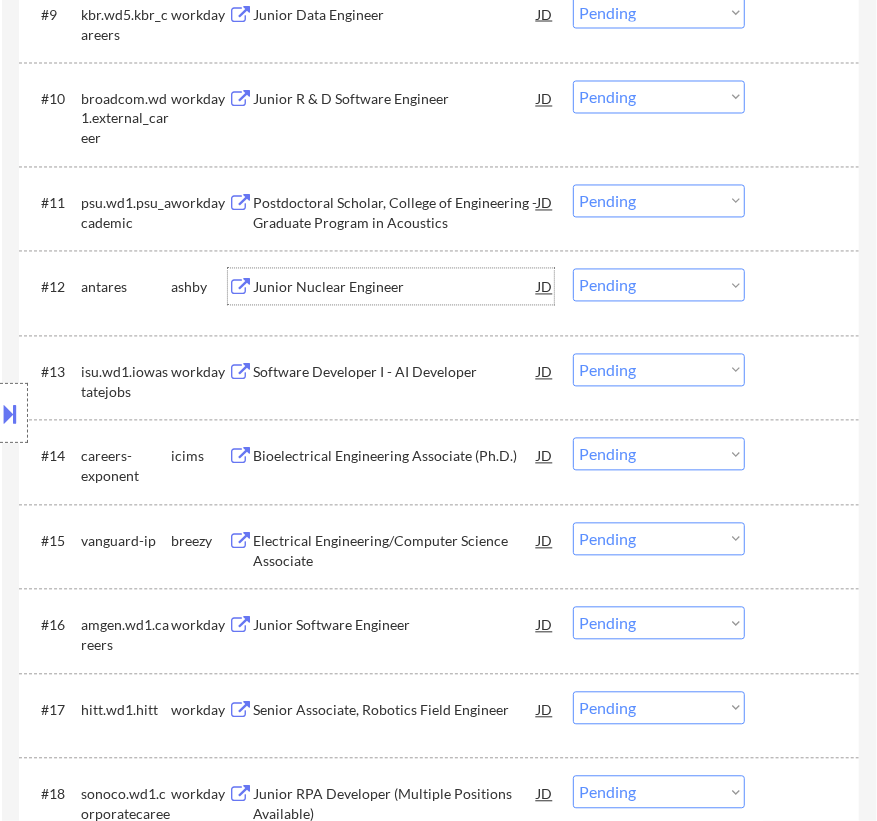click on "Choose an option... Pending Applied Excluded (Questions) Excluded (Expired) Excluded (Location) Excluded (Bad Match) Excluded (Blocklist) Excluded (Salary) Excluded (Other)" at bounding box center [659, 285] 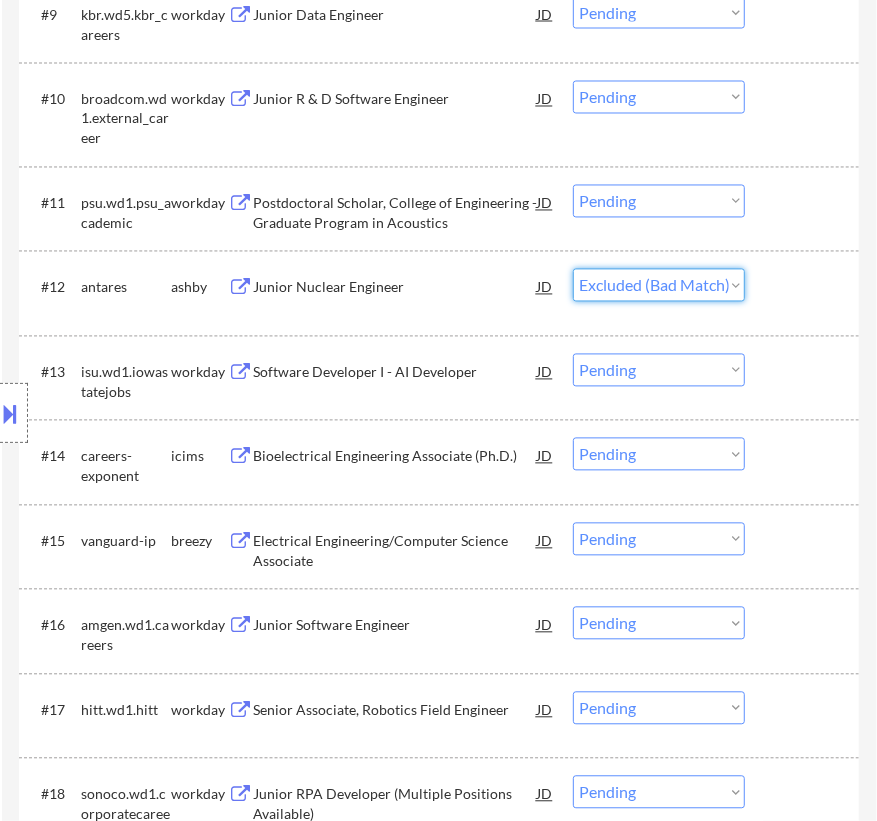 click on "Choose an option... Pending Applied Excluded (Questions) Excluded (Expired) Excluded (Location) Excluded (Bad Match) Excluded (Blocklist) Excluded (Salary) Excluded (Other)" at bounding box center [659, 285] 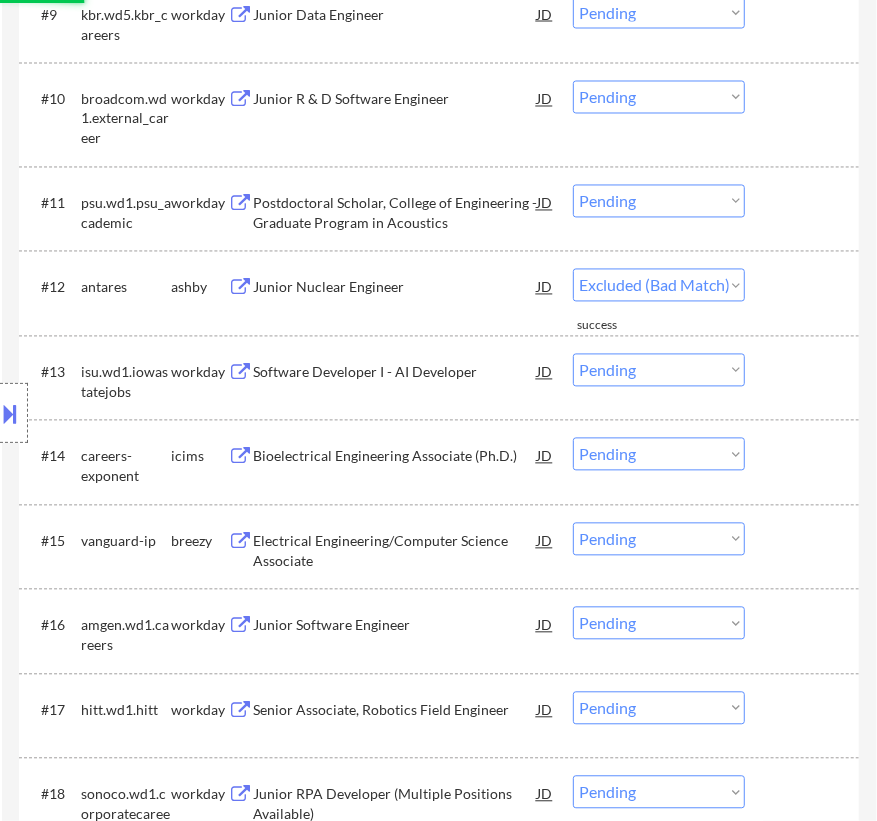 select on ""pending"" 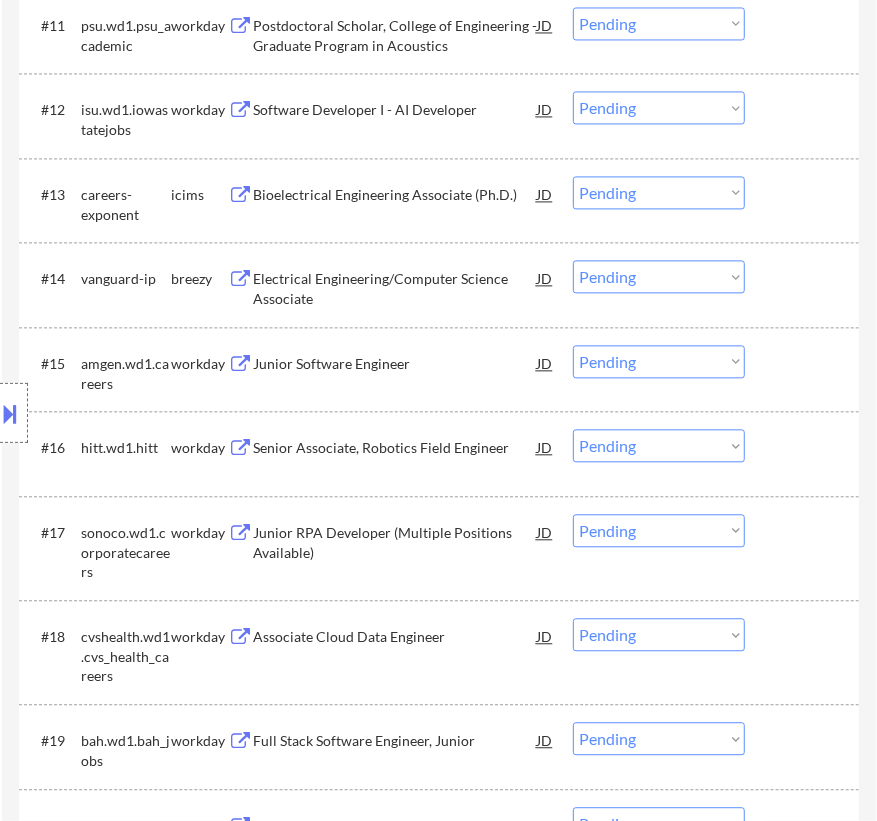 scroll, scrollTop: 1727, scrollLeft: 0, axis: vertical 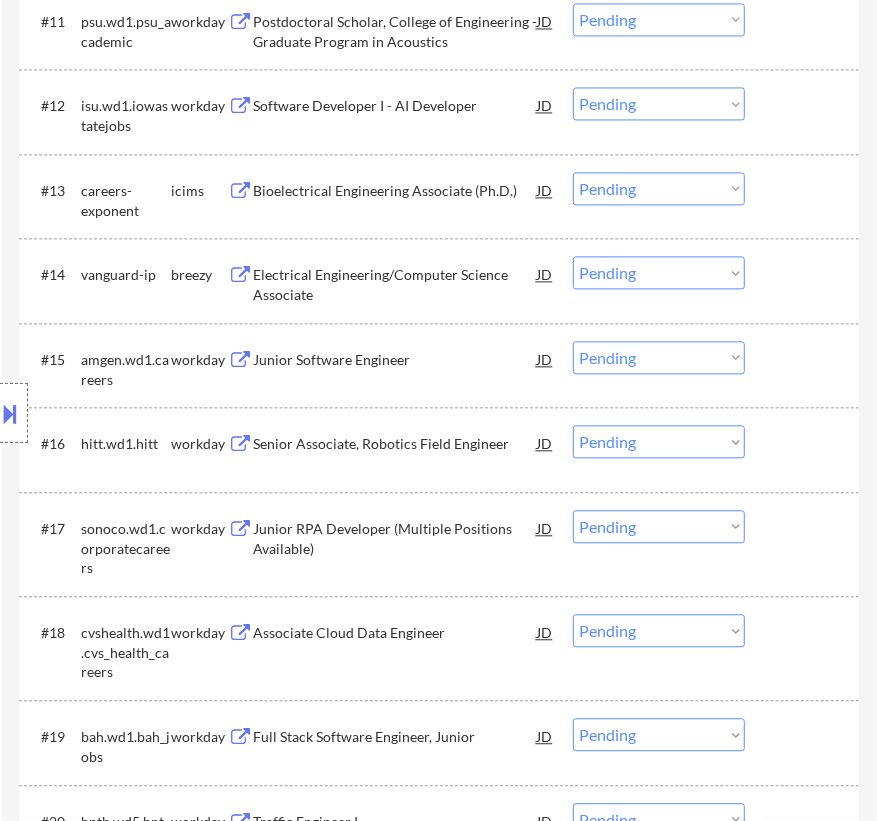 click on "Electrical Engineering/Computer Science Associate" at bounding box center (395, 284) 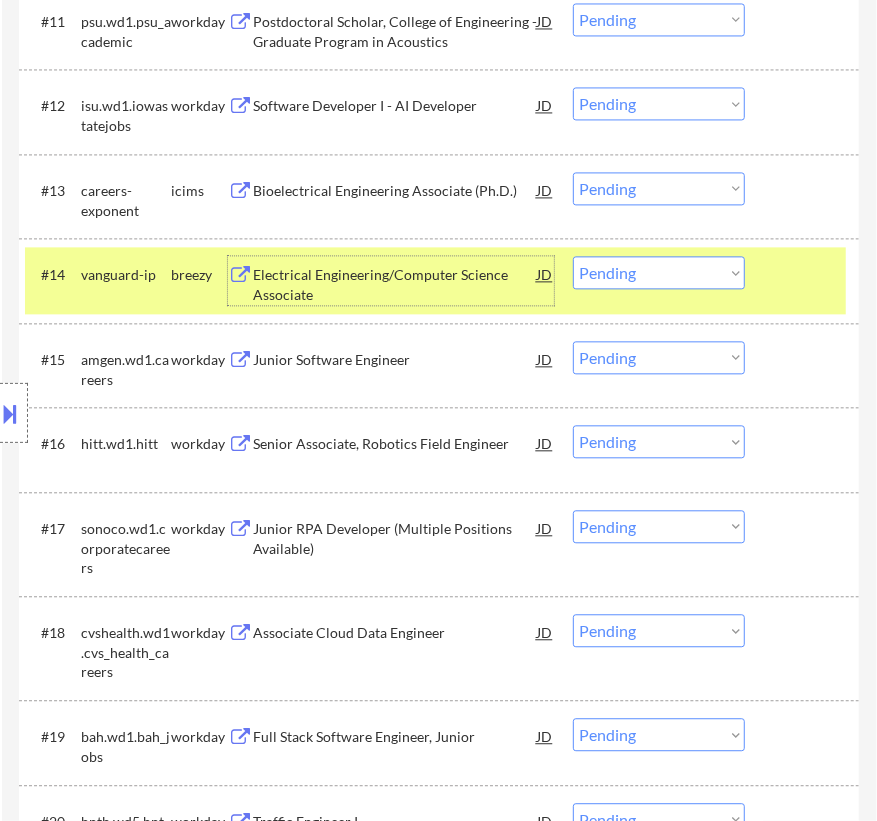 click on "Choose an option... Pending Applied Excluded (Questions) Excluded (Expired) Excluded (Location) Excluded (Bad Match) Excluded (Blocklist) Excluded (Salary) Excluded (Other)" at bounding box center [659, 272] 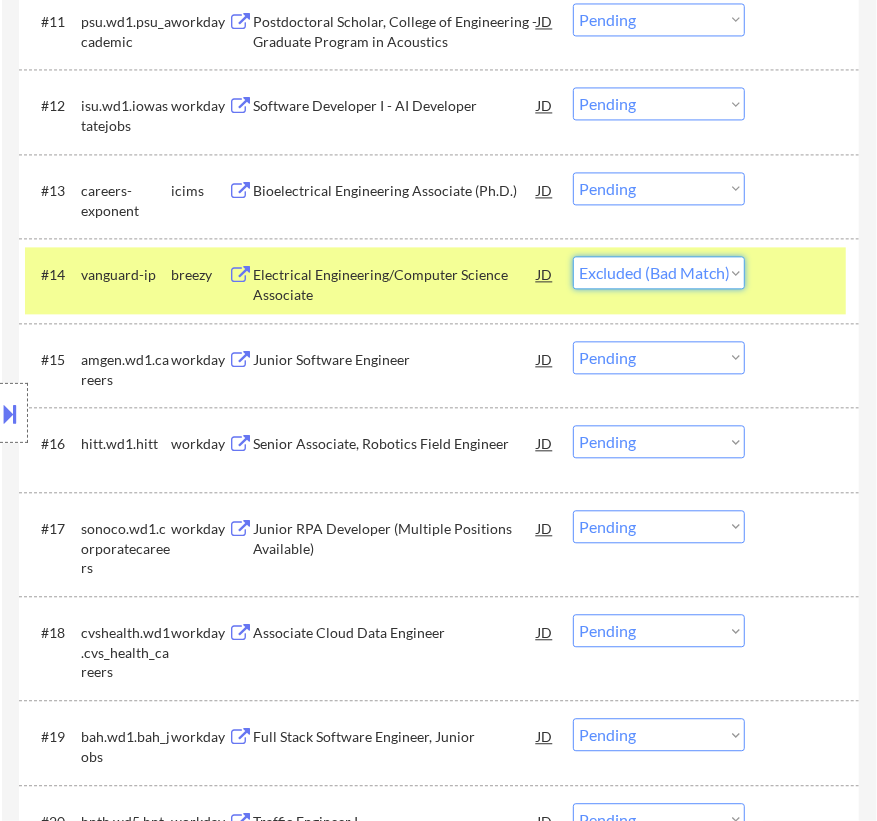 click on "Choose an option... Pending Applied Excluded (Questions) Excluded (Expired) Excluded (Location) Excluded (Bad Match) Excluded (Blocklist) Excluded (Salary) Excluded (Other)" at bounding box center [659, 272] 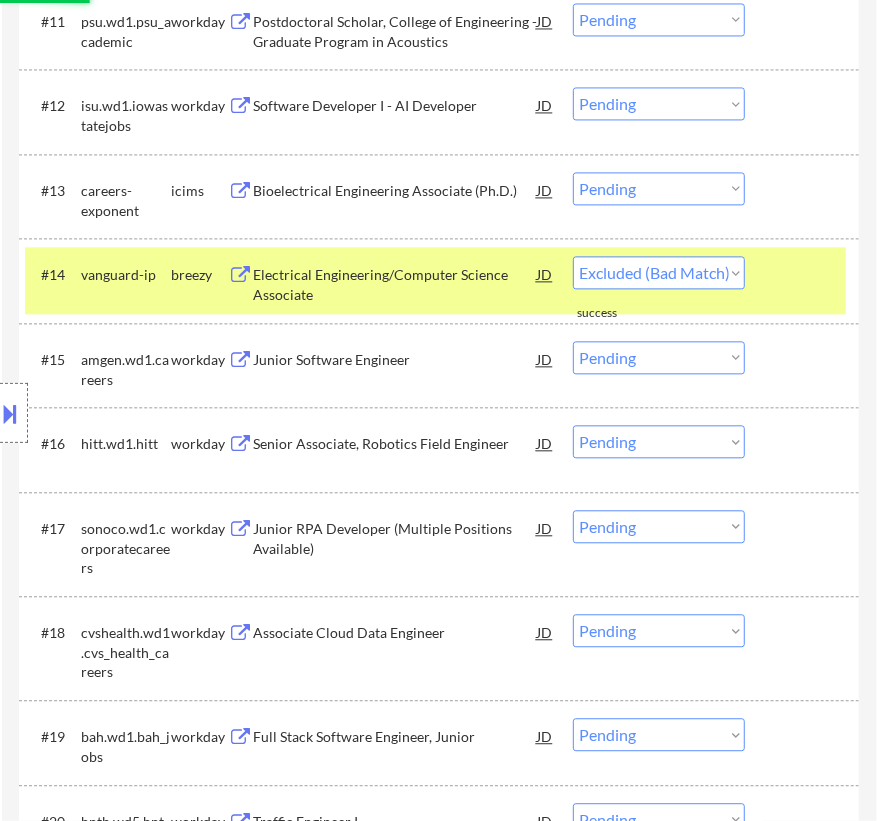 select on ""pending"" 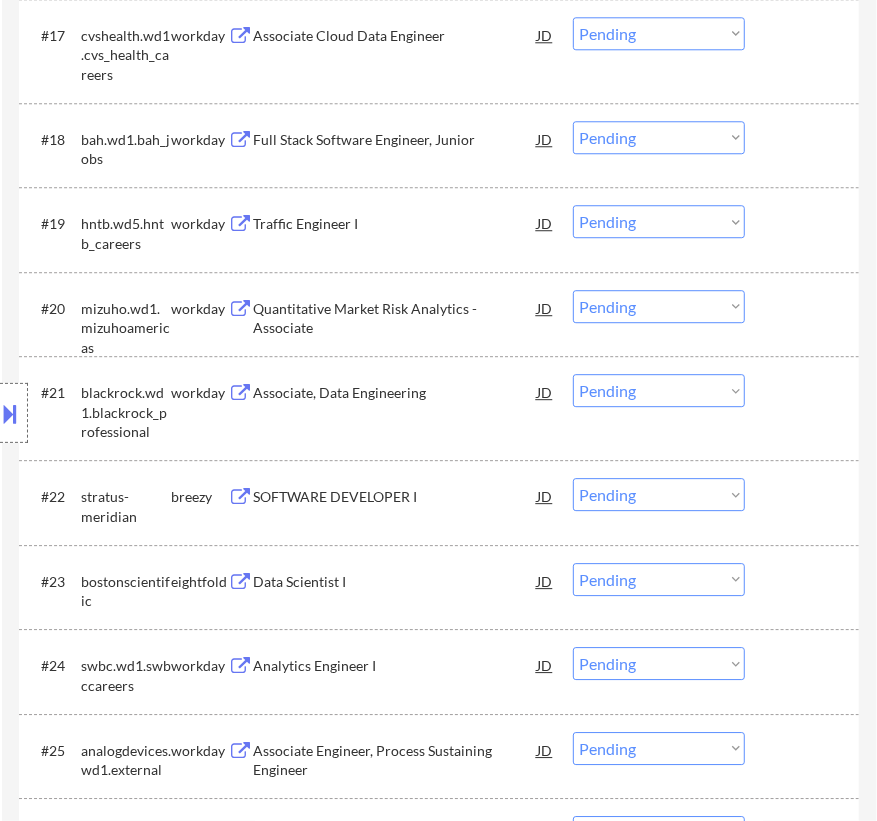 scroll, scrollTop: 2272, scrollLeft: 0, axis: vertical 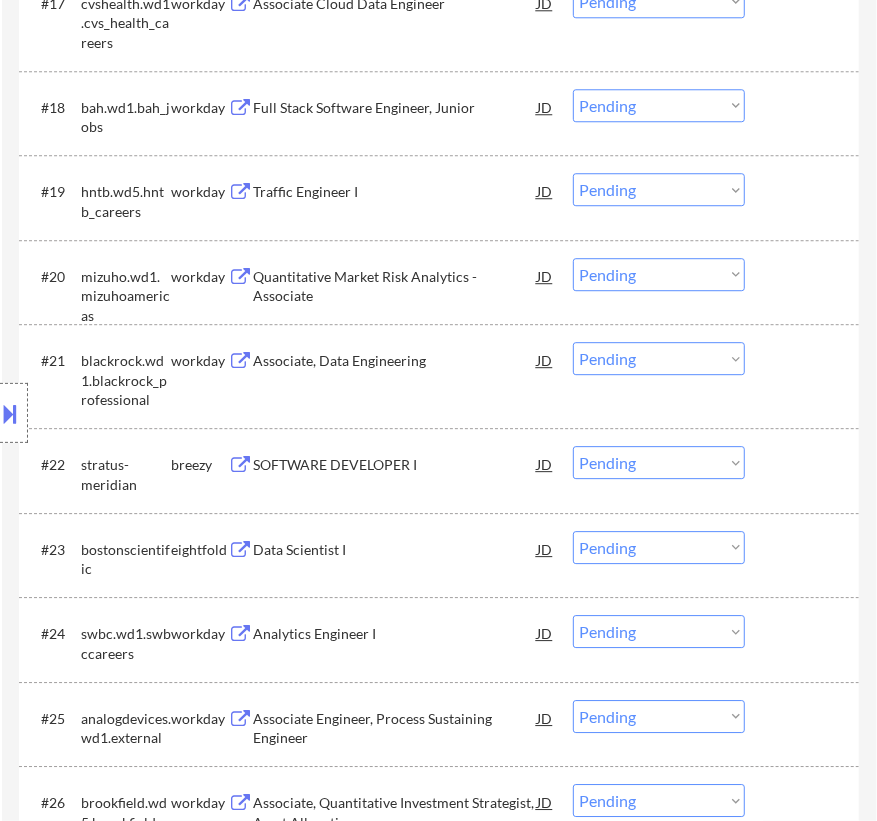 click on "SOFTWARE DEVELOPER I" at bounding box center [395, 465] 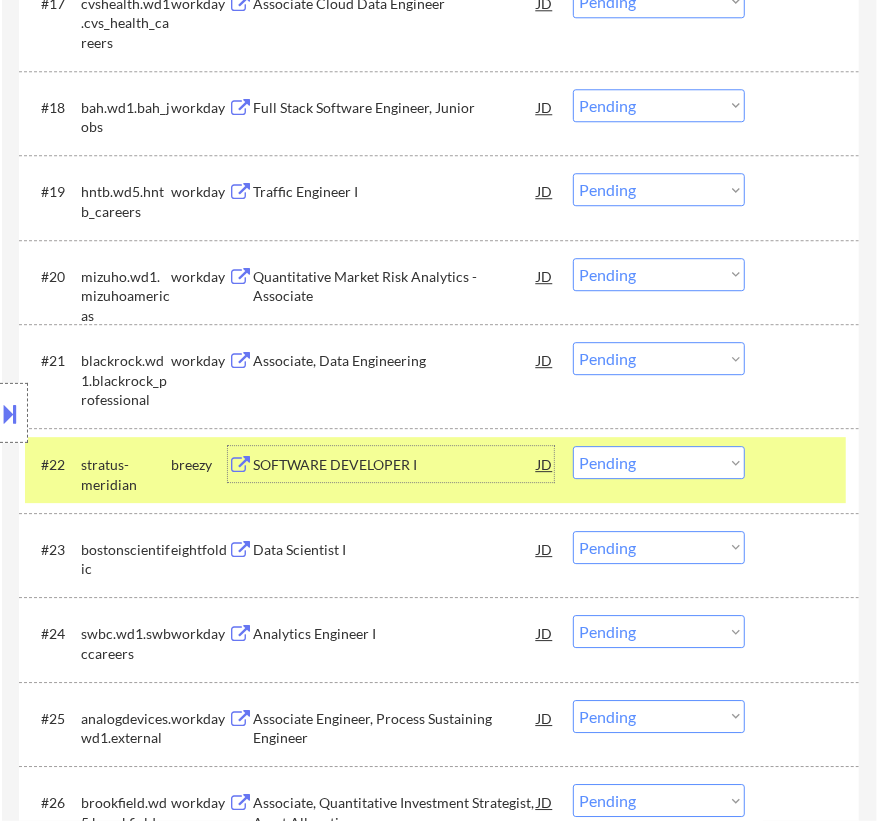 click on "Choose an option... Pending Applied Excluded (Questions) Excluded (Expired) Excluded (Location) Excluded (Bad Match) Excluded (Blocklist) Excluded (Salary) Excluded (Other)" at bounding box center (659, 462) 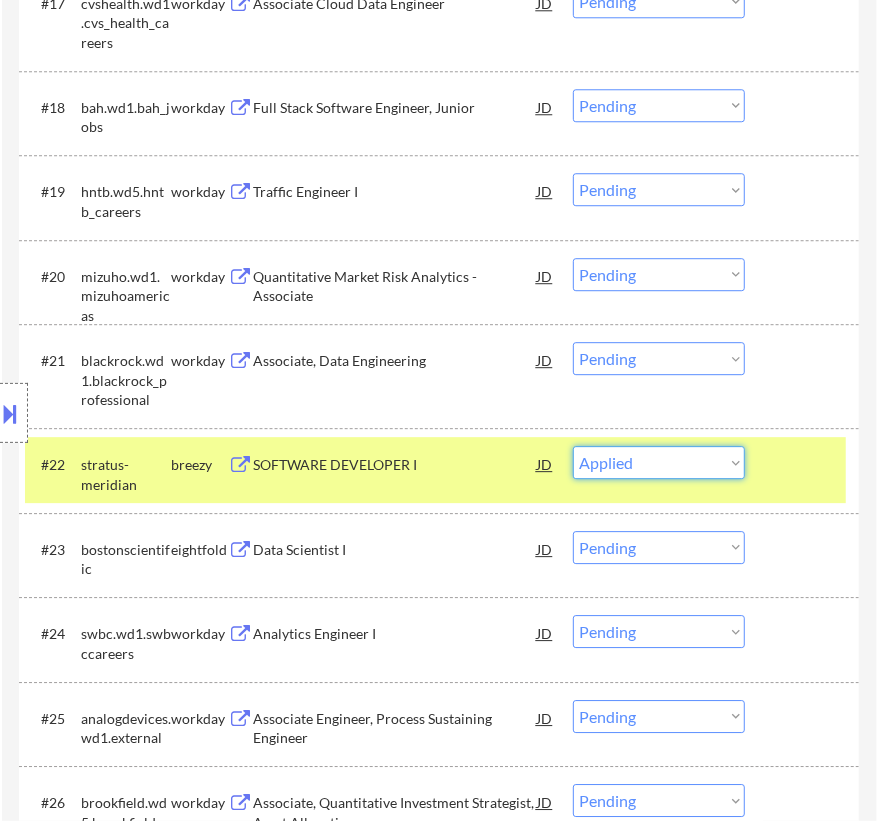 click on "Choose an option... Pending Applied Excluded (Questions) Excluded (Expired) Excluded (Location) Excluded (Bad Match) Excluded (Blocklist) Excluded (Salary) Excluded (Other)" at bounding box center [659, 462] 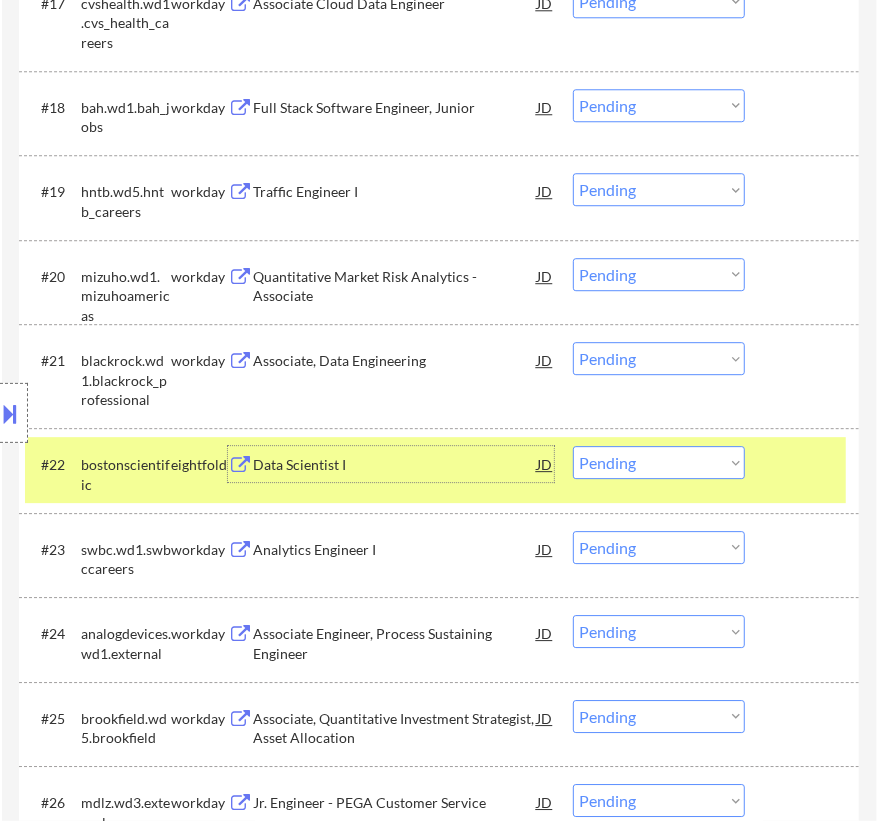 click on "Data Scientist I" at bounding box center [395, 465] 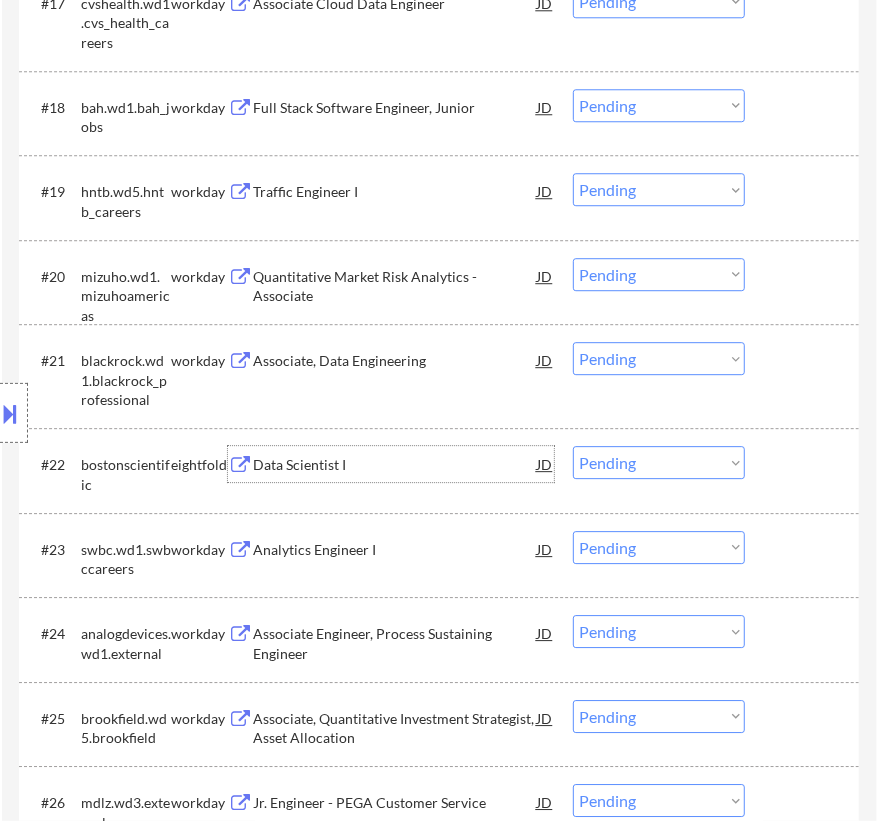 click on "Choose an option... Pending Applied Excluded (Questions) Excluded (Expired) Excluded (Location) Excluded (Bad Match) Excluded (Blocklist) Excluded (Salary) Excluded (Other)" at bounding box center [659, 462] 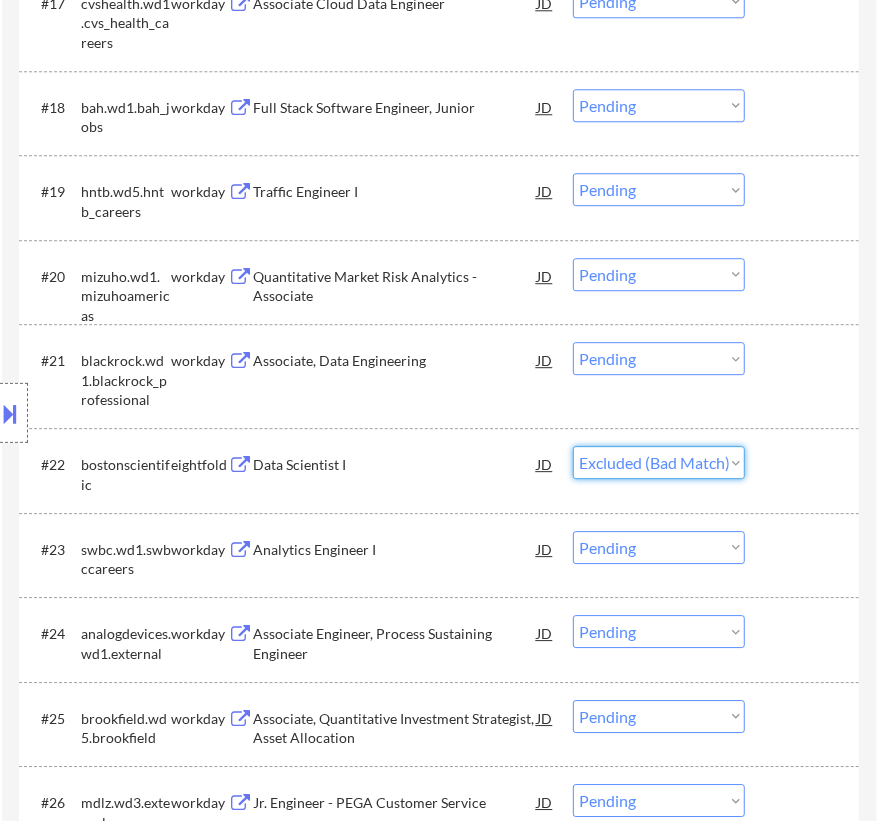 click on "Choose an option... Pending Applied Excluded (Questions) Excluded (Expired) Excluded (Location) Excluded (Bad Match) Excluded (Blocklist) Excluded (Salary) Excluded (Other)" at bounding box center [659, 462] 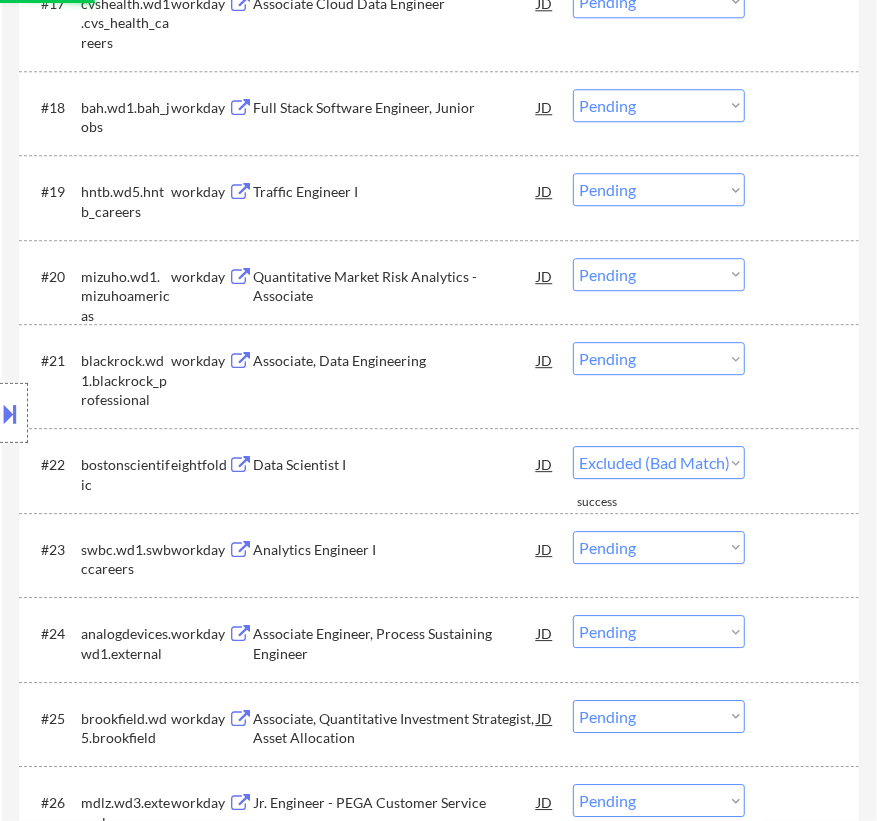 select on ""pending"" 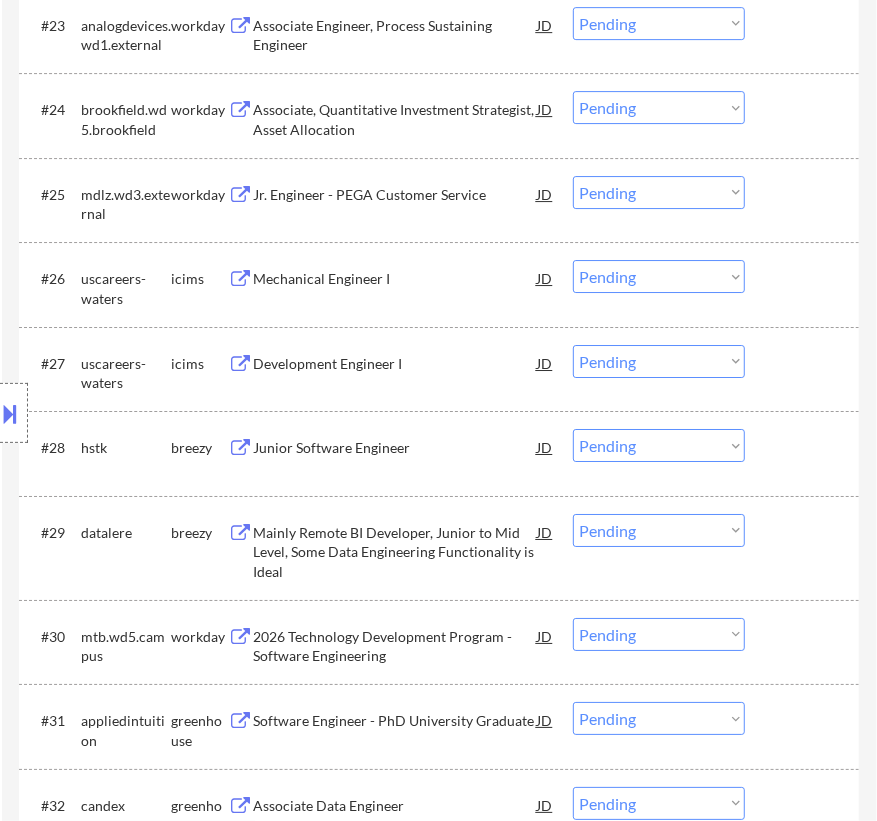 scroll, scrollTop: 2818, scrollLeft: 0, axis: vertical 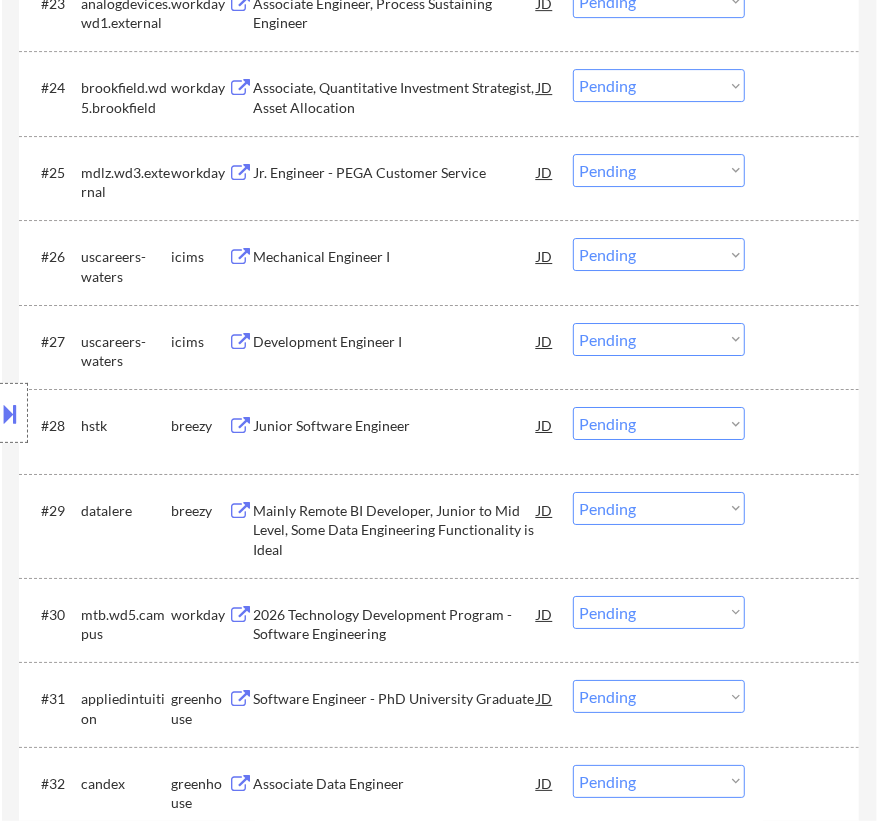 click on "Junior Software Engineer" at bounding box center [395, 426] 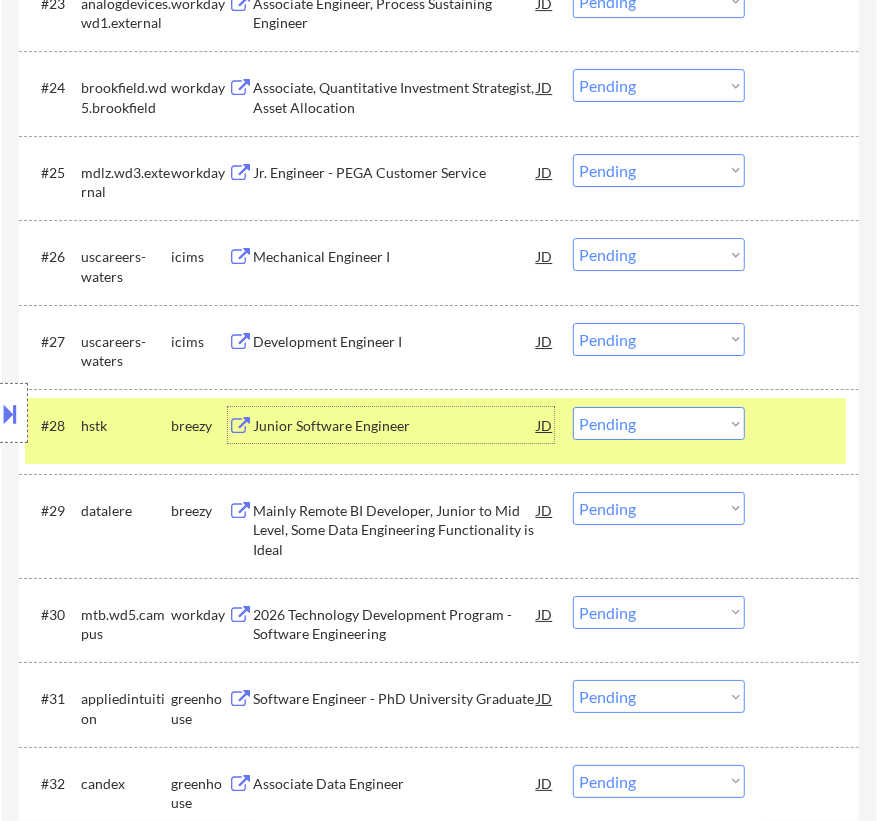 click on "Choose an option... Pending Applied Excluded (Questions) Excluded (Expired) Excluded (Location) Excluded (Bad Match) Excluded (Blocklist) Excluded (Salary) Excluded (Other)" at bounding box center [659, 423] 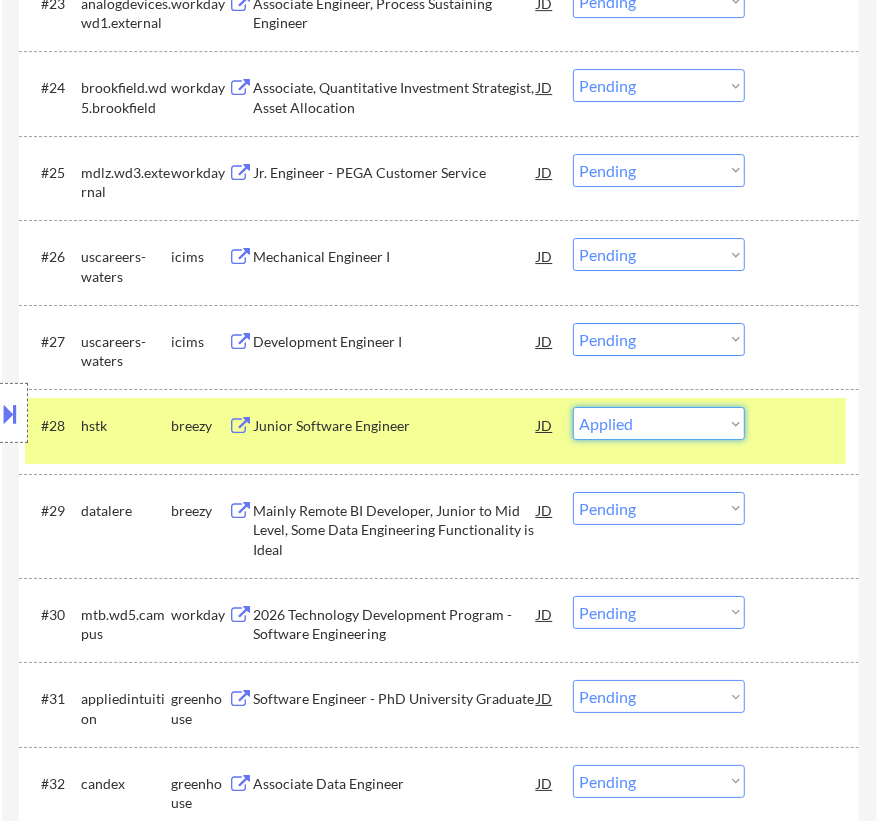 click on "Choose an option... Pending Applied Excluded (Questions) Excluded (Expired) Excluded (Location) Excluded (Bad Match) Excluded (Blocklist) Excluded (Salary) Excluded (Other)" at bounding box center (659, 423) 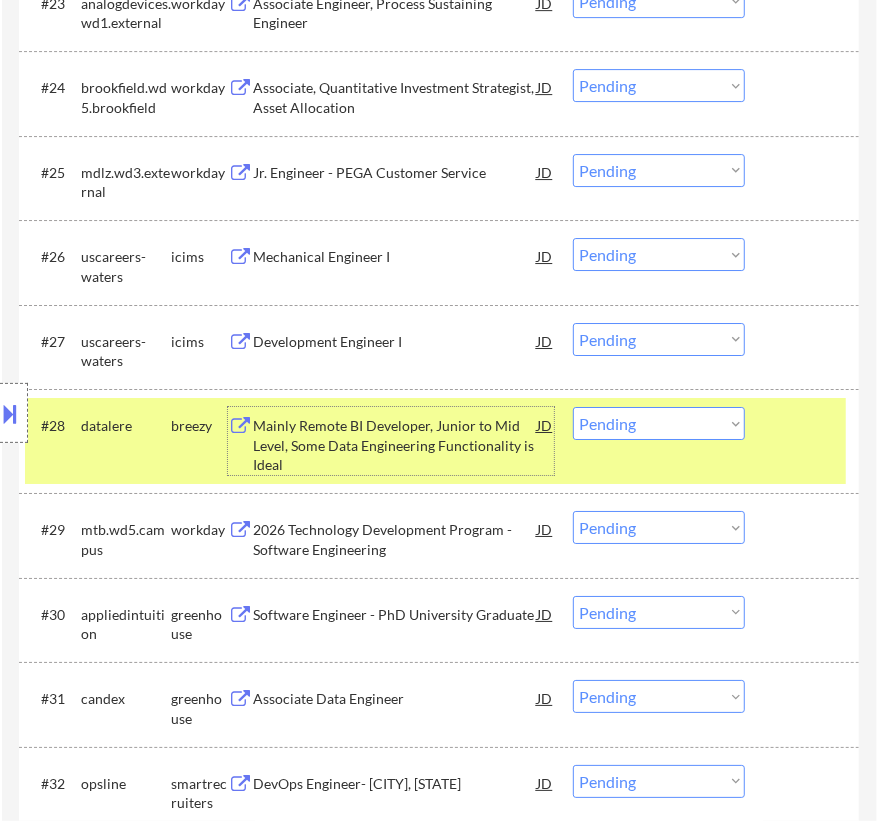 click on "Mainly Remote BI Developer, Junior to Mid Level, Some Data Engineering Functionality is Ideal" at bounding box center (395, 445) 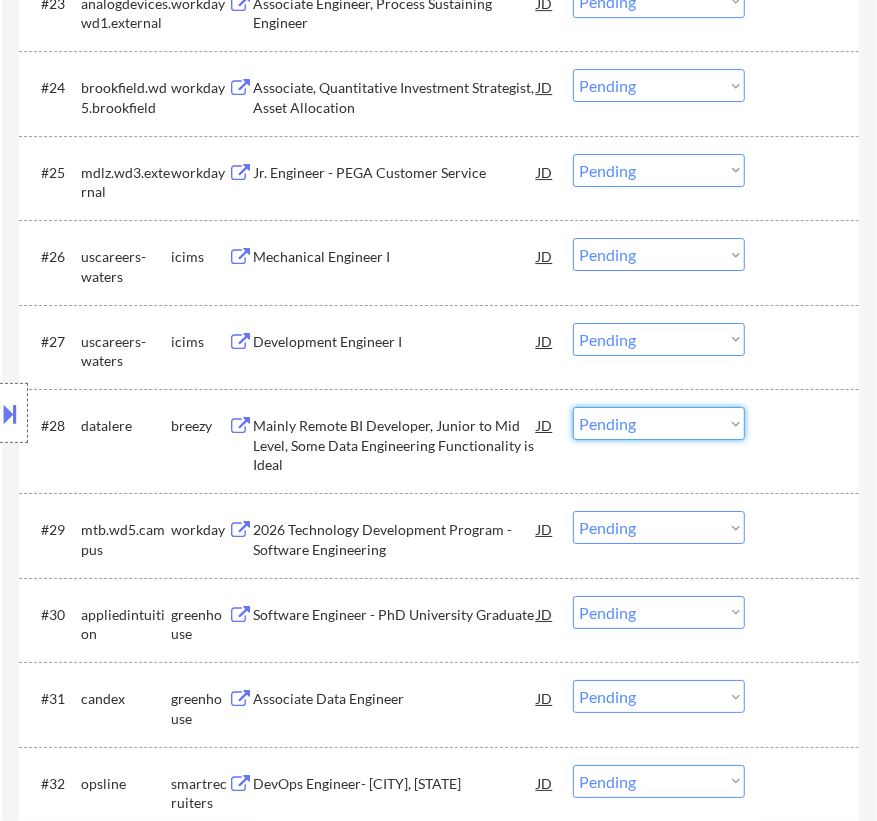 drag, startPoint x: 681, startPoint y: 425, endPoint x: 694, endPoint y: 437, distance: 17.691807 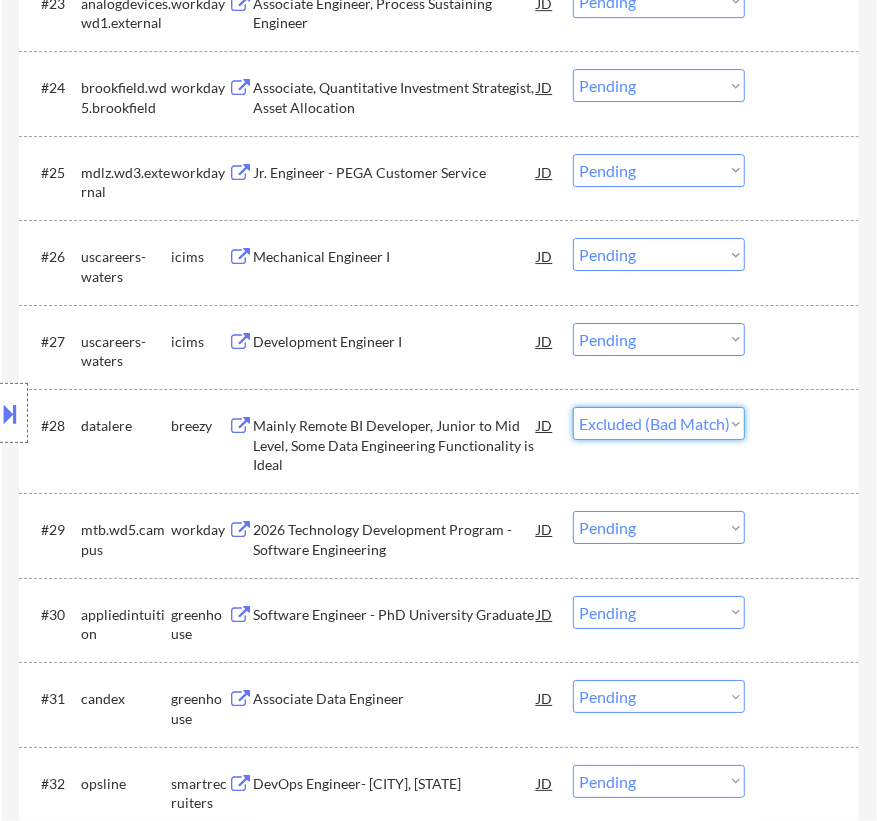click on "Choose an option... Pending Applied Excluded (Questions) Excluded (Expired) Excluded (Location) Excluded (Bad Match) Excluded (Blocklist) Excluded (Salary) Excluded (Other)" at bounding box center (659, 423) 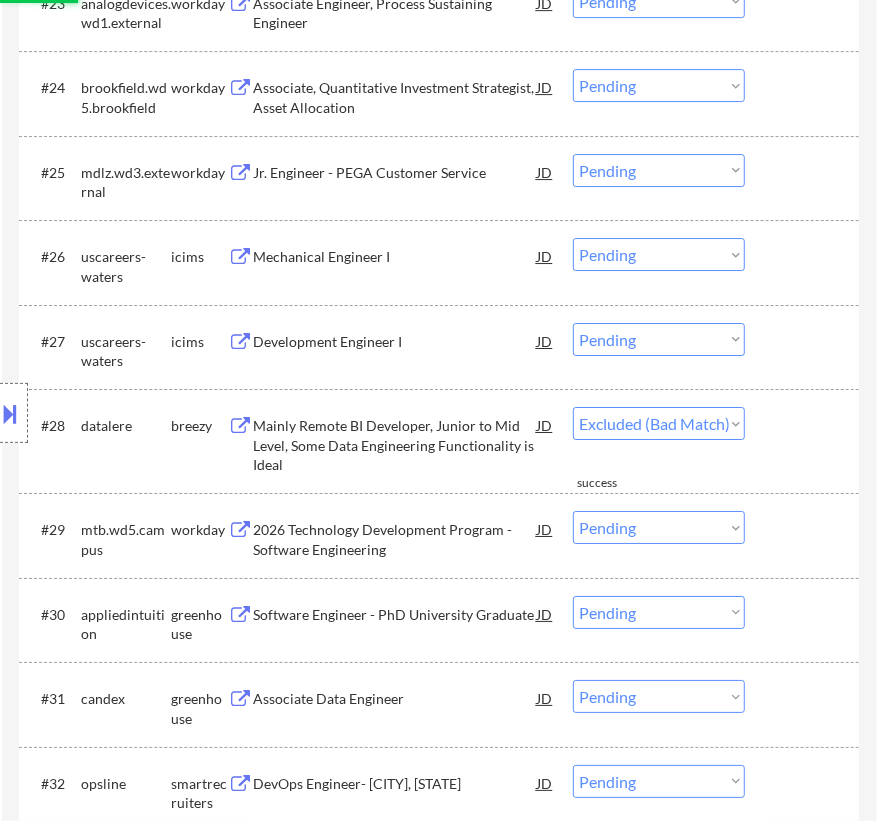 select on ""pending"" 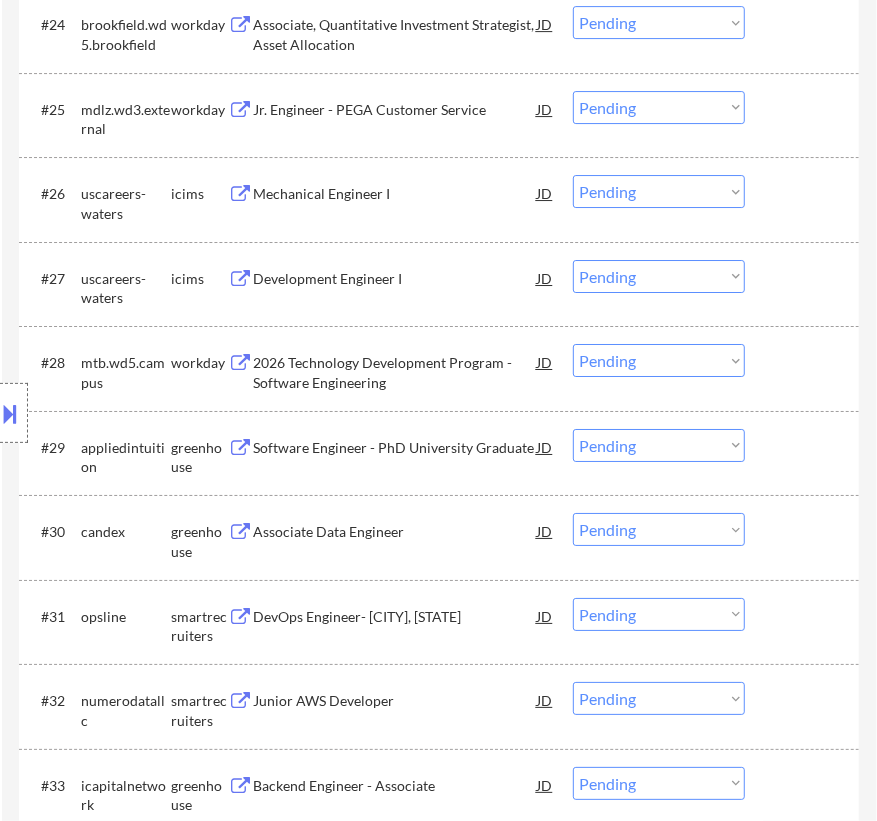 scroll, scrollTop: 2909, scrollLeft: 0, axis: vertical 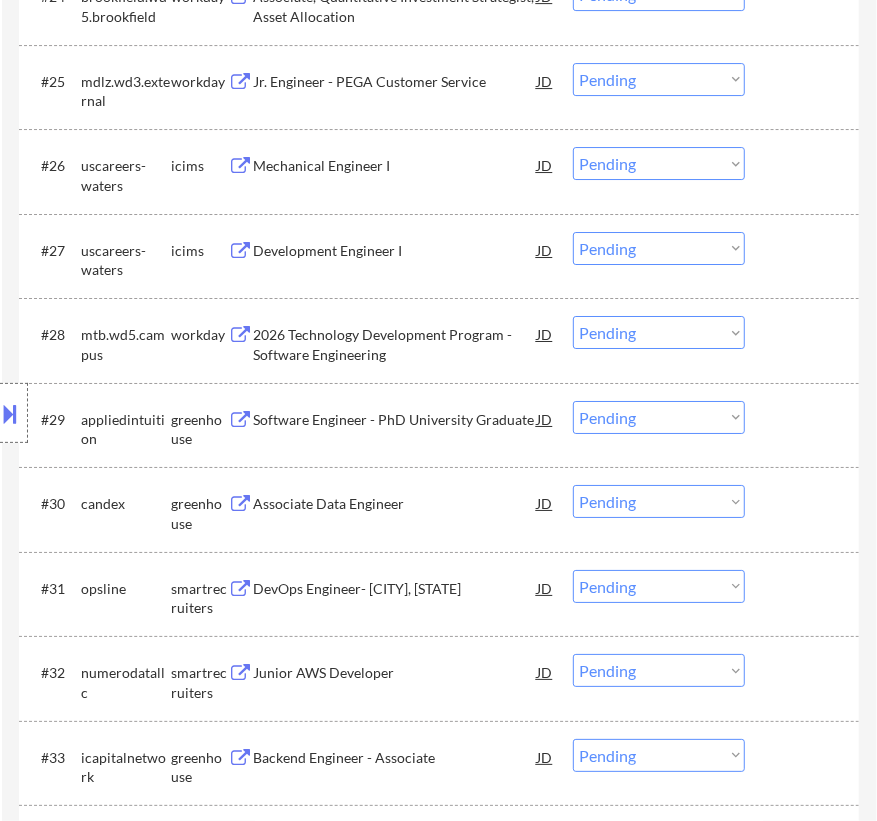 click on "Software Engineer - PhD University Graduate" at bounding box center [395, 420] 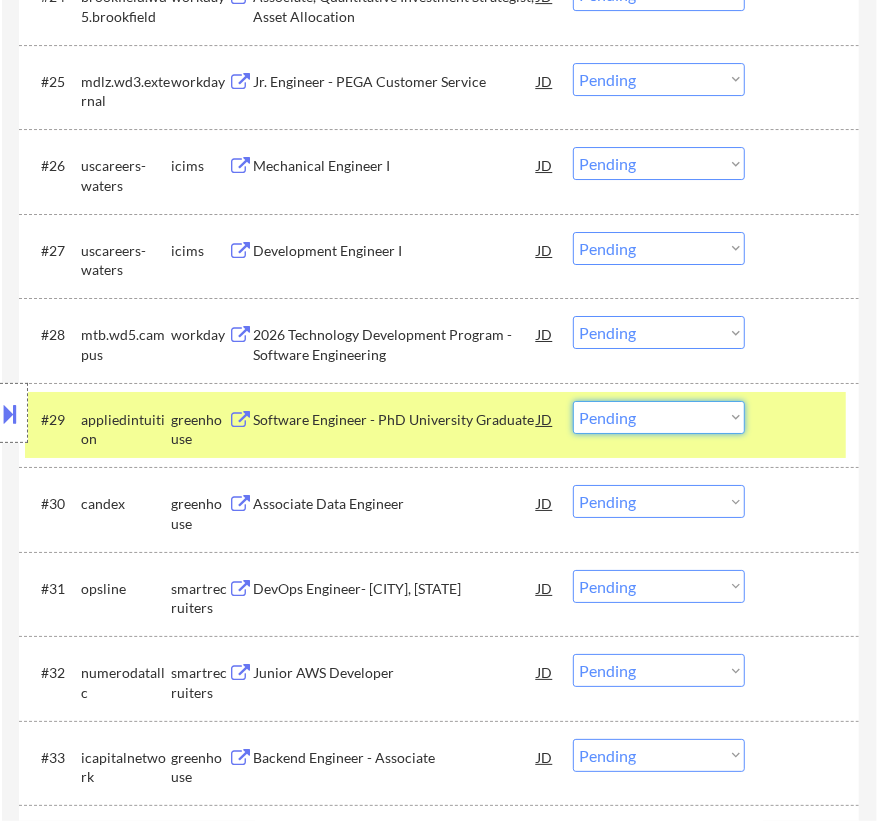 click on "Choose an option... Pending Applied Excluded (Questions) Excluded (Expired) Excluded (Location) Excluded (Bad Match) Excluded (Blocklist) Excluded (Salary) Excluded (Other)" at bounding box center [659, 417] 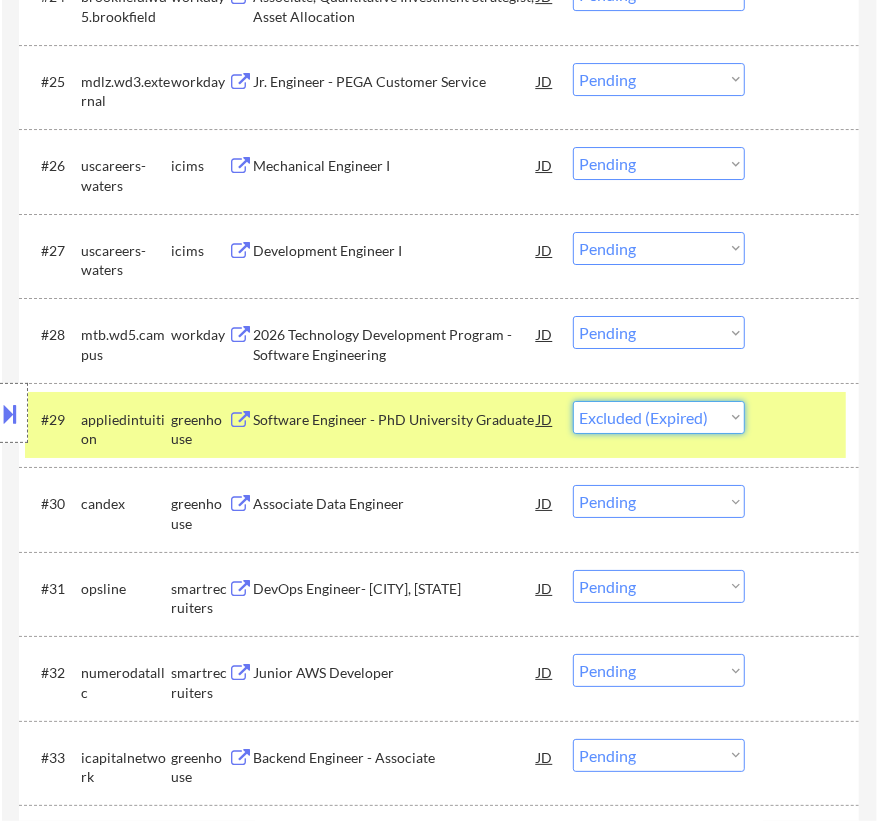 click on "Choose an option... Pending Applied Excluded (Questions) Excluded (Expired) Excluded (Location) Excluded (Bad Match) Excluded (Blocklist) Excluded (Salary) Excluded (Other)" at bounding box center [659, 417] 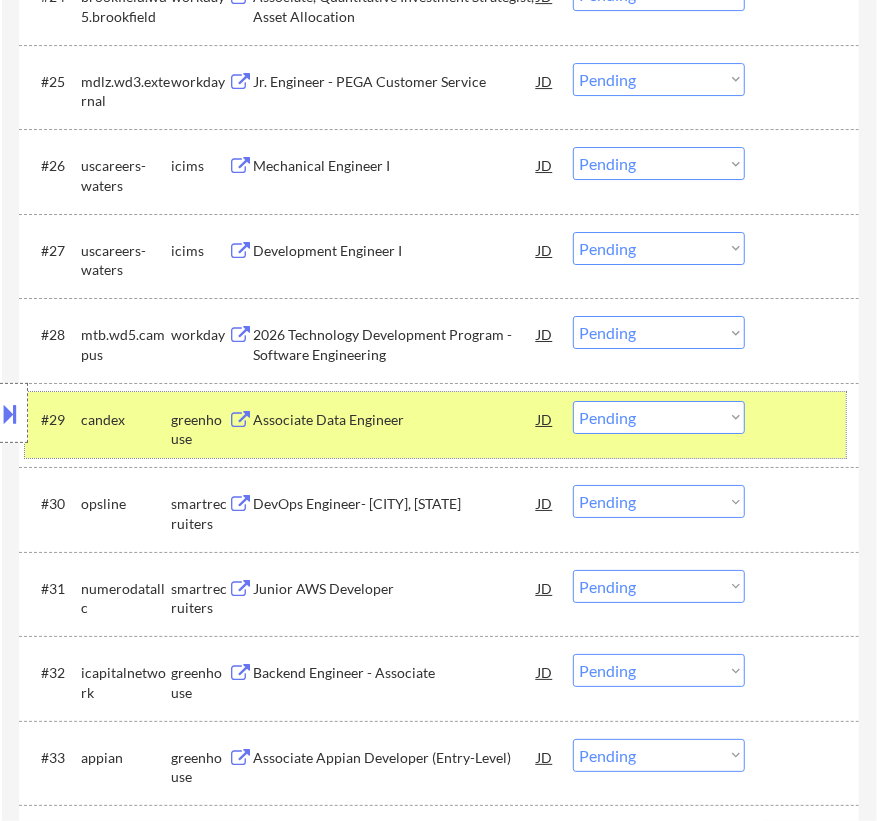 click on "#29 candex greenhouse Associate Data Engineer JD Choose an option... Pending Applied Excluded (Questions) Excluded (Expired) Excluded (Location) Excluded (Bad Match) Excluded (Blocklist) Excluded (Salary) Excluded (Other)" at bounding box center (435, 425) 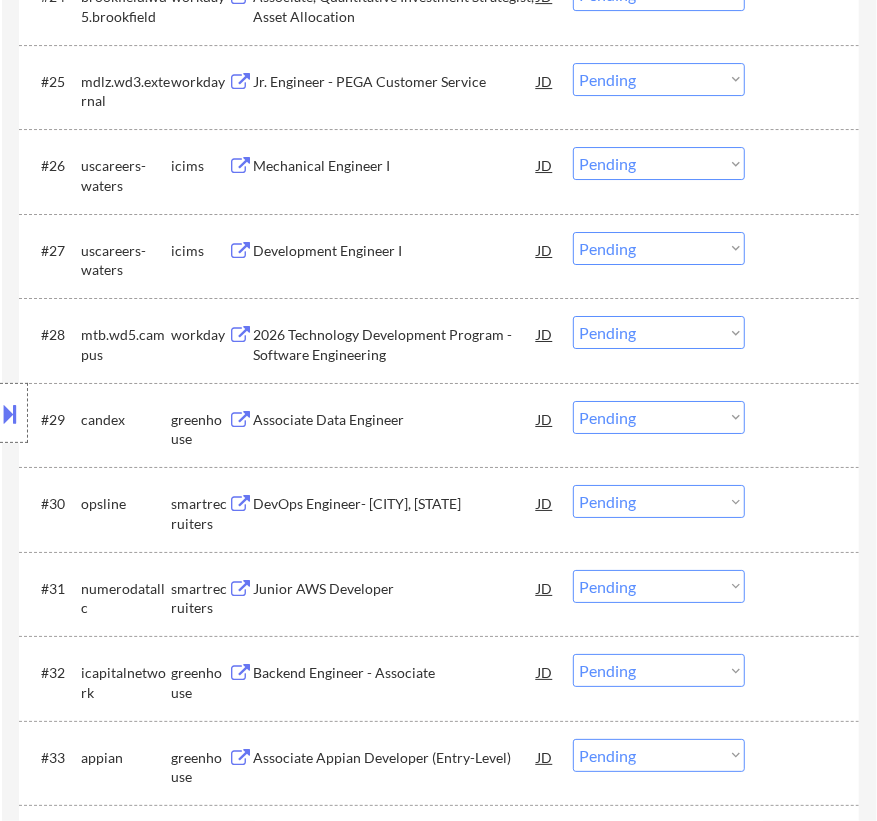 click on "#29 candex greenhouse Associate Data Engineer JD Choose an option... Pending Applied Excluded (Questions) Excluded (Expired) Excluded (Location) Excluded (Bad Match) Excluded (Blocklist) Excluded (Salary) Excluded (Other)" at bounding box center [435, 425] 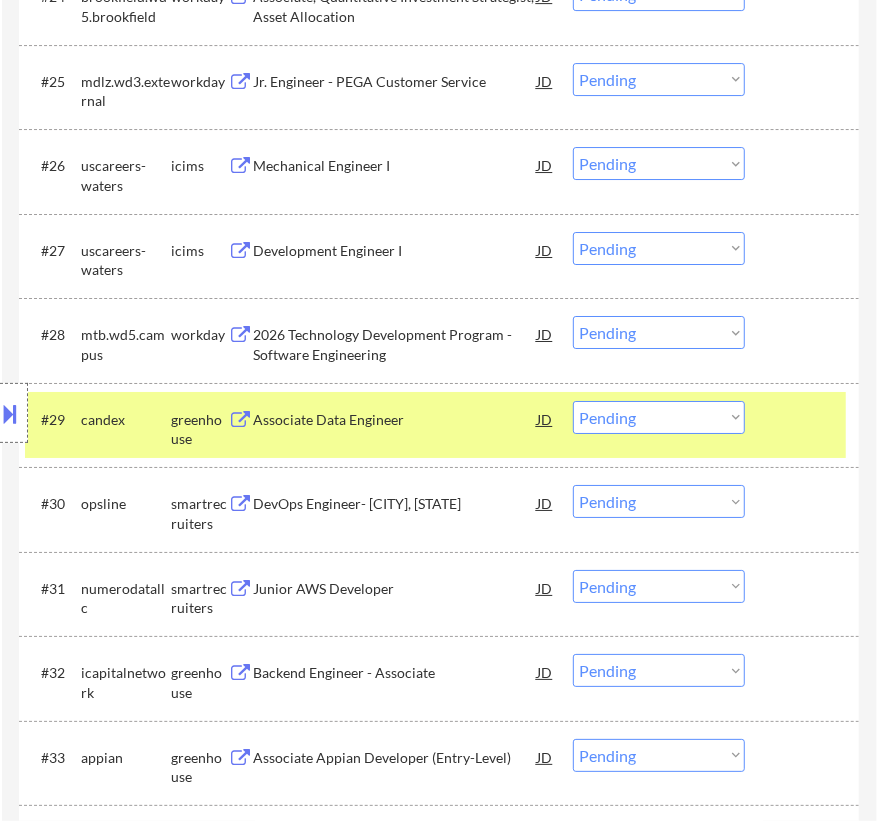 click on "#29 candex greenhouse Associate Data Engineer JD Choose an option... Pending Applied Excluded (Questions) Excluded (Expired) Excluded (Location) Excluded (Bad Match) Excluded (Blocklist) Excluded (Salary) Excluded (Other)" at bounding box center [435, 425] 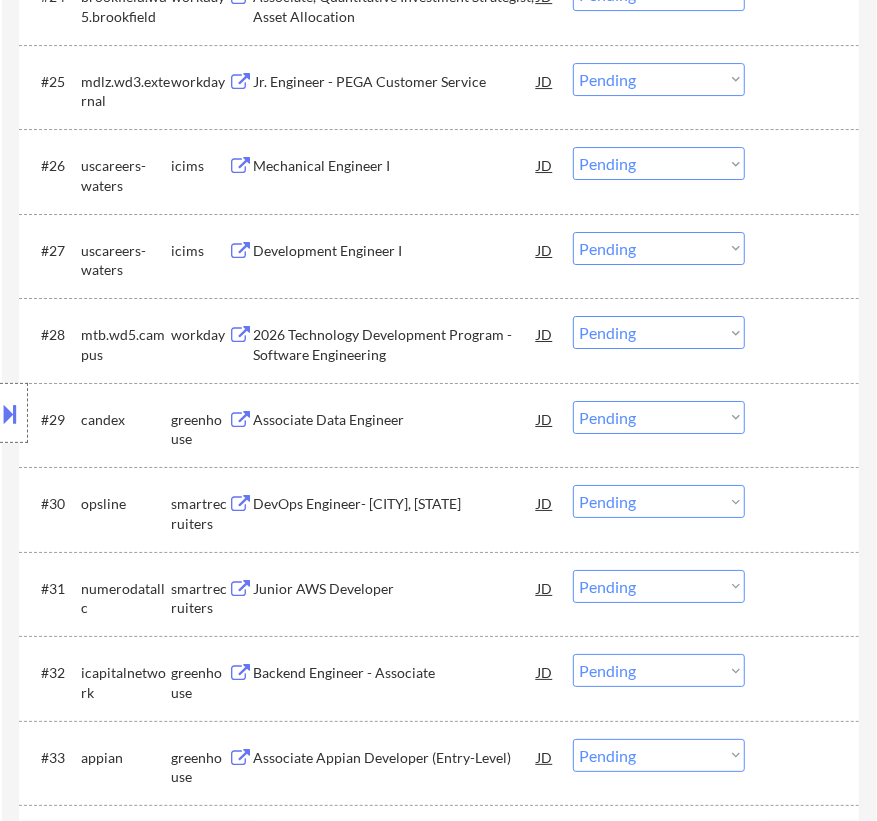 click on "#29 candex greenhouse Associate Data Engineer JD Choose an option... Pending Applied Excluded (Questions) Excluded (Expired) Excluded (Location) Excluded (Bad Match) Excluded (Blocklist) Excluded (Salary) Excluded (Other)" at bounding box center (435, 425) 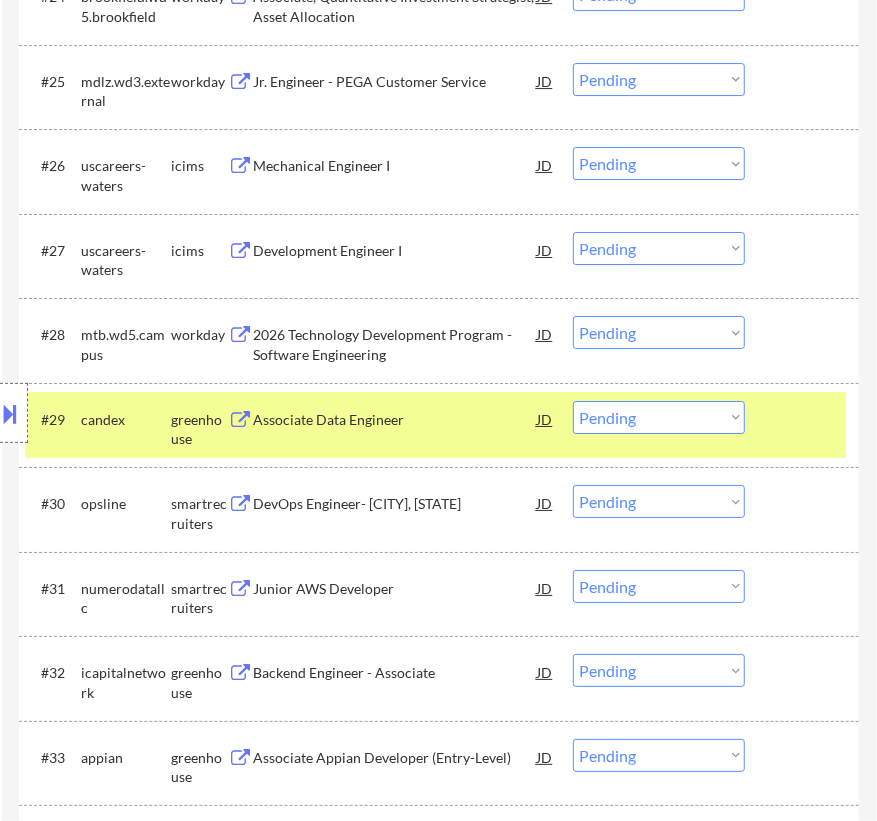 click on "Associate Data Engineer" at bounding box center [395, 419] 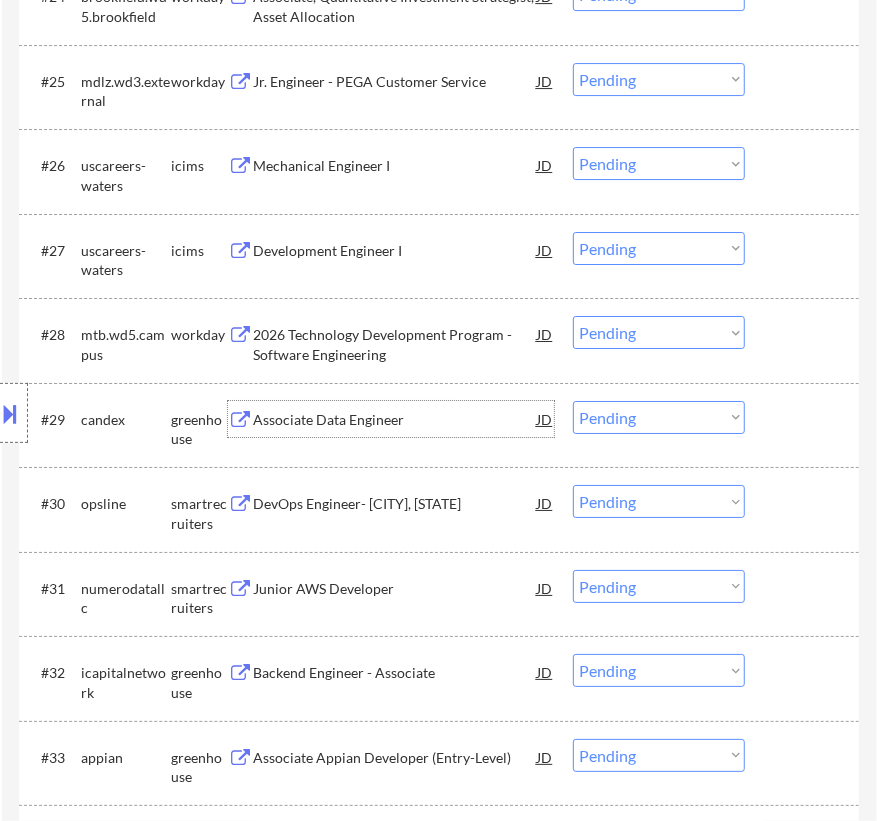 click on "Choose an option... Pending Applied Excluded (Questions) Excluded (Expired) Excluded (Location) Excluded (Bad Match) Excluded (Blocklist) Excluded (Salary) Excluded (Other)" at bounding box center (659, 417) 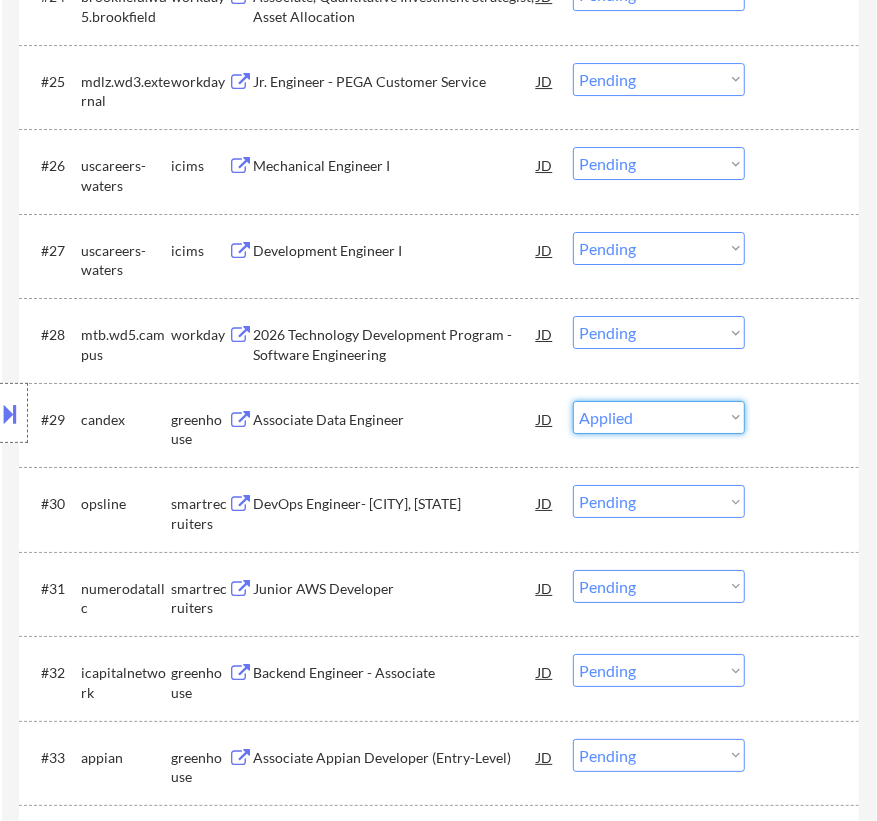 click on "Choose an option... Pending Applied Excluded (Questions) Excluded (Expired) Excluded (Location) Excluded (Bad Match) Excluded (Blocklist) Excluded (Salary) Excluded (Other)" at bounding box center (659, 417) 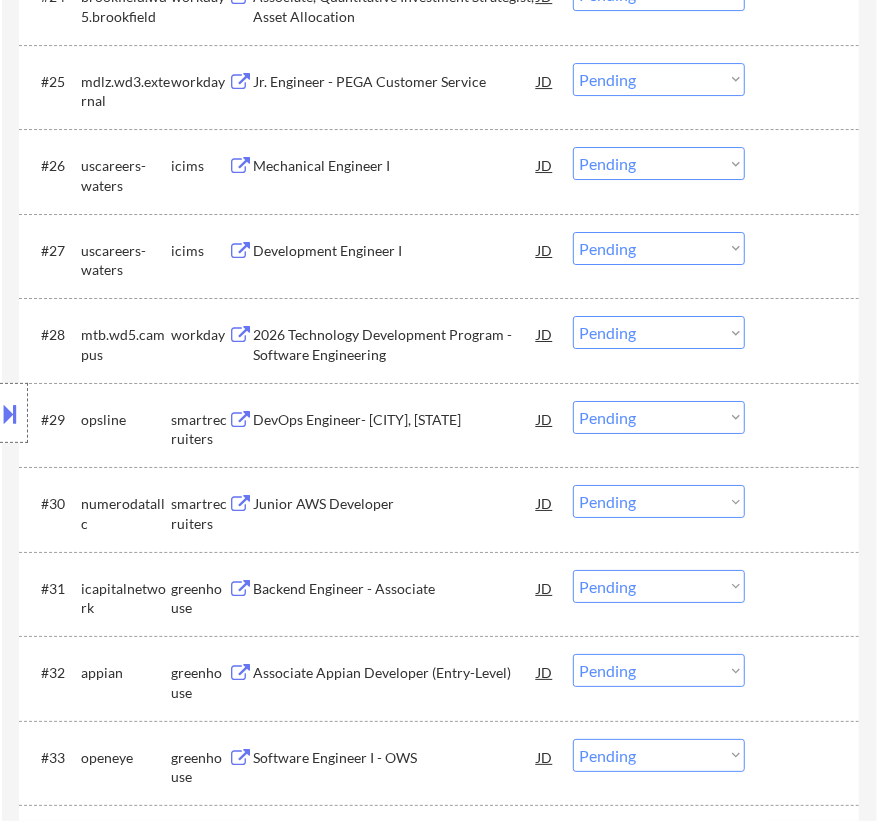 click on "DevOps Engineer- New York, NY" at bounding box center (395, 419) 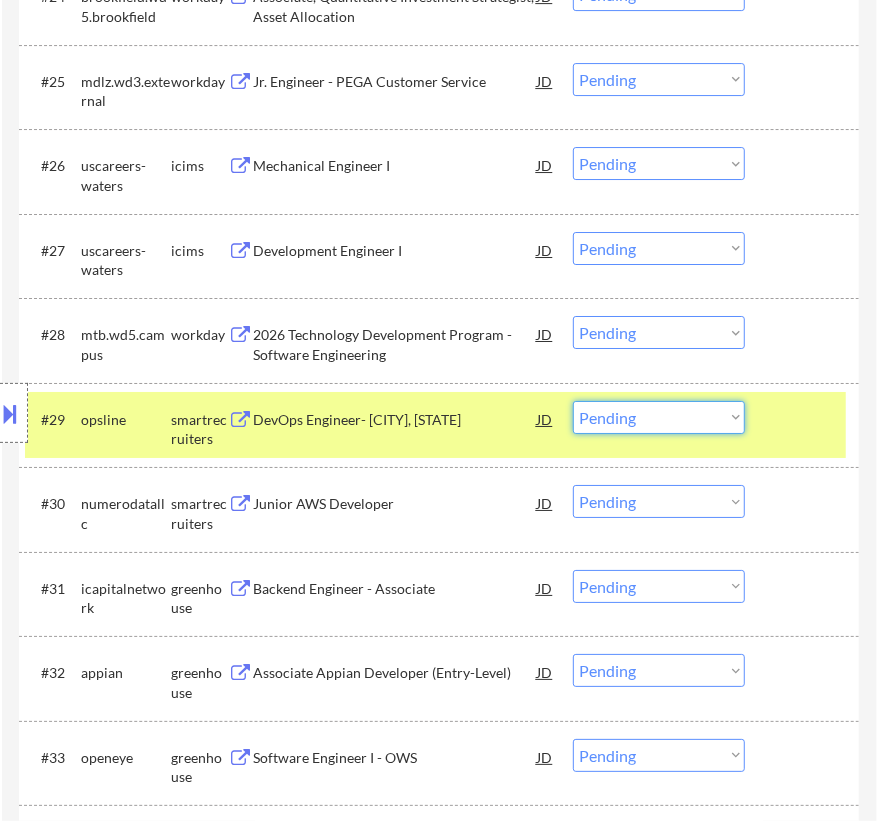 click on "Choose an option... Pending Applied Excluded (Questions) Excluded (Expired) Excluded (Location) Excluded (Bad Match) Excluded (Blocklist) Excluded (Salary) Excluded (Other)" at bounding box center (659, 417) 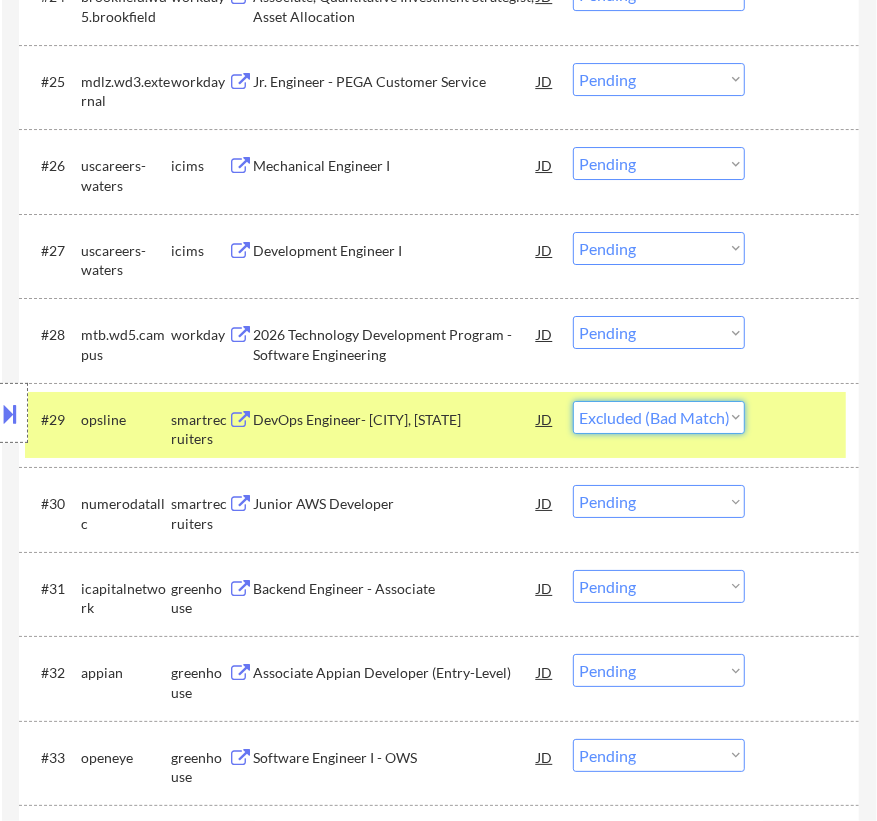 click on "Choose an option... Pending Applied Excluded (Questions) Excluded (Expired) Excluded (Location) Excluded (Bad Match) Excluded (Blocklist) Excluded (Salary) Excluded (Other)" at bounding box center [659, 417] 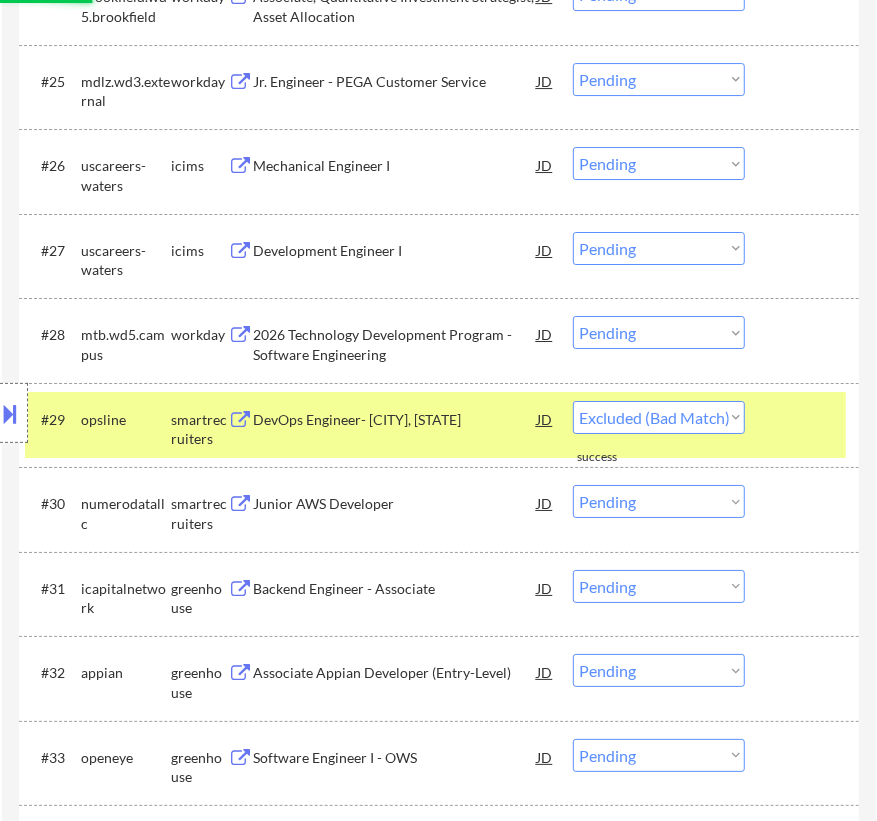 select on ""pending"" 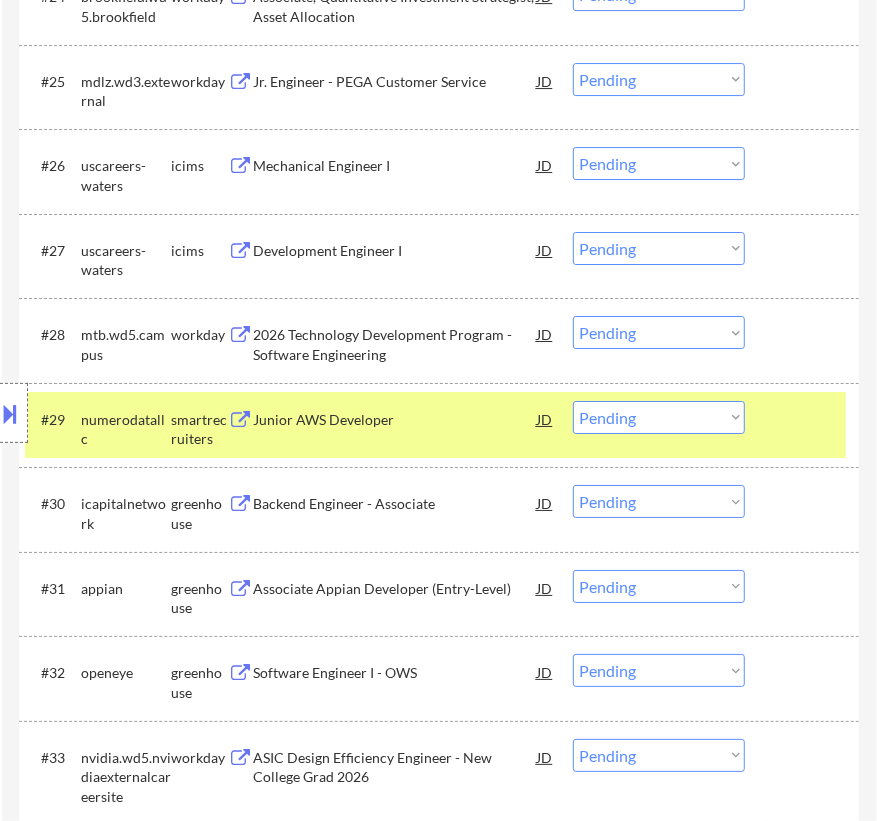 click on "#29 numerodatallc smartrecruiters Junior AWS Developer JD Choose an option... Pending Applied Excluded (Questions) Excluded (Expired) Excluded (Location) Excluded (Bad Match) Excluded (Blocklist) Excluded (Salary) Excluded (Other)" at bounding box center [435, 425] 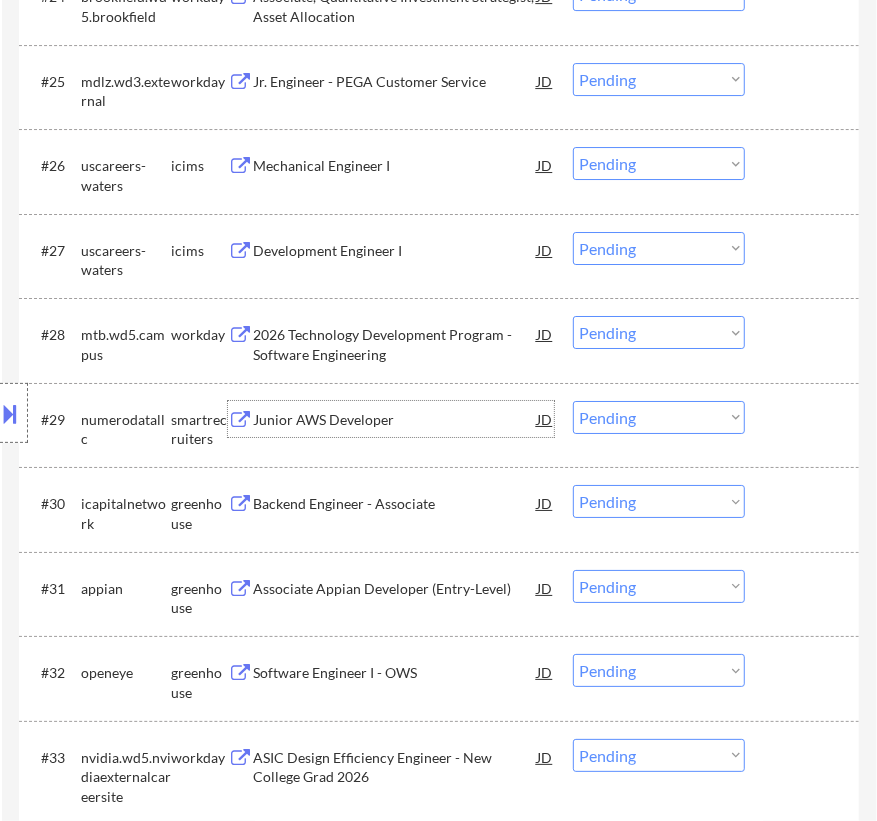 click on "Junior AWS Developer" at bounding box center (395, 420) 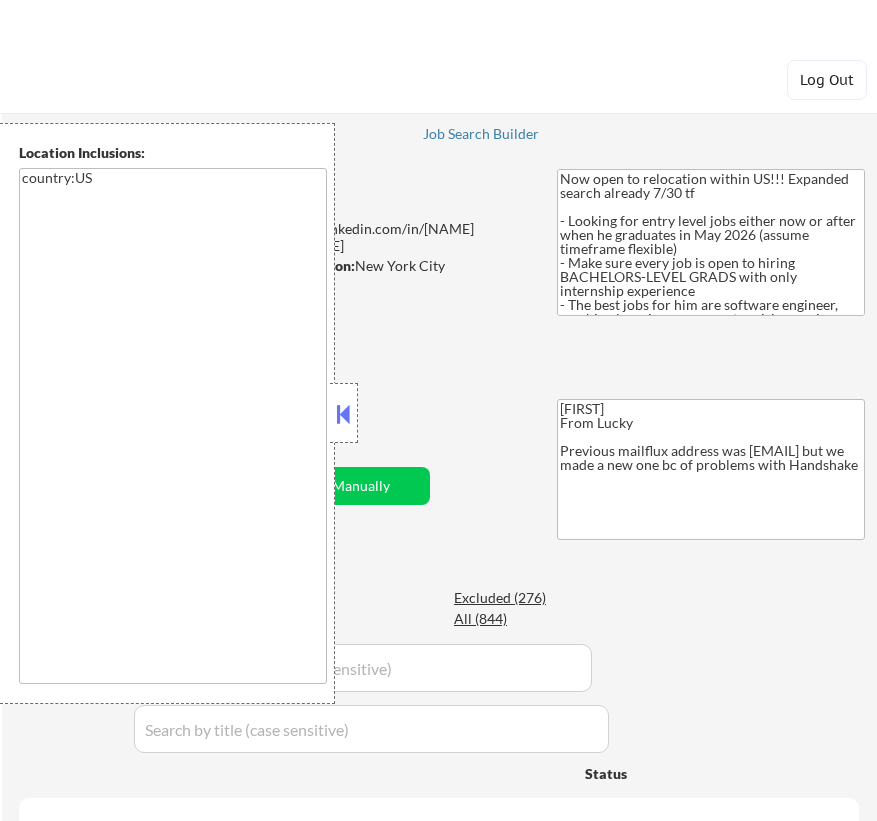 select on ""pending"" 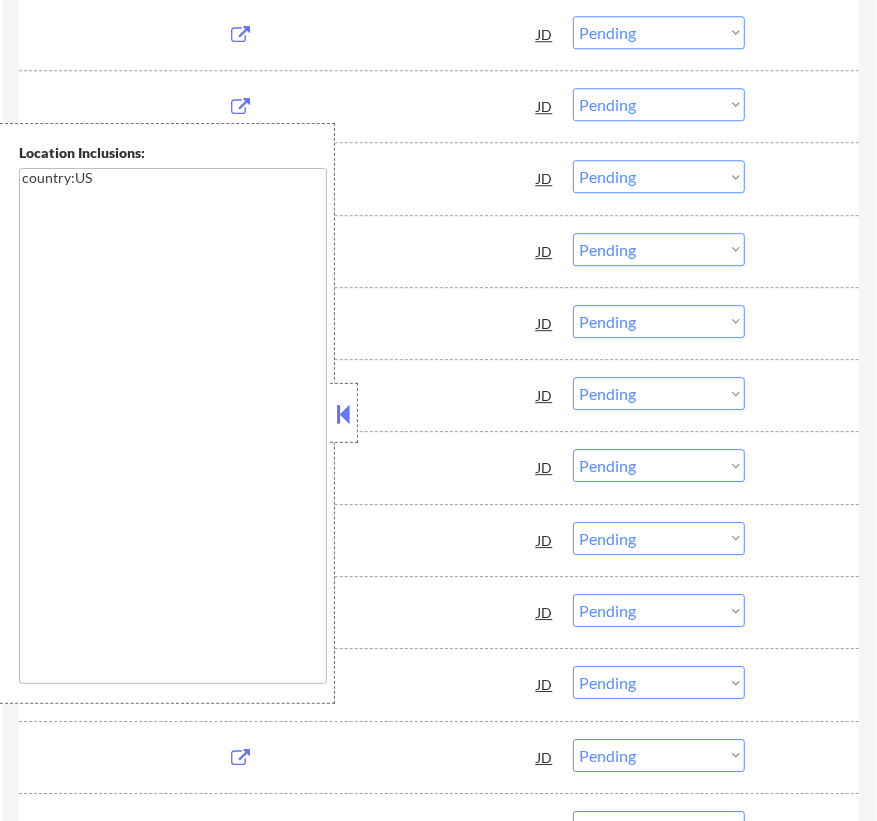 scroll, scrollTop: 2345, scrollLeft: 0, axis: vertical 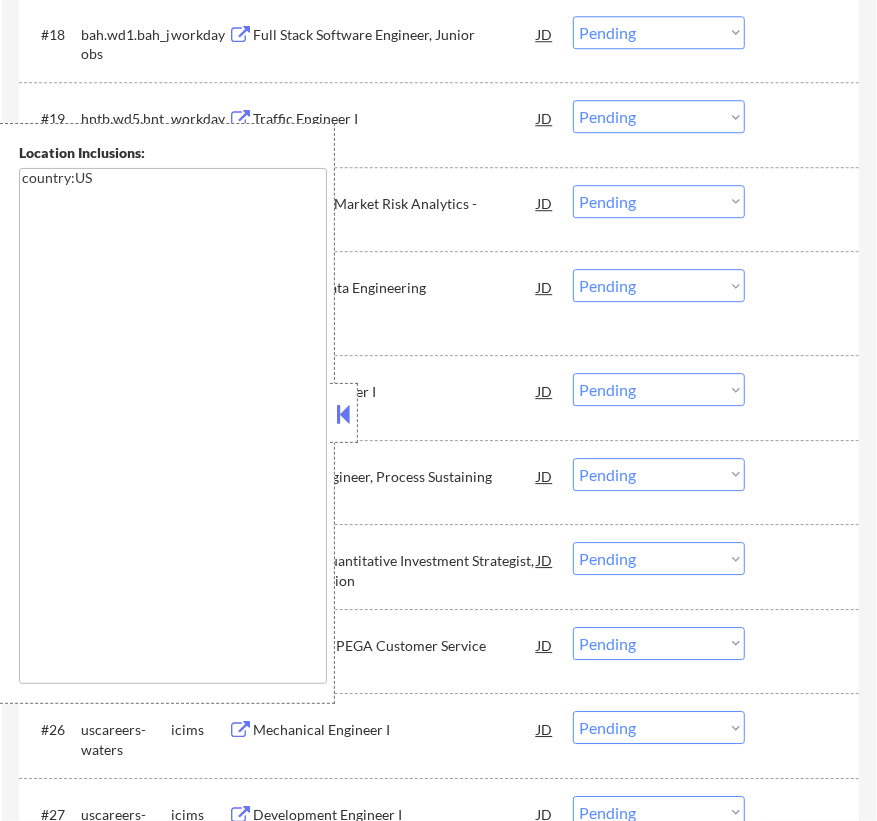 click at bounding box center [344, 414] 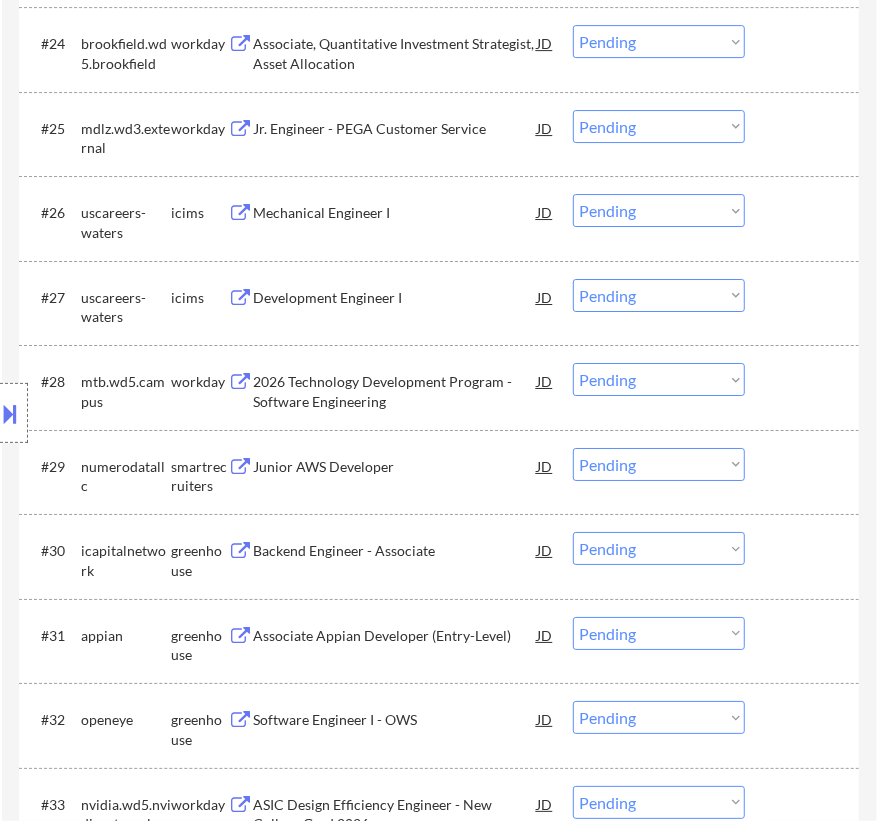 scroll, scrollTop: 2890, scrollLeft: 0, axis: vertical 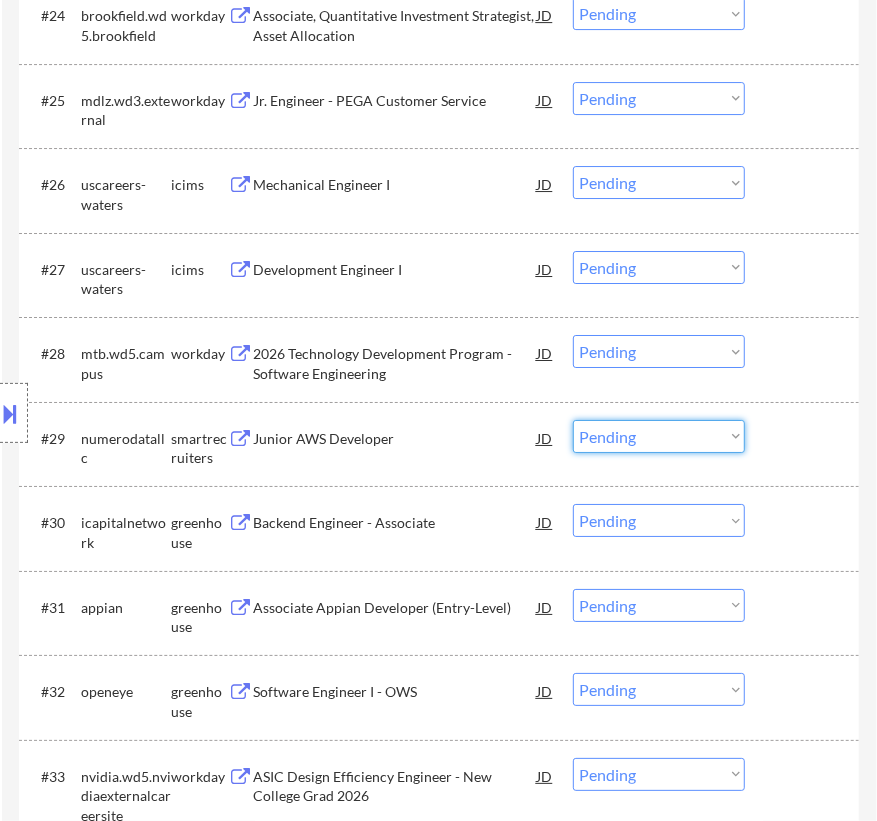click on "Choose an option... Pending Applied Excluded (Questions) Excluded (Expired) Excluded (Location) Excluded (Bad Match) Excluded (Blocklist) Excluded (Salary) Excluded (Other)" at bounding box center [659, 436] 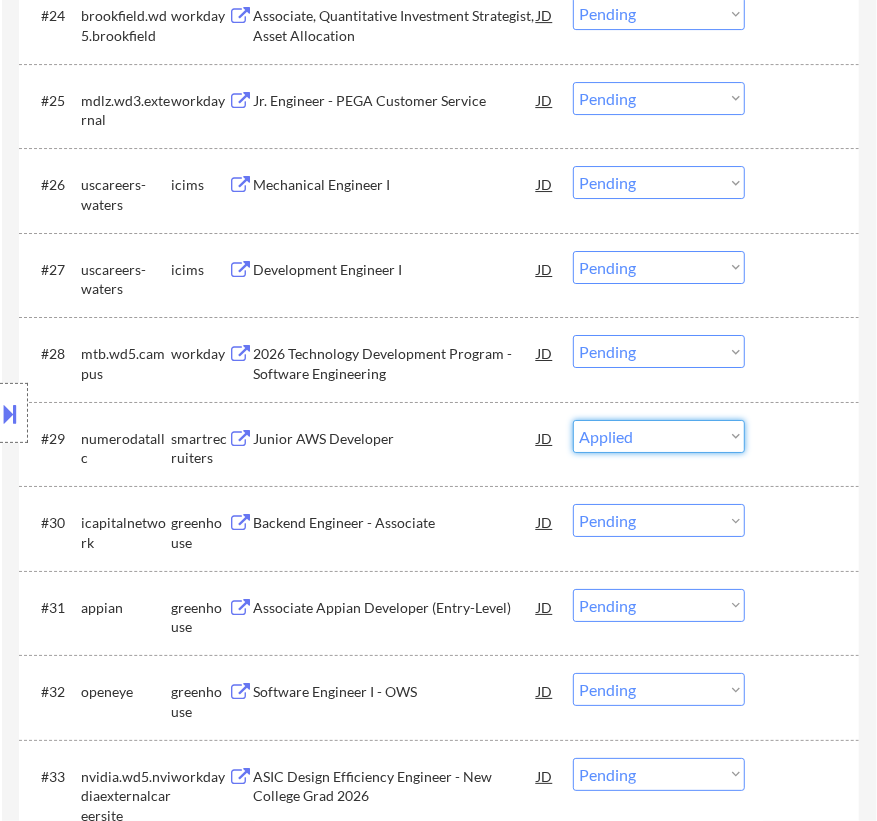 click on "Choose an option... Pending Applied Excluded (Questions) Excluded (Expired) Excluded (Location) Excluded (Bad Match) Excluded (Blocklist) Excluded (Salary) Excluded (Other)" at bounding box center [659, 436] 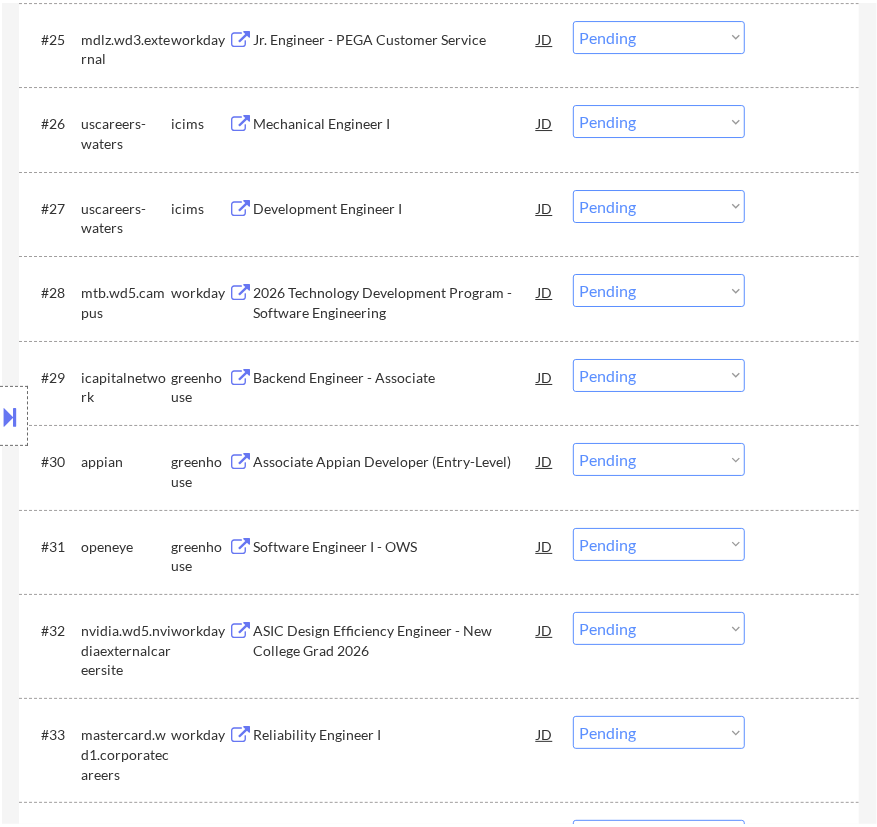 scroll, scrollTop: 2981, scrollLeft: 0, axis: vertical 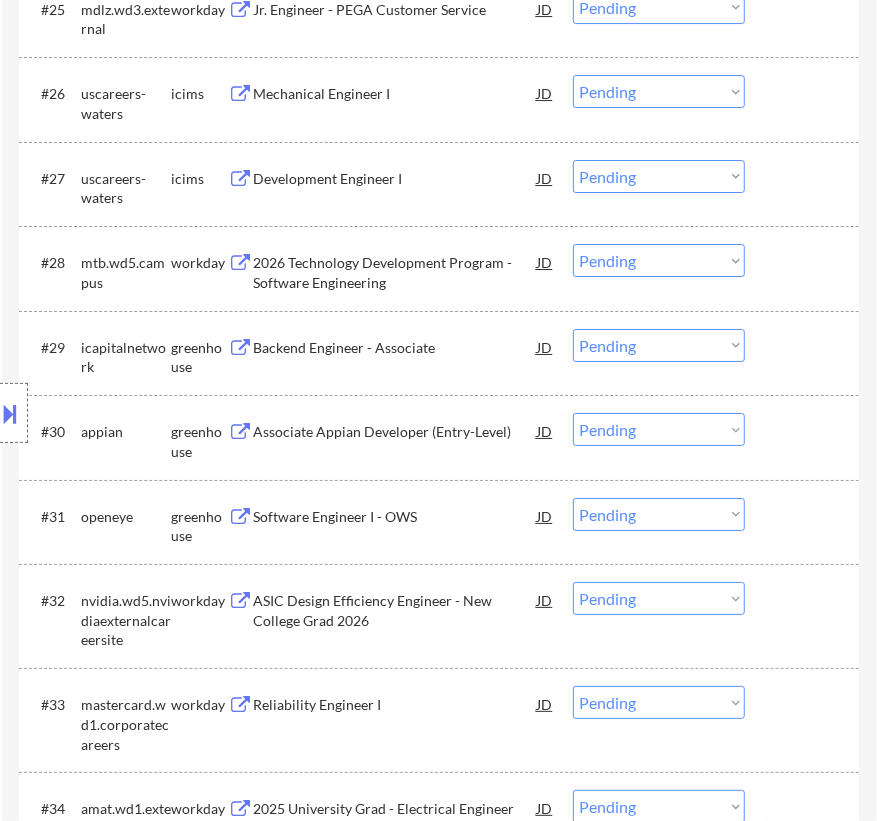 click on "Location Inclusions: country:US" at bounding box center [179, 413] 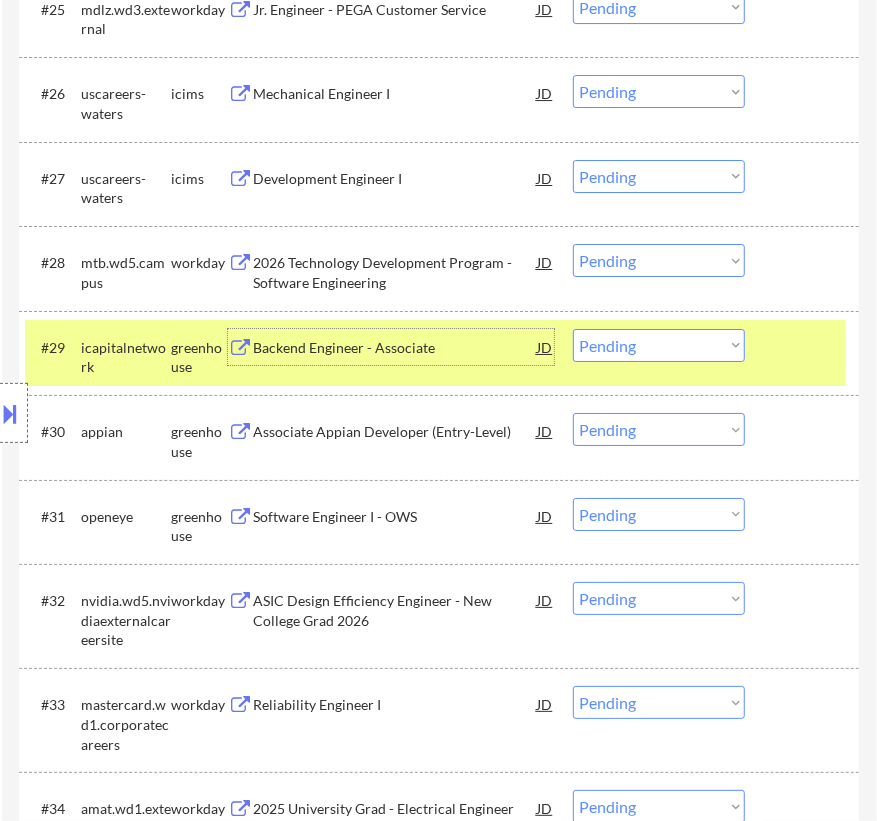 click on "Choose an option... Pending Applied Excluded (Questions) Excluded (Expired) Excluded (Location) Excluded (Bad Match) Excluded (Blocklist) Excluded (Salary) Excluded (Other)" at bounding box center (659, 345) 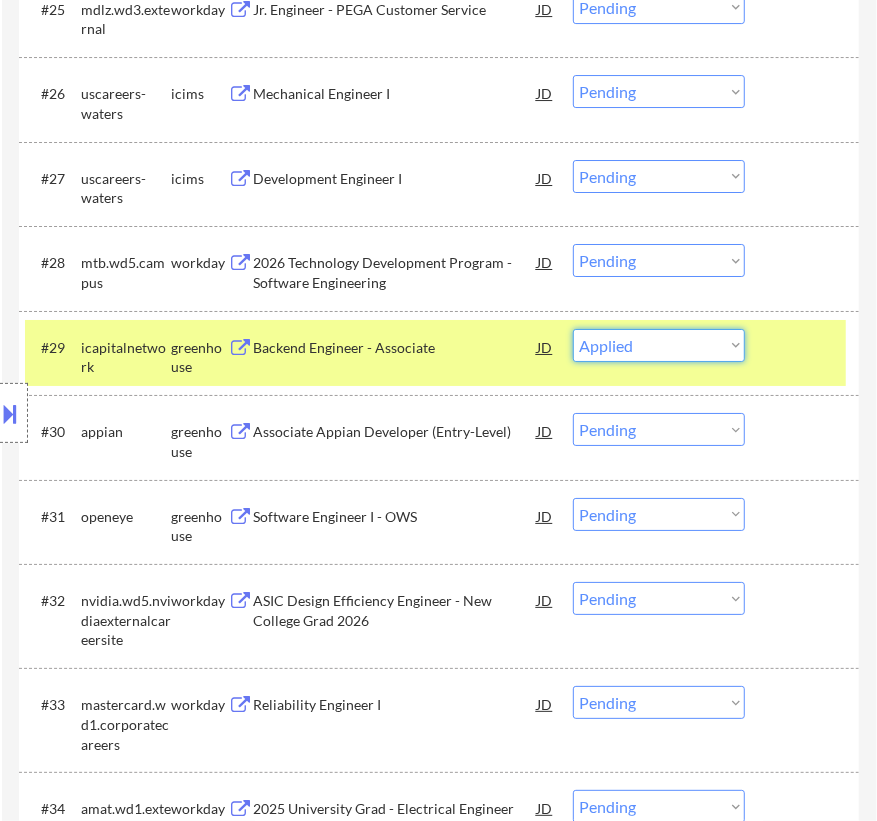 click on "Choose an option... Pending Applied Excluded (Questions) Excluded (Expired) Excluded (Location) Excluded (Bad Match) Excluded (Blocklist) Excluded (Salary) Excluded (Other)" at bounding box center [659, 345] 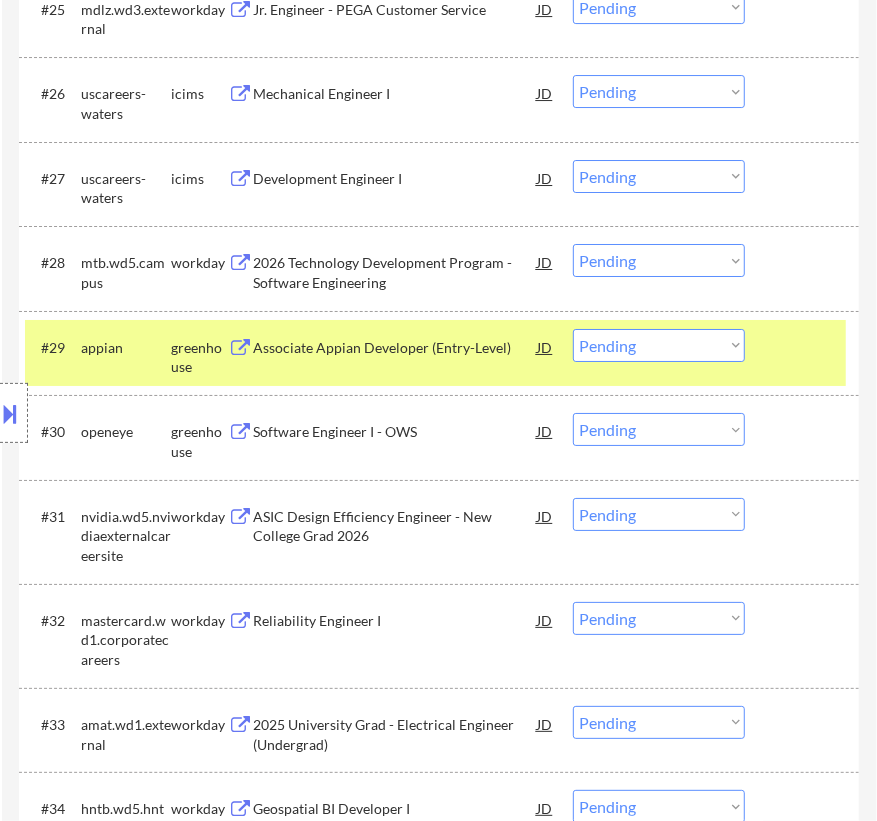 click on "Associate Appian Developer (Entry-Level)" at bounding box center (395, 347) 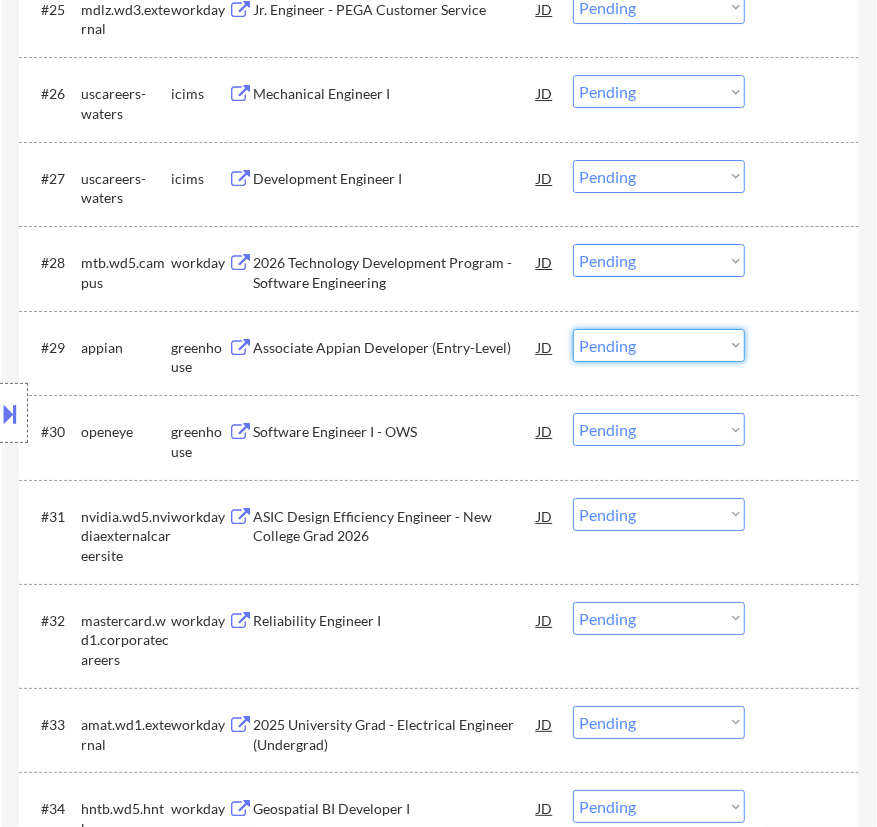 click on "Choose an option... Pending Applied Excluded (Questions) Excluded (Expired) Excluded (Location) Excluded (Bad Match) Excluded (Blocklist) Excluded (Salary) Excluded (Other)" at bounding box center (659, 345) 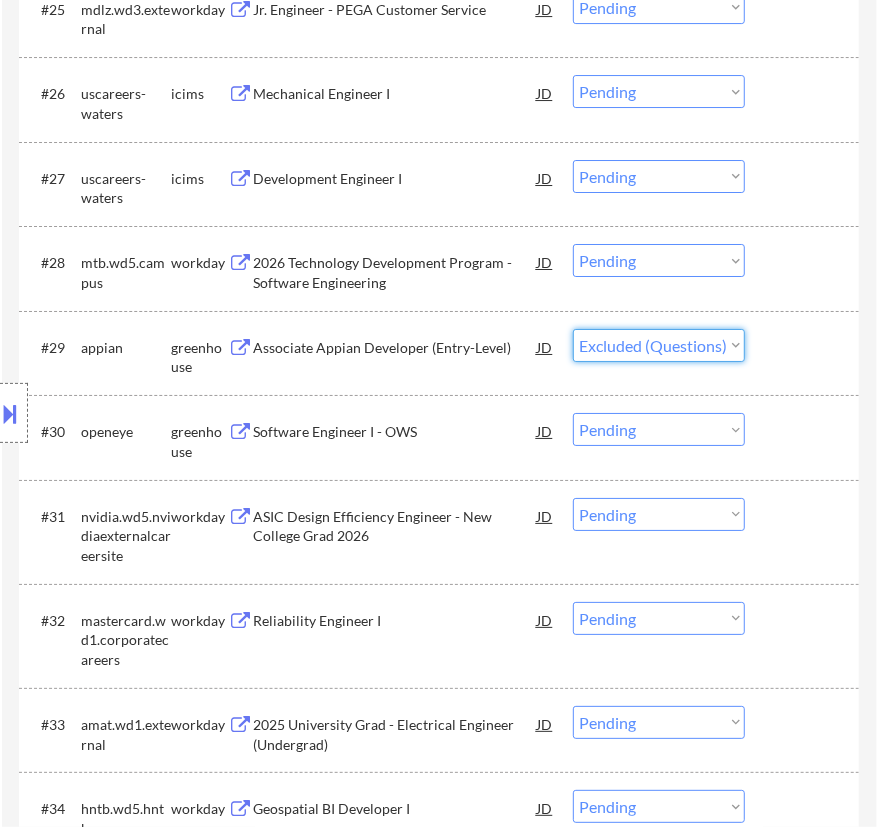 click on "Choose an option... Pending Applied Excluded (Questions) Excluded (Expired) Excluded (Location) Excluded (Bad Match) Excluded (Blocklist) Excluded (Salary) Excluded (Other)" at bounding box center (659, 345) 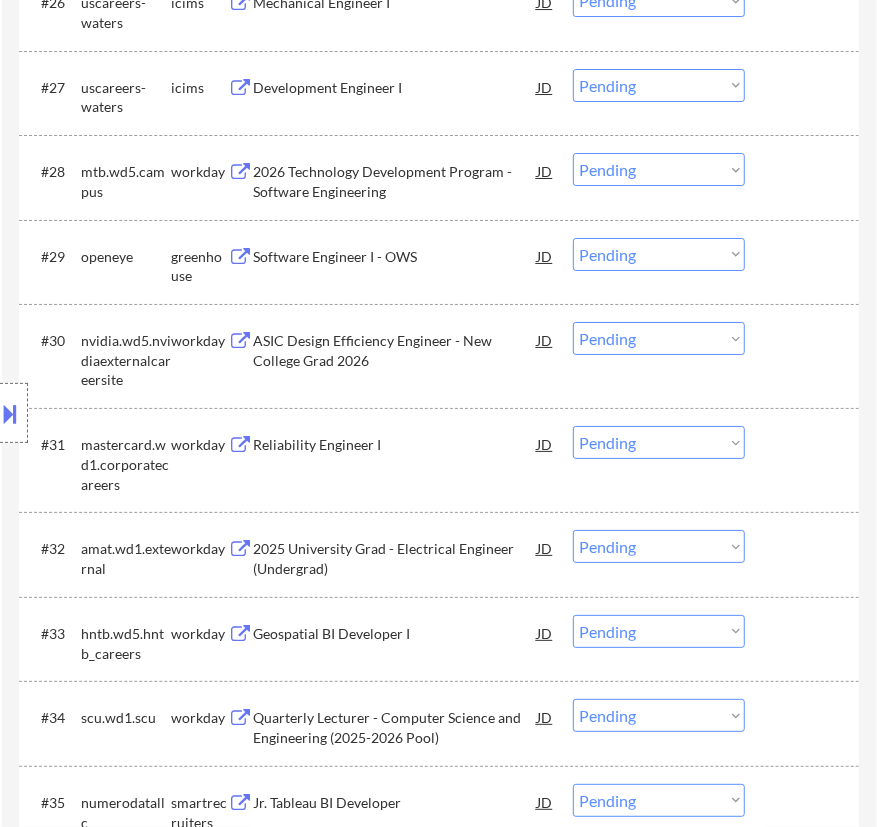 scroll, scrollTop: 3163, scrollLeft: 0, axis: vertical 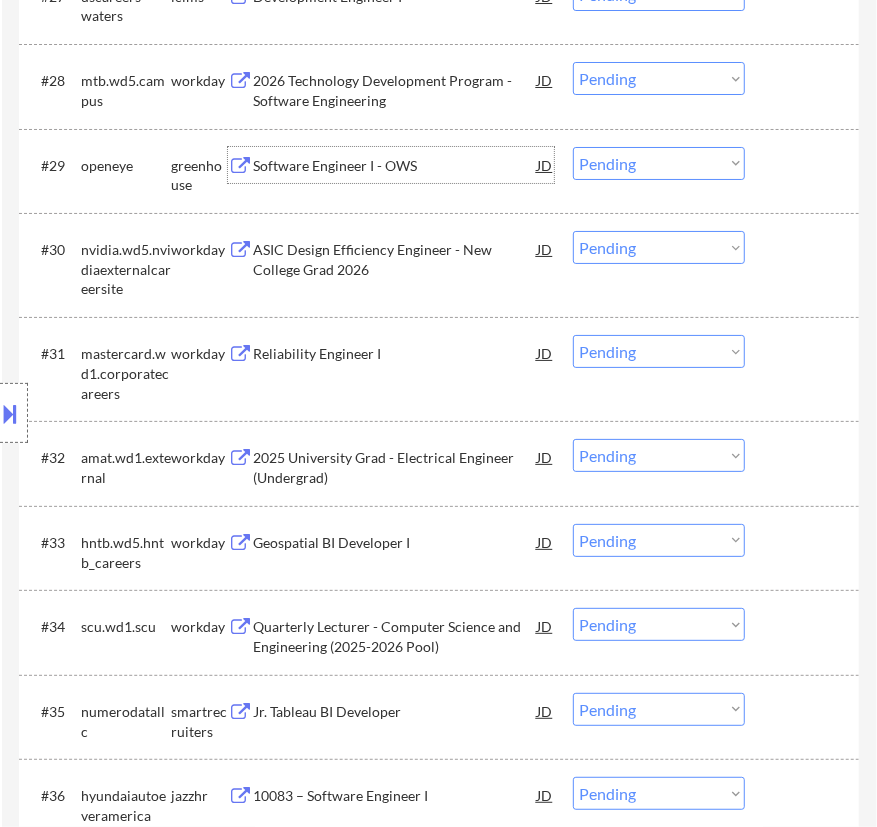 click on "Software Engineer I - OWS" at bounding box center [395, 165] 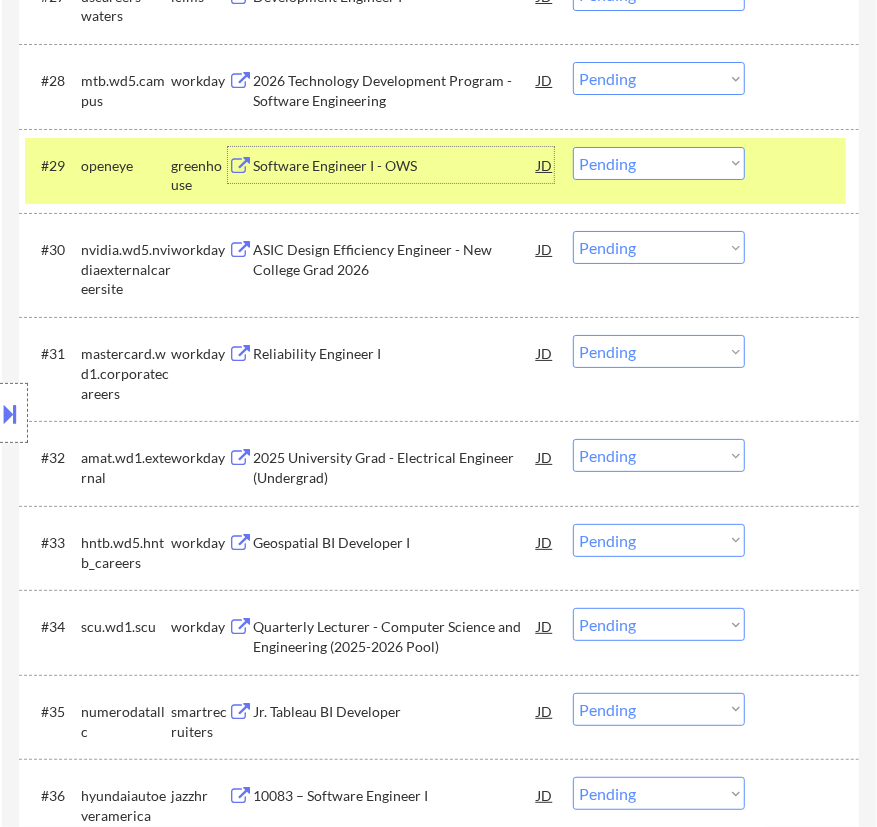 drag, startPoint x: 680, startPoint y: 166, endPoint x: 672, endPoint y: 176, distance: 12.806249 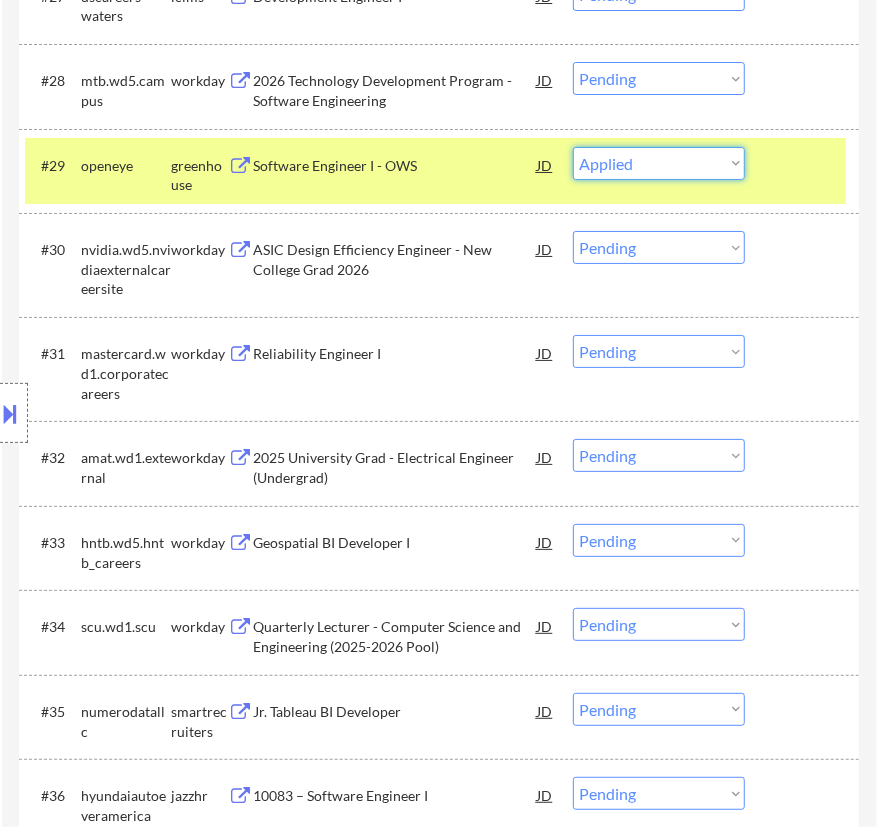 click on "Choose an option... Pending Applied Excluded (Questions) Excluded (Expired) Excluded (Location) Excluded (Bad Match) Excluded (Blocklist) Excluded (Salary) Excluded (Other)" at bounding box center [659, 163] 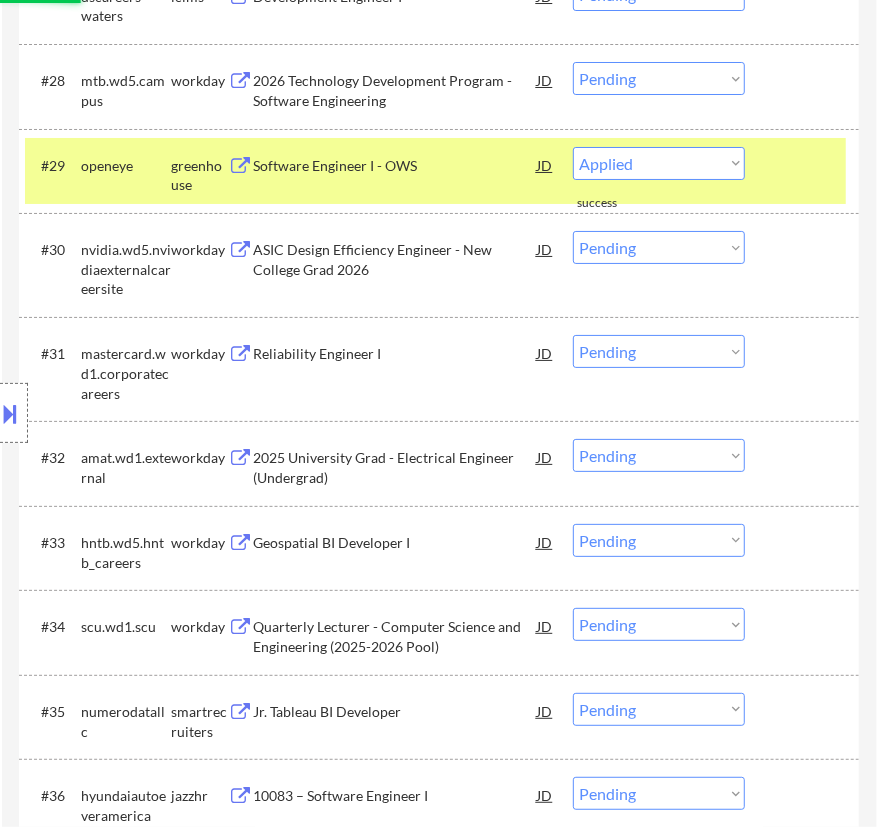select on ""pending"" 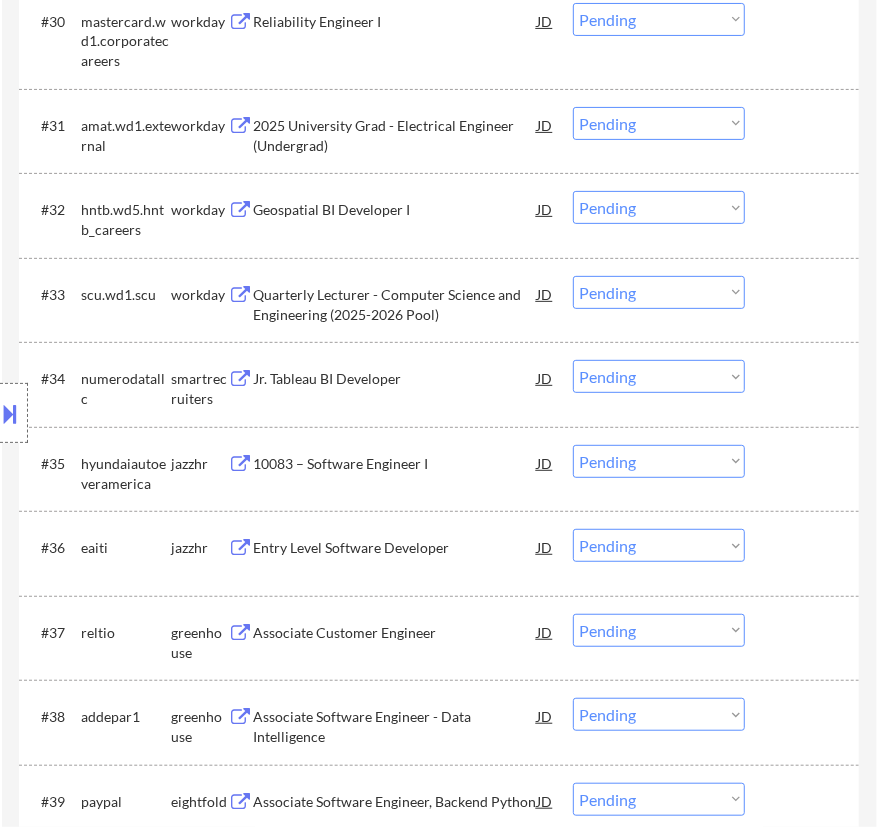 scroll, scrollTop: 3436, scrollLeft: 0, axis: vertical 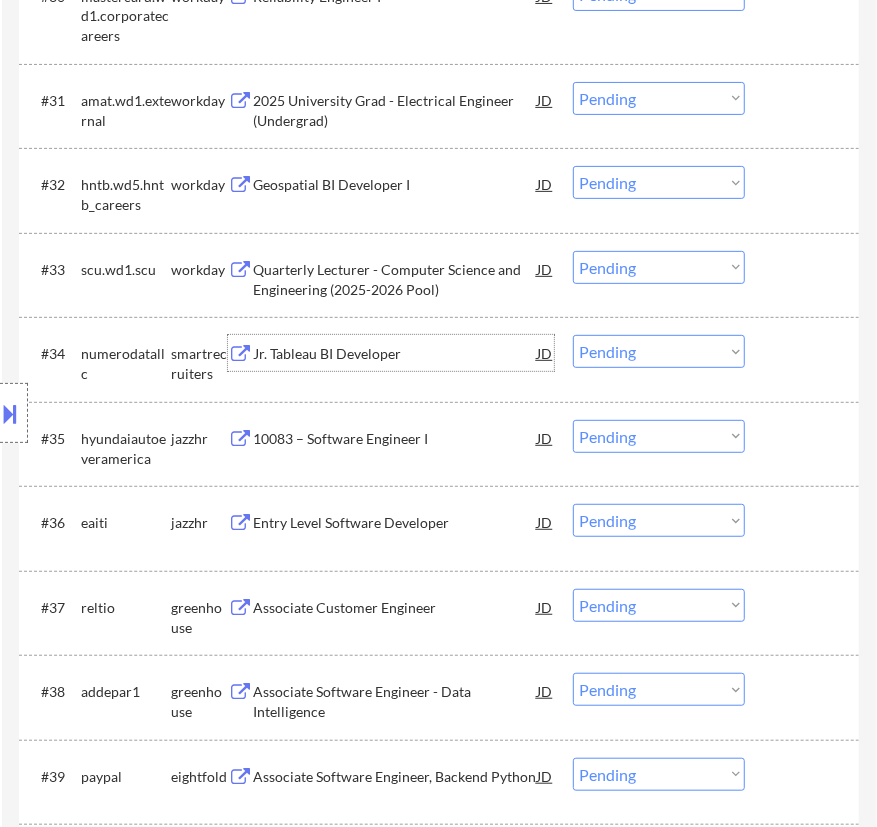 click on "Jr. Tableau BI Developer" at bounding box center (395, 353) 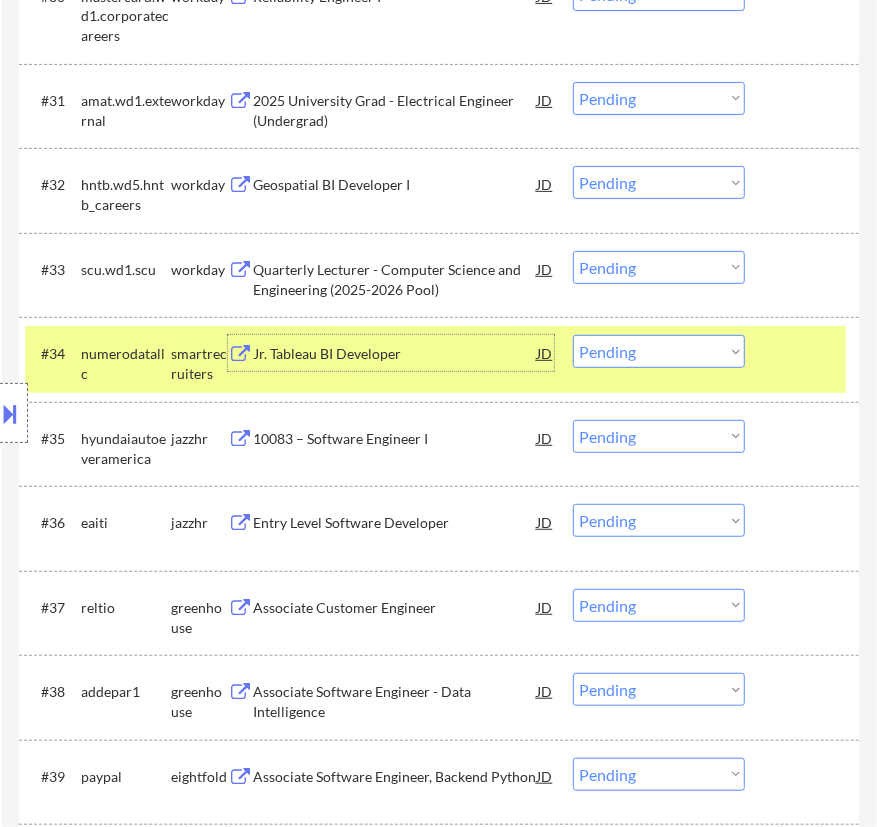 click on "Choose an option... Pending Applied Excluded (Questions) Excluded (Expired) Excluded (Location) Excluded (Bad Match) Excluded (Blocklist) Excluded (Salary) Excluded (Other)" at bounding box center [659, 351] 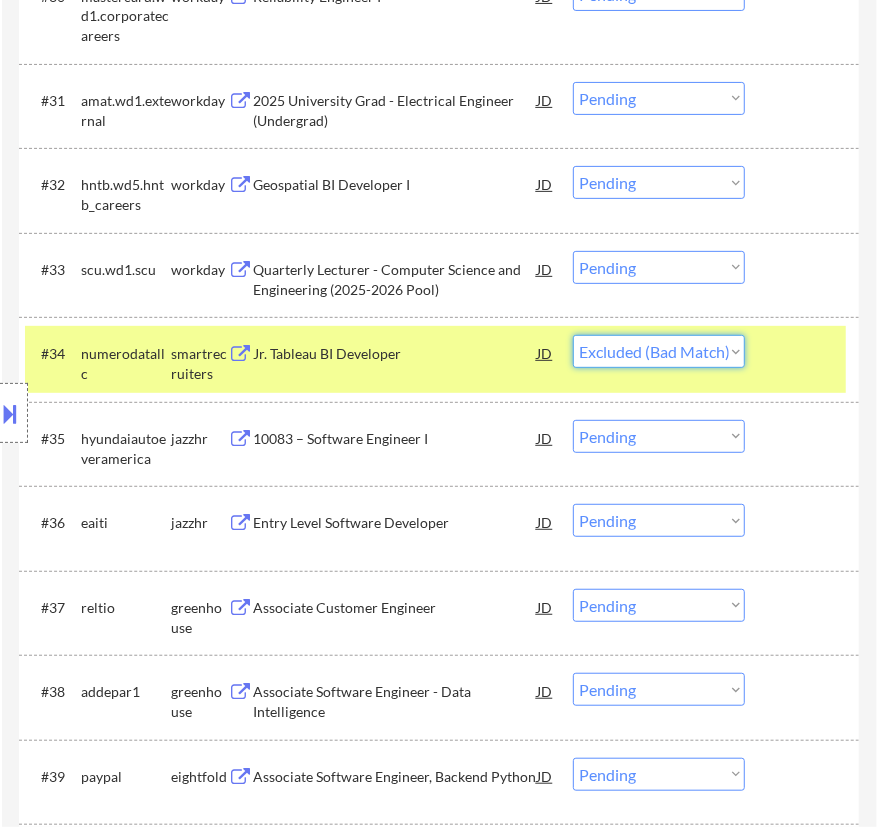 click on "Choose an option... Pending Applied Excluded (Questions) Excluded (Expired) Excluded (Location) Excluded (Bad Match) Excluded (Blocklist) Excluded (Salary) Excluded (Other)" at bounding box center [659, 351] 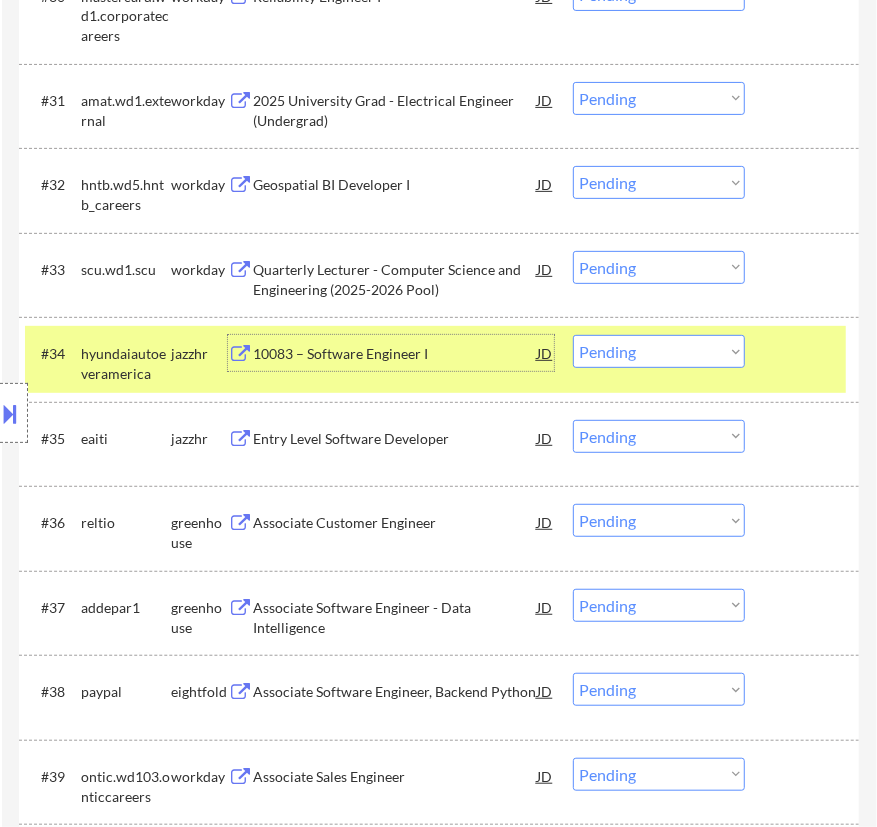 click on "10083 – Software Engineer I" at bounding box center (395, 353) 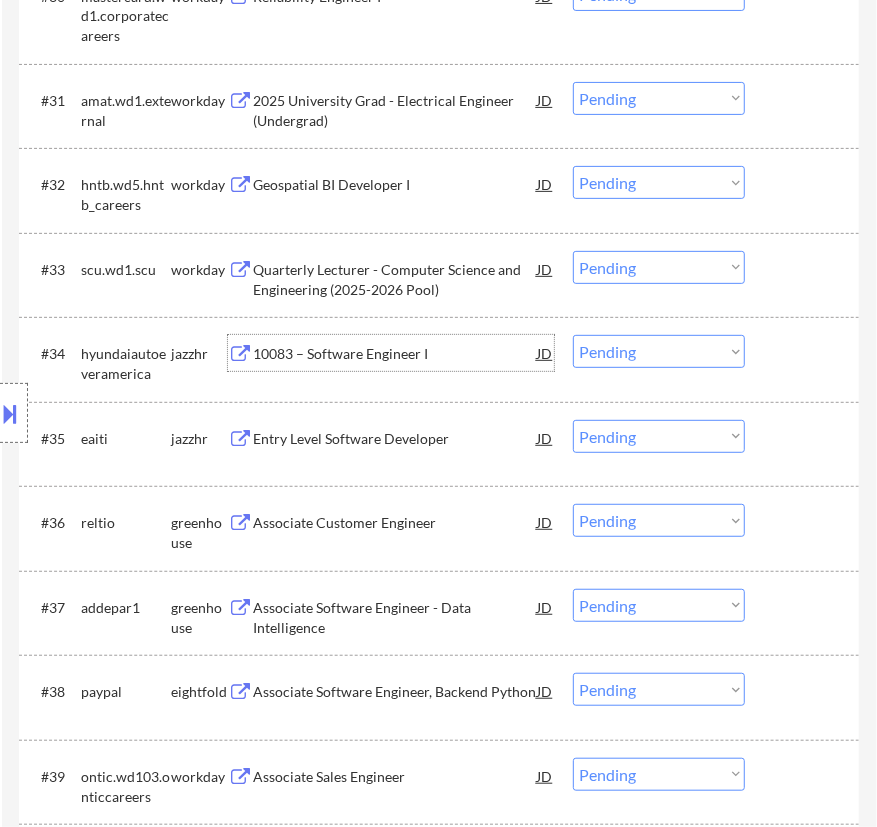 click on "Choose an option... Pending Applied Excluded (Questions) Excluded (Expired) Excluded (Location) Excluded (Bad Match) Excluded (Blocklist) Excluded (Salary) Excluded (Other)" at bounding box center (659, 351) 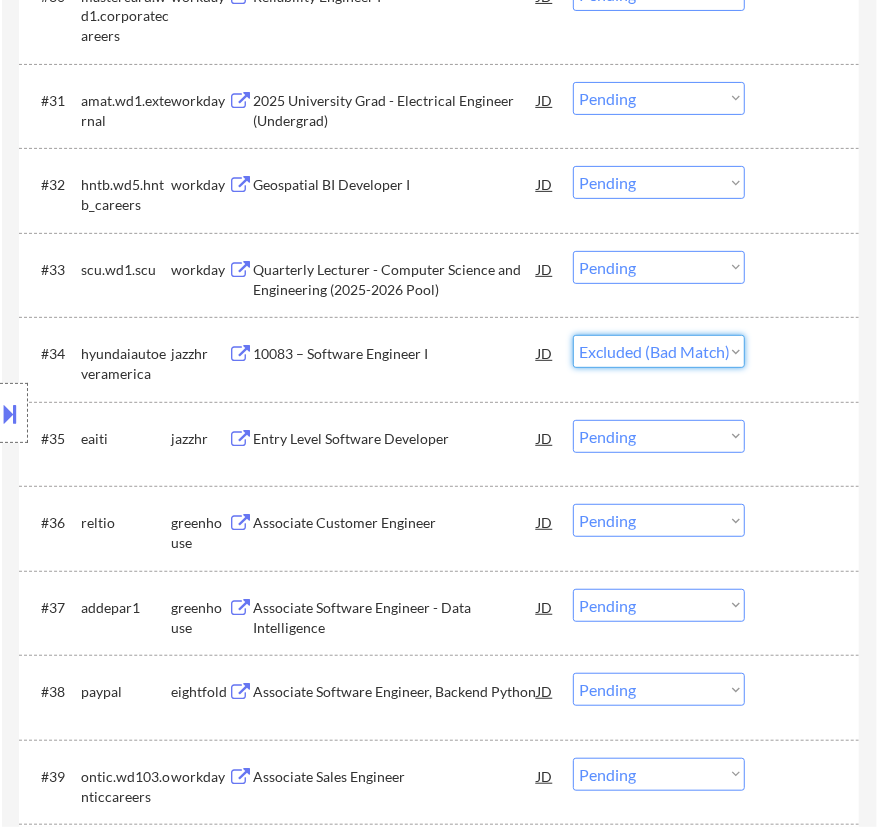 click on "Choose an option... Pending Applied Excluded (Questions) Excluded (Expired) Excluded (Location) Excluded (Bad Match) Excluded (Blocklist) Excluded (Salary) Excluded (Other)" at bounding box center [659, 351] 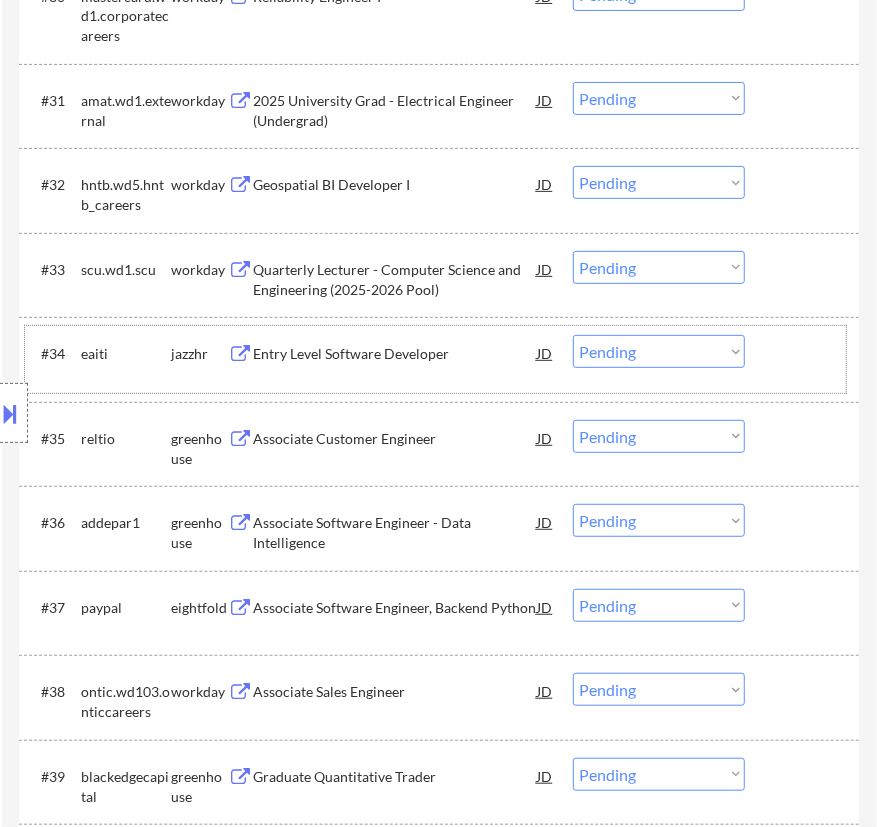 click on "#34 eaiti jazzhr Entry Level Software Developer JD Choose an option... Pending Applied Excluded (Questions) Excluded (Expired) Excluded (Location) Excluded (Bad Match) Excluded (Blocklist) Excluded (Salary) Excluded (Other)" at bounding box center [435, 359] 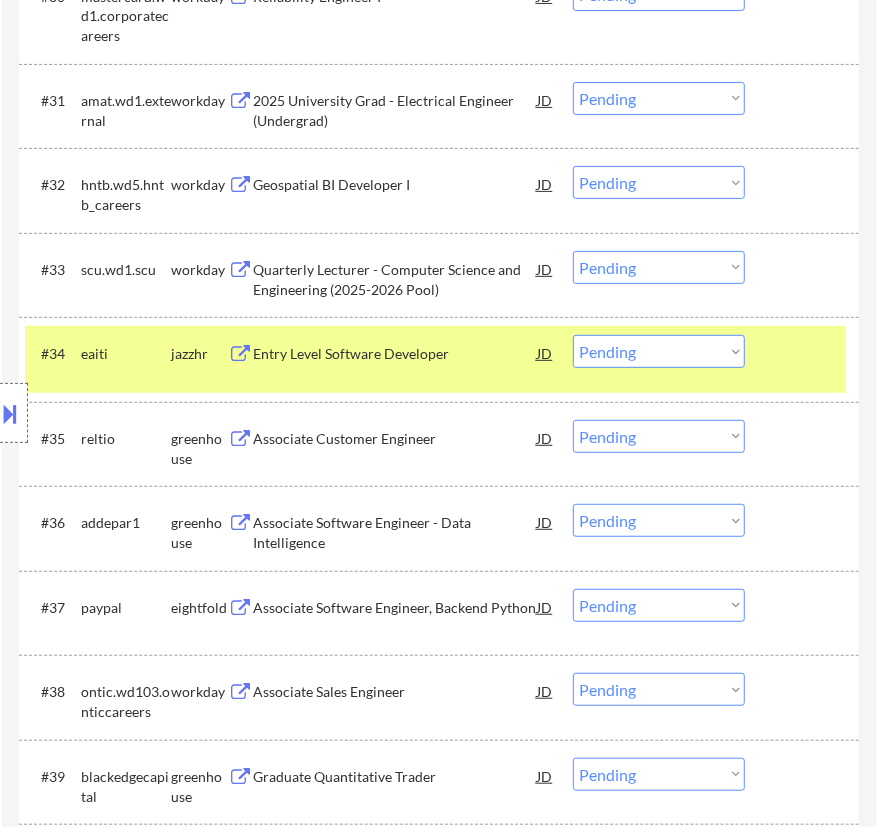 click on "#34 eaiti jazzhr Entry Level Software Developer JD Choose an option... Pending Applied Excluded (Questions) Excluded (Expired) Excluded (Location) Excluded (Bad Match) Excluded (Blocklist) Excluded (Salary) Excluded (Other)" at bounding box center (435, 359) 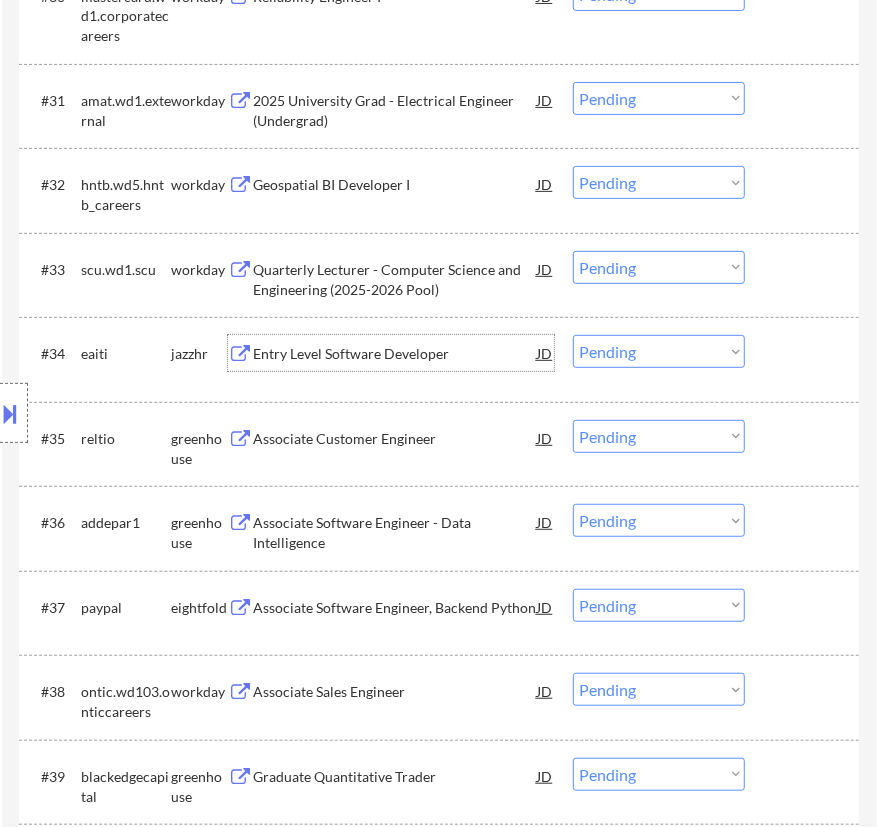 click on "Entry Level Software Developer" at bounding box center [395, 354] 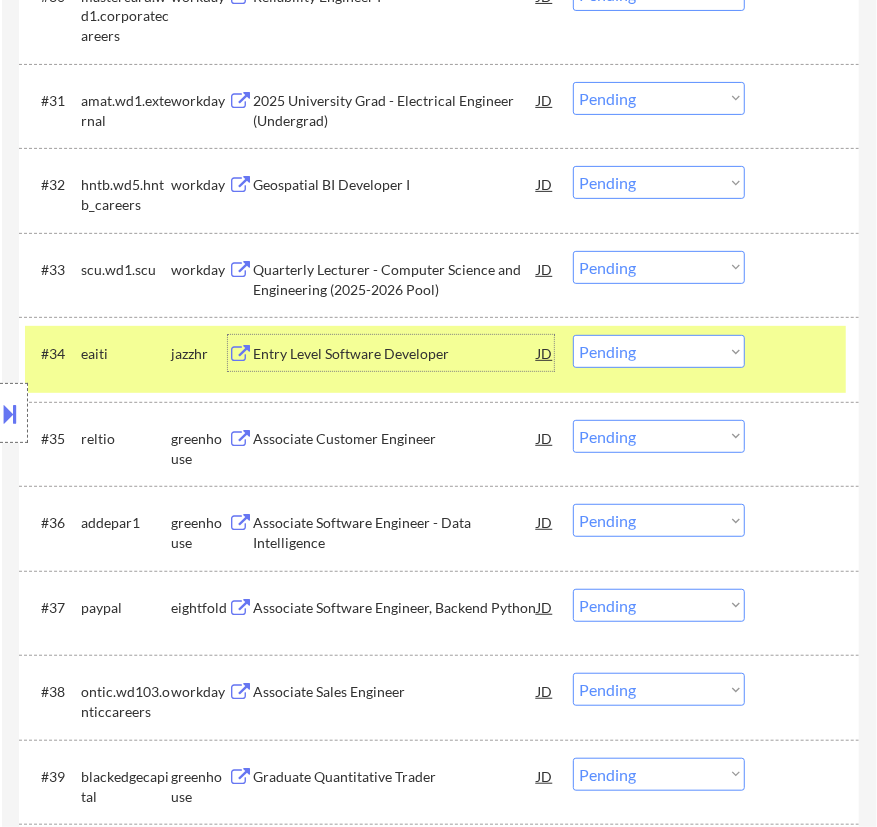 click on "Choose an option... Pending Applied Excluded (Questions) Excluded (Expired) Excluded (Location) Excluded (Bad Match) Excluded (Blocklist) Excluded (Salary) Excluded (Other)" at bounding box center [659, 351] 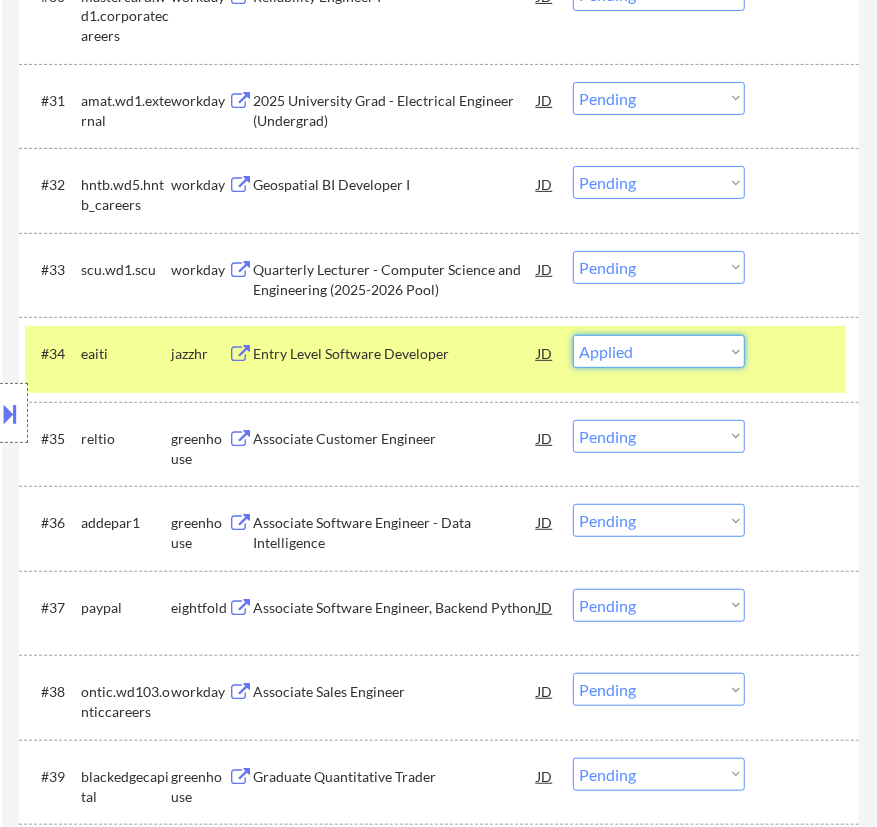 click on "Choose an option... Pending Applied Excluded (Questions) Excluded (Expired) Excluded (Location) Excluded (Bad Match) Excluded (Blocklist) Excluded (Salary) Excluded (Other)" at bounding box center (659, 351) 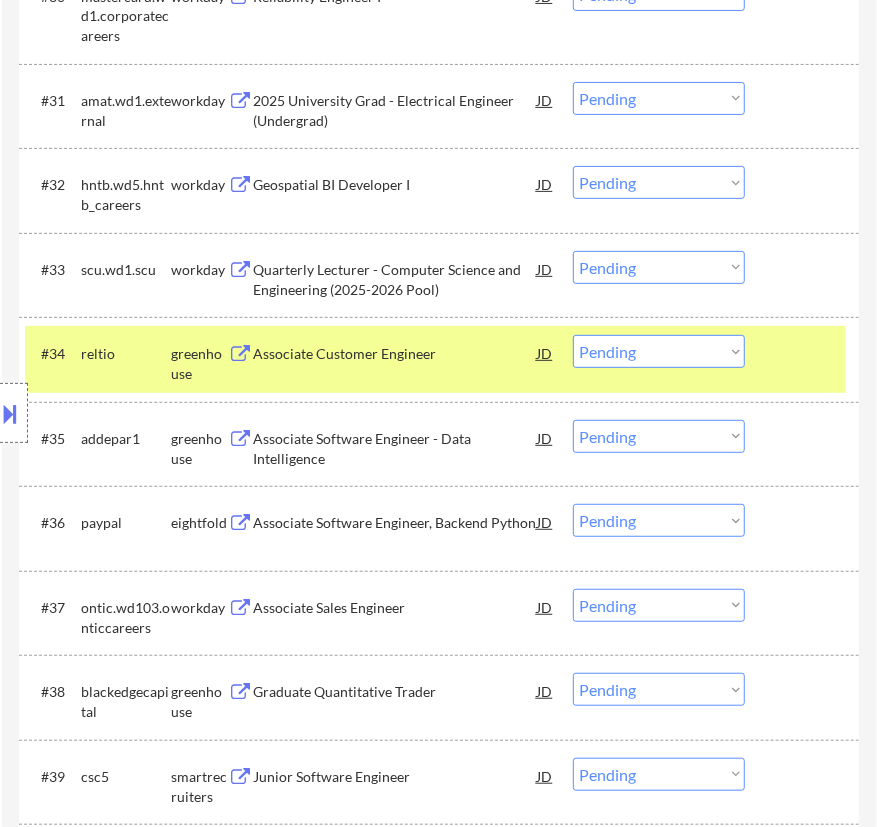 click on "Associate Customer Engineer" at bounding box center [395, 353] 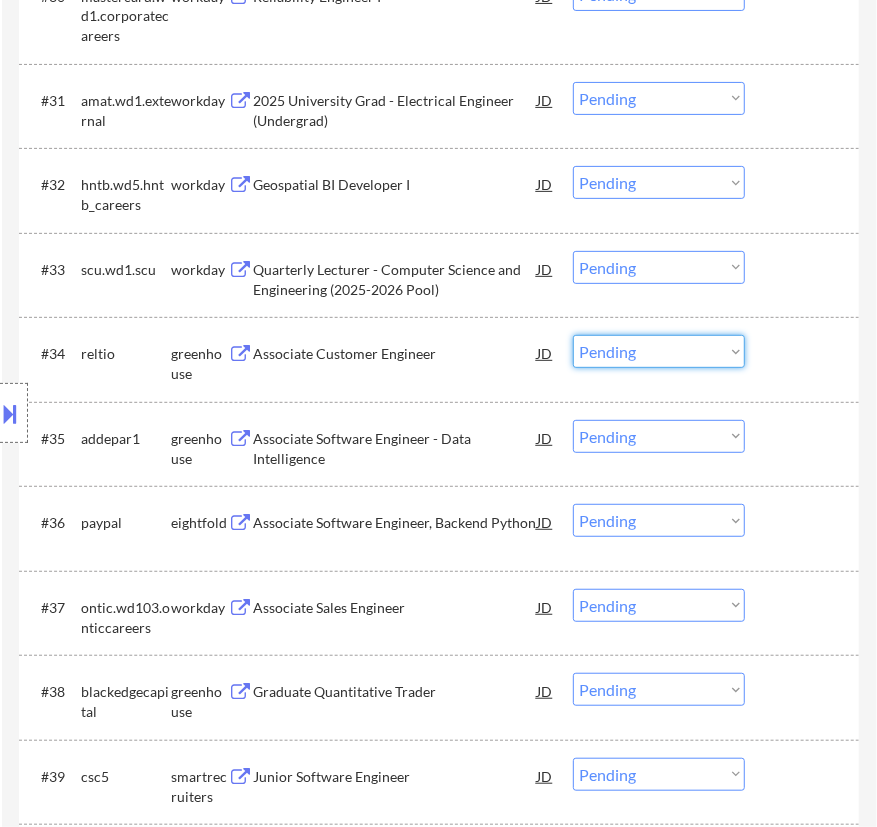 click on "Choose an option... Pending Applied Excluded (Questions) Excluded (Expired) Excluded (Location) Excluded (Bad Match) Excluded (Blocklist) Excluded (Salary) Excluded (Other)" at bounding box center [659, 351] 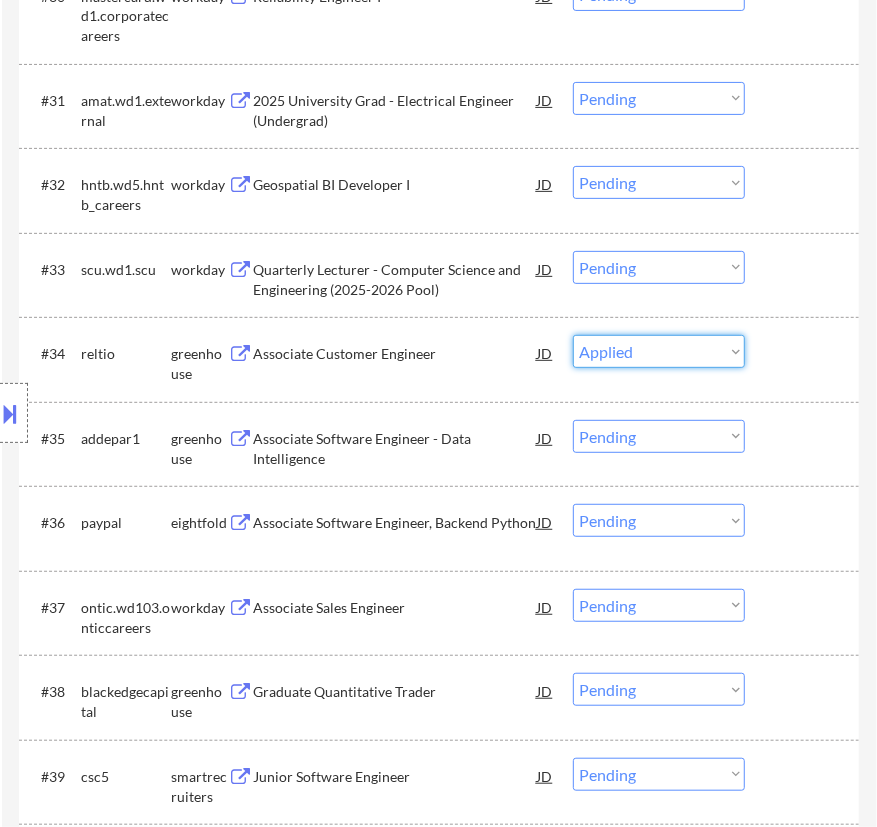 click on "Choose an option... Pending Applied Excluded (Questions) Excluded (Expired) Excluded (Location) Excluded (Bad Match) Excluded (Blocklist) Excluded (Salary) Excluded (Other)" at bounding box center [659, 351] 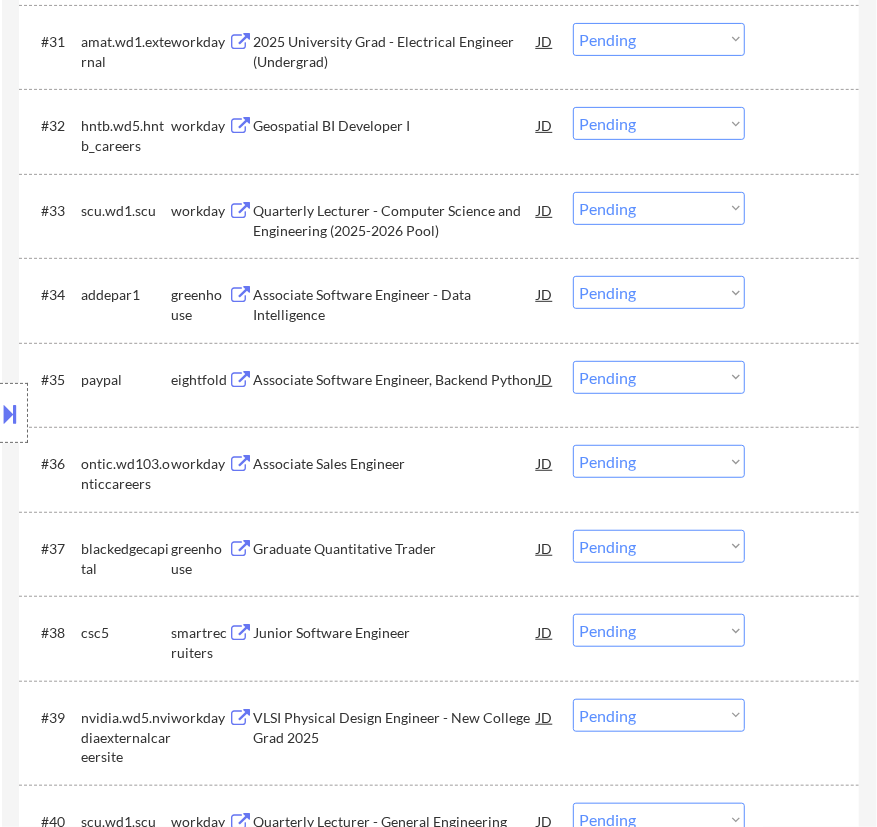 scroll, scrollTop: 3527, scrollLeft: 0, axis: vertical 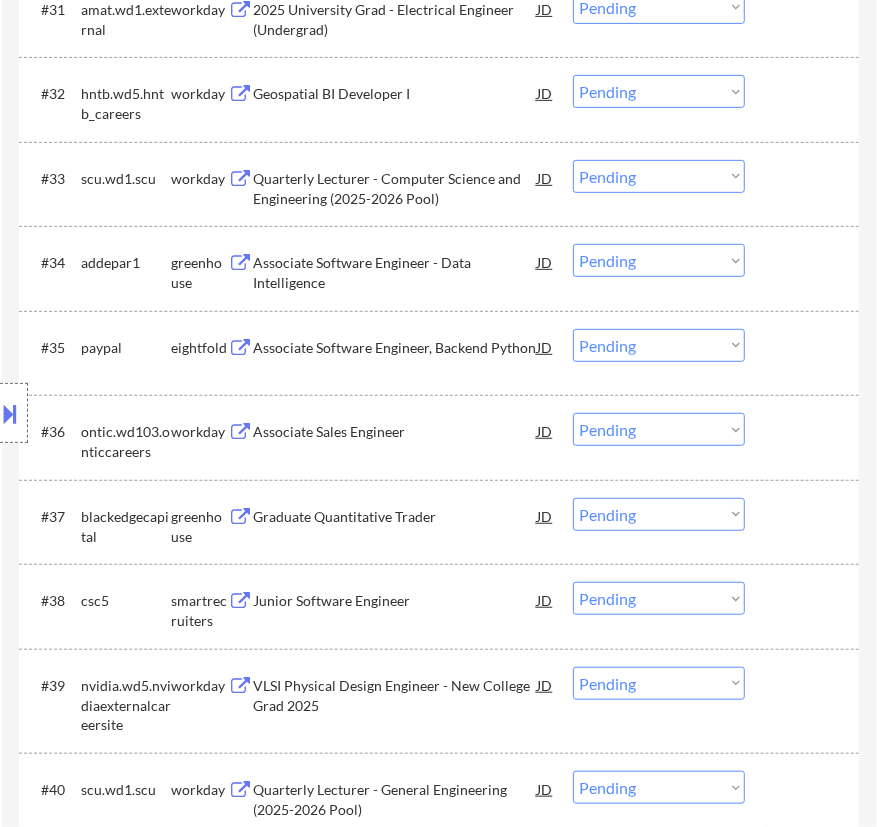 click on "Associate Software Engineer - Data Intelligence" at bounding box center [395, 272] 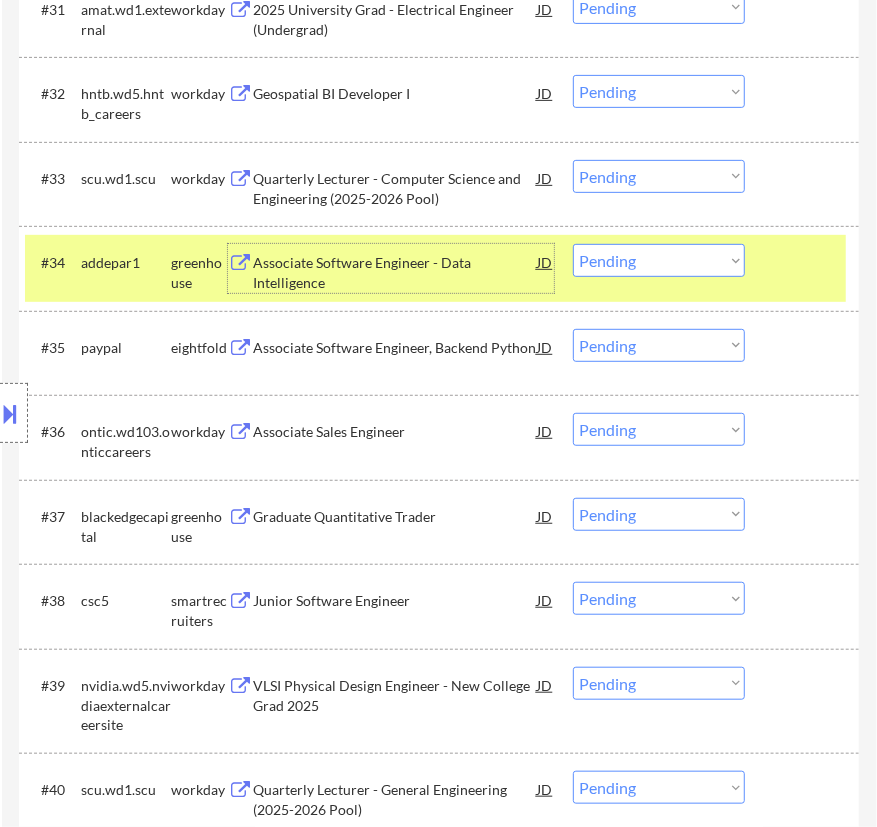 click on "Choose an option... Pending Applied Excluded (Questions) Excluded (Expired) Excluded (Location) Excluded (Bad Match) Excluded (Blocklist) Excluded (Salary) Excluded (Other)" at bounding box center (659, 260) 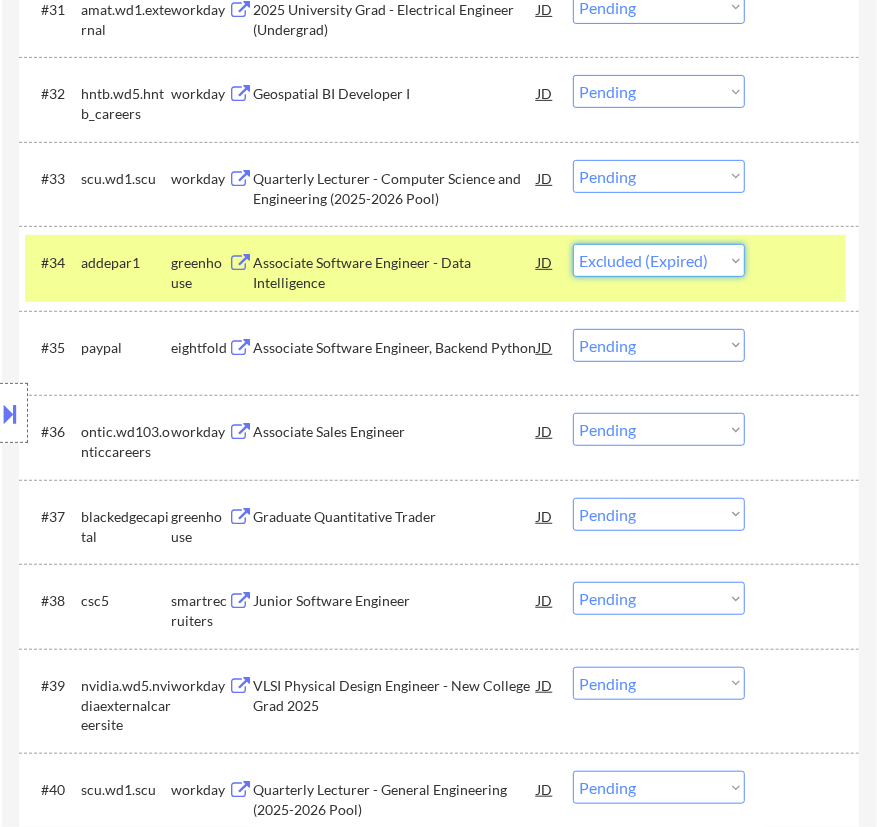 click on "Choose an option... Pending Applied Excluded (Questions) Excluded (Expired) Excluded (Location) Excluded (Bad Match) Excluded (Blocklist) Excluded (Salary) Excluded (Other)" at bounding box center (659, 260) 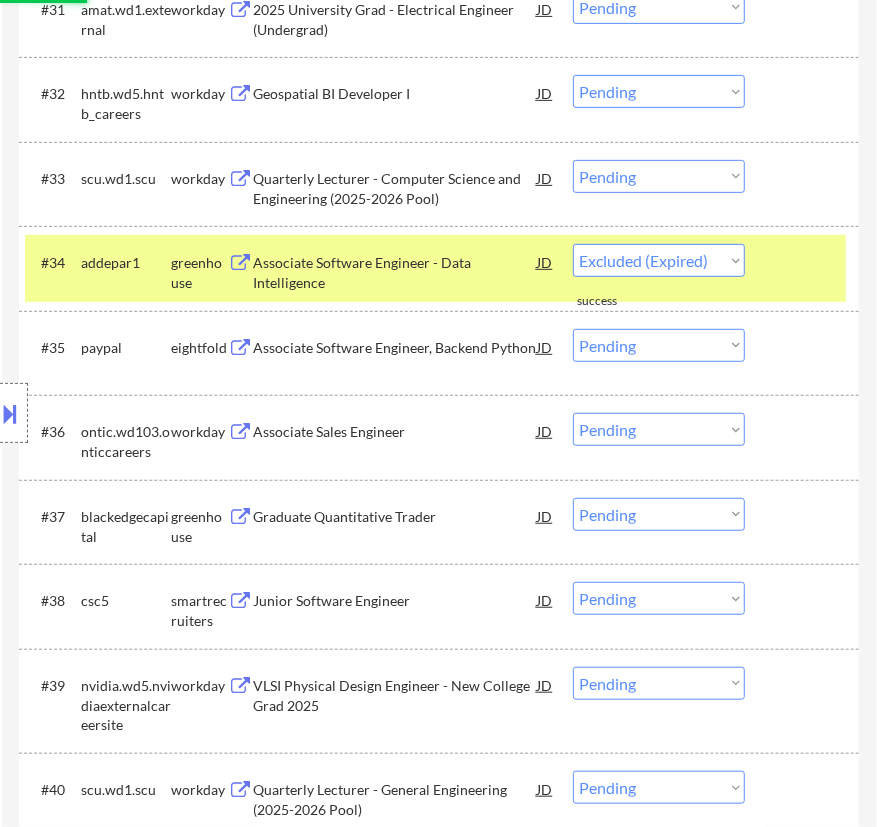 select on ""pending"" 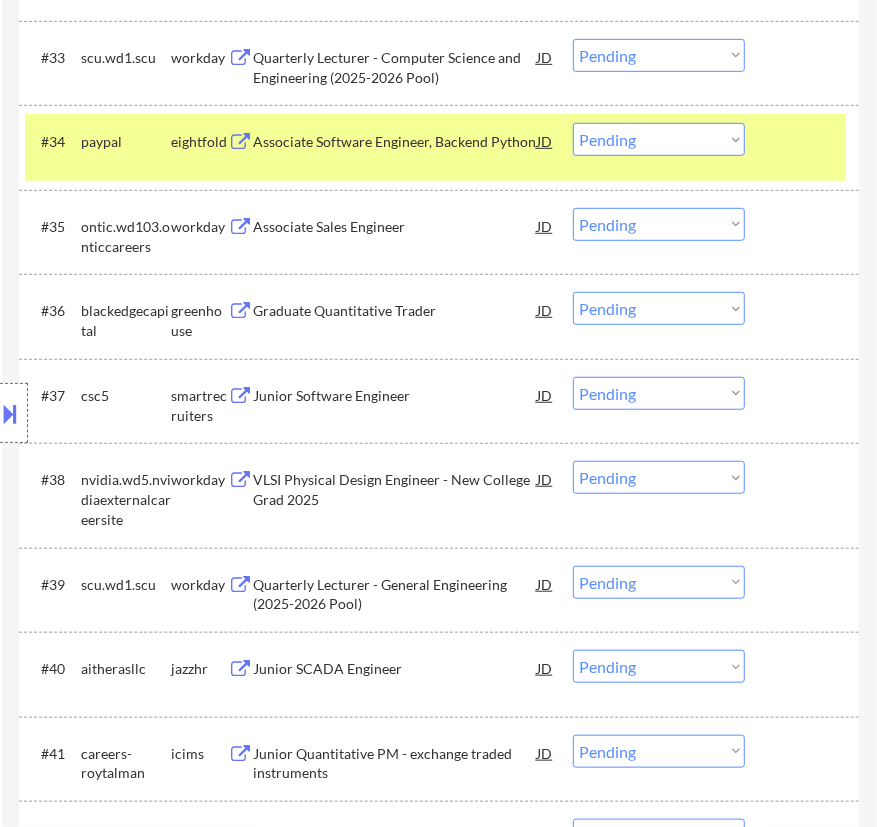 scroll, scrollTop: 3618, scrollLeft: 0, axis: vertical 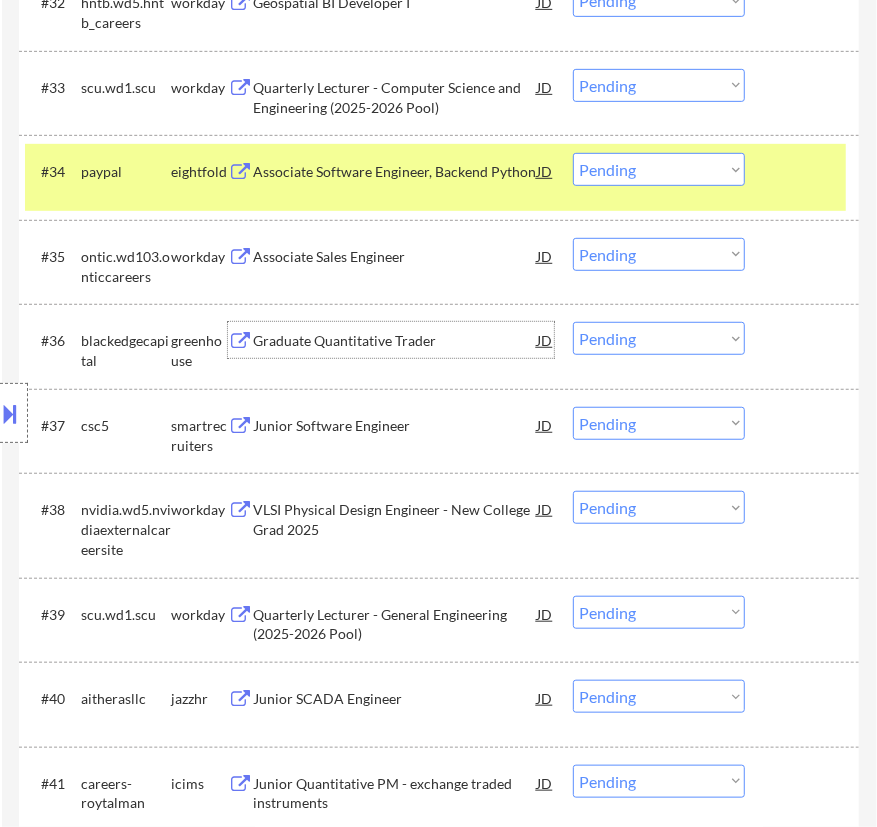 click on "Graduate Quantitative Trader" at bounding box center (395, 340) 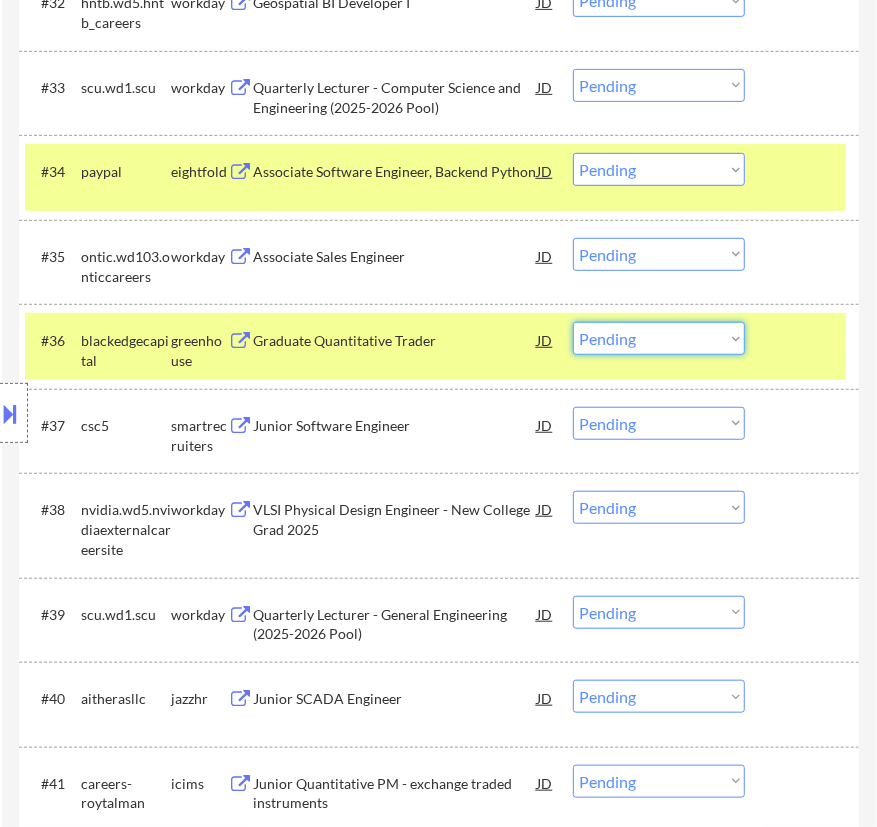 click on "Choose an option... Pending Applied Excluded (Questions) Excluded (Expired) Excluded (Location) Excluded (Bad Match) Excluded (Blocklist) Excluded (Salary) Excluded (Other)" at bounding box center [659, 338] 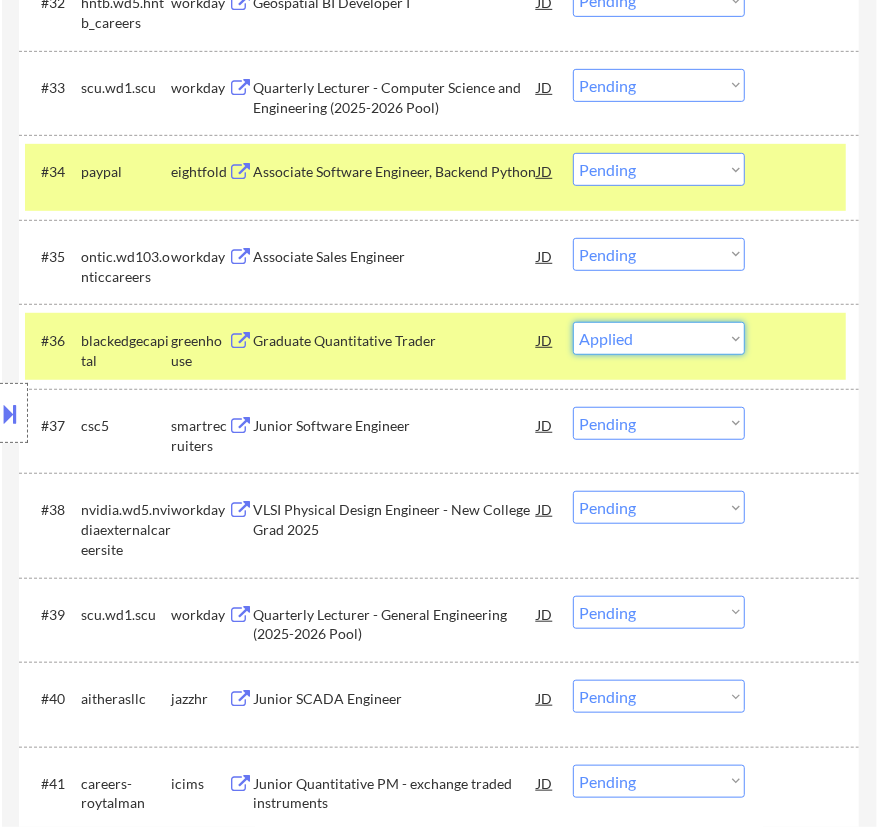 click on "Choose an option... Pending Applied Excluded (Questions) Excluded (Expired) Excluded (Location) Excluded (Bad Match) Excluded (Blocklist) Excluded (Salary) Excluded (Other)" at bounding box center (659, 338) 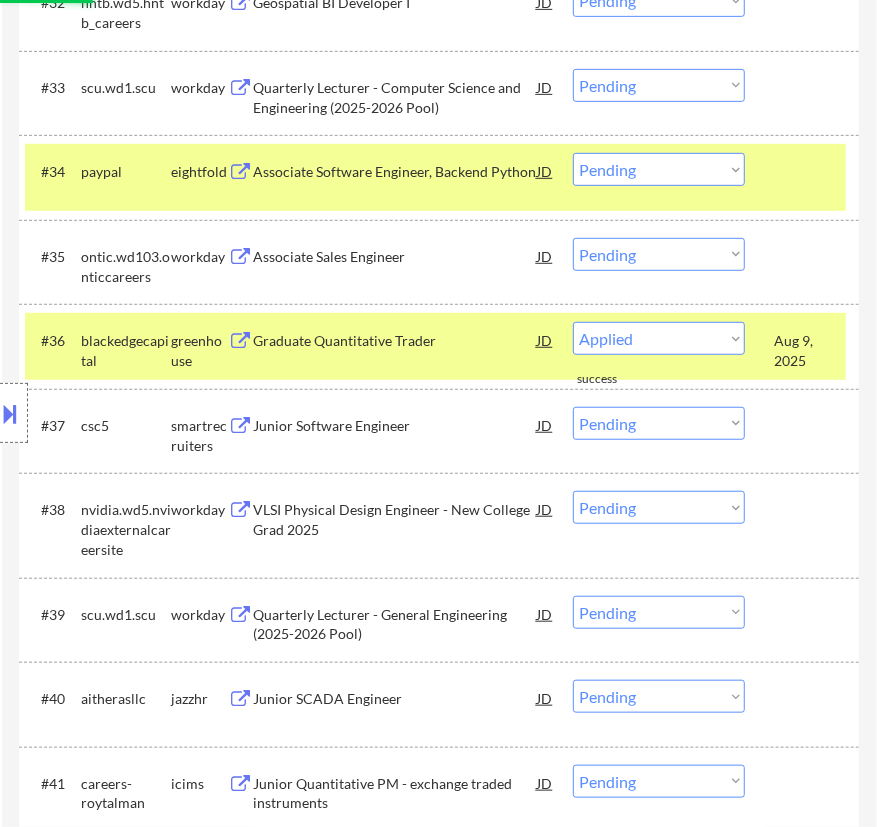select on ""pending"" 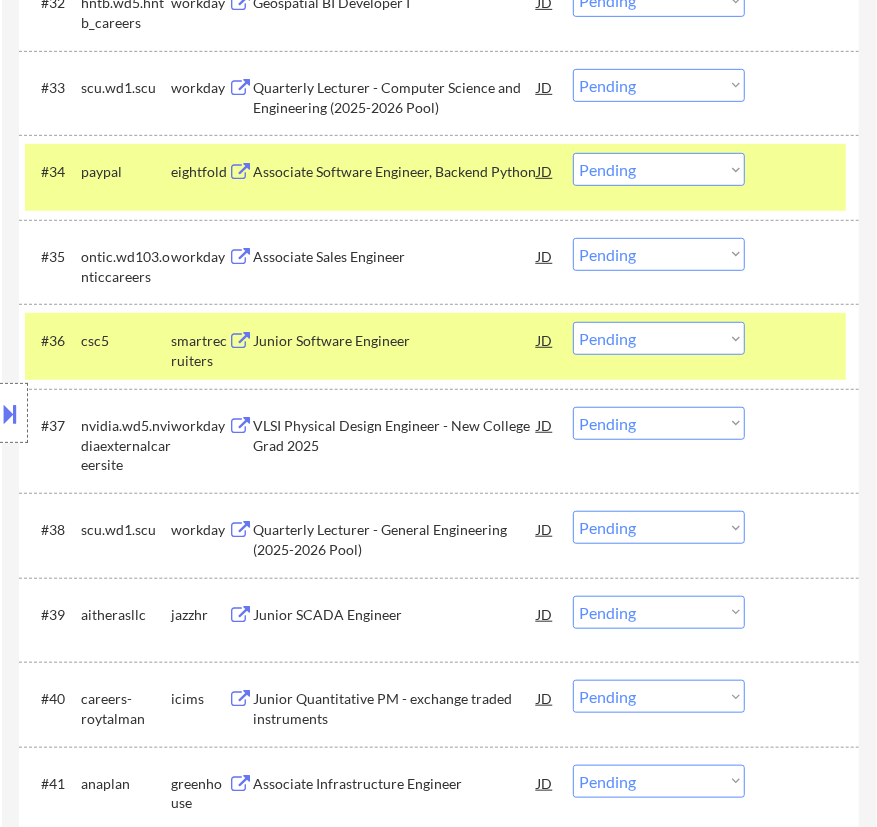 click on "Junior Software Engineer" at bounding box center [395, 340] 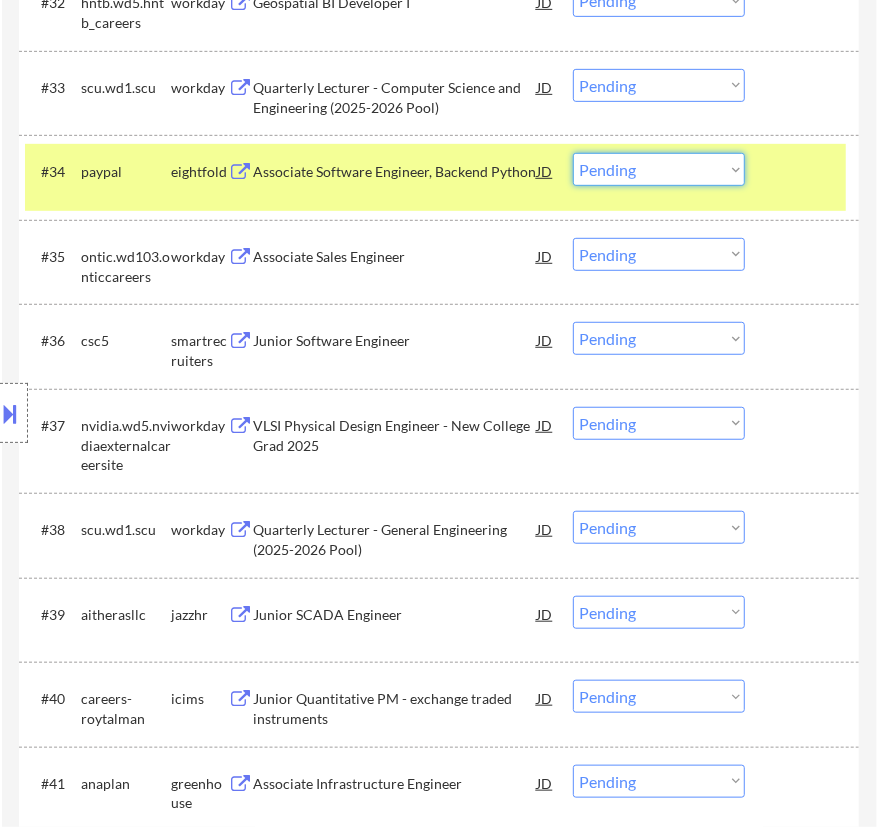 click on "Choose an option... Pending Applied Excluded (Questions) Excluded (Expired) Excluded (Location) Excluded (Bad Match) Excluded (Blocklist) Excluded (Salary) Excluded (Other)" at bounding box center (659, 169) 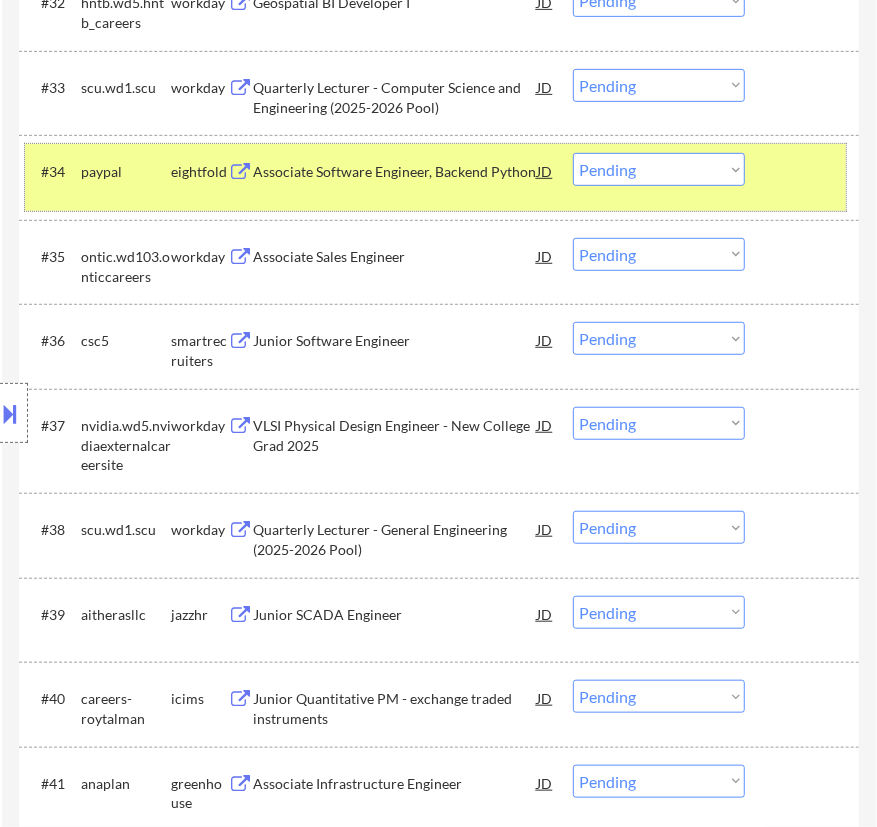 click on "#34 paypal eightfold Associate Software Engineer, Backend Python JD Choose an option... Pending Applied Excluded (Questions) Excluded (Expired) Excluded (Location) Excluded (Bad Match) Excluded (Blocklist) Excluded (Salary) Excluded (Other)" at bounding box center [435, 177] 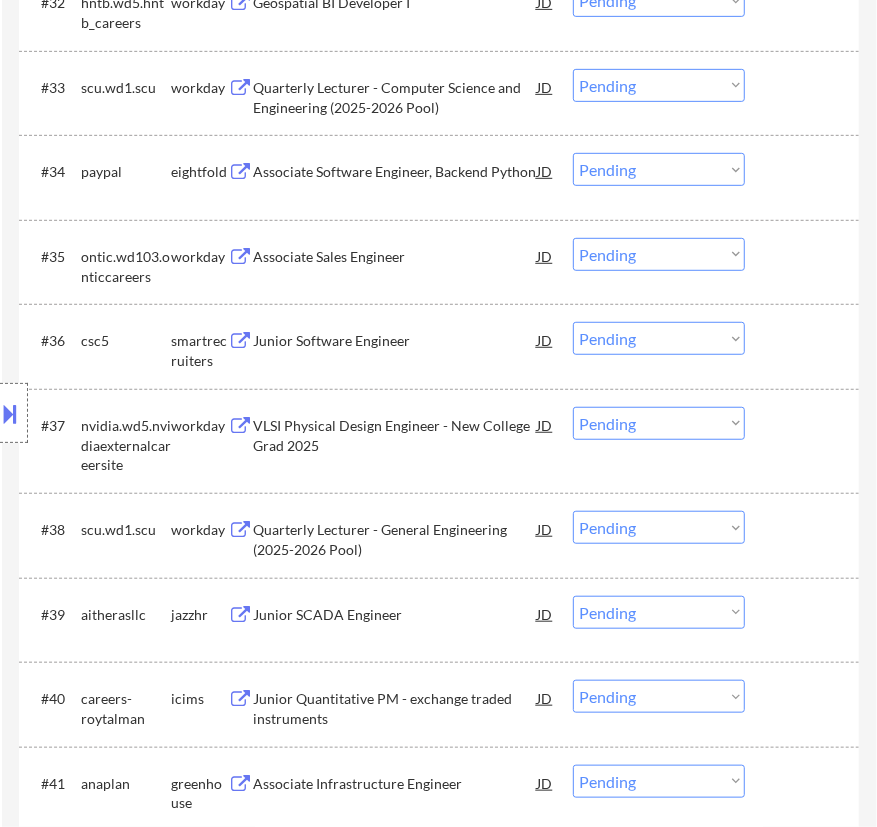 click on "Associate Software Engineer, Backend Python" at bounding box center (395, 171) 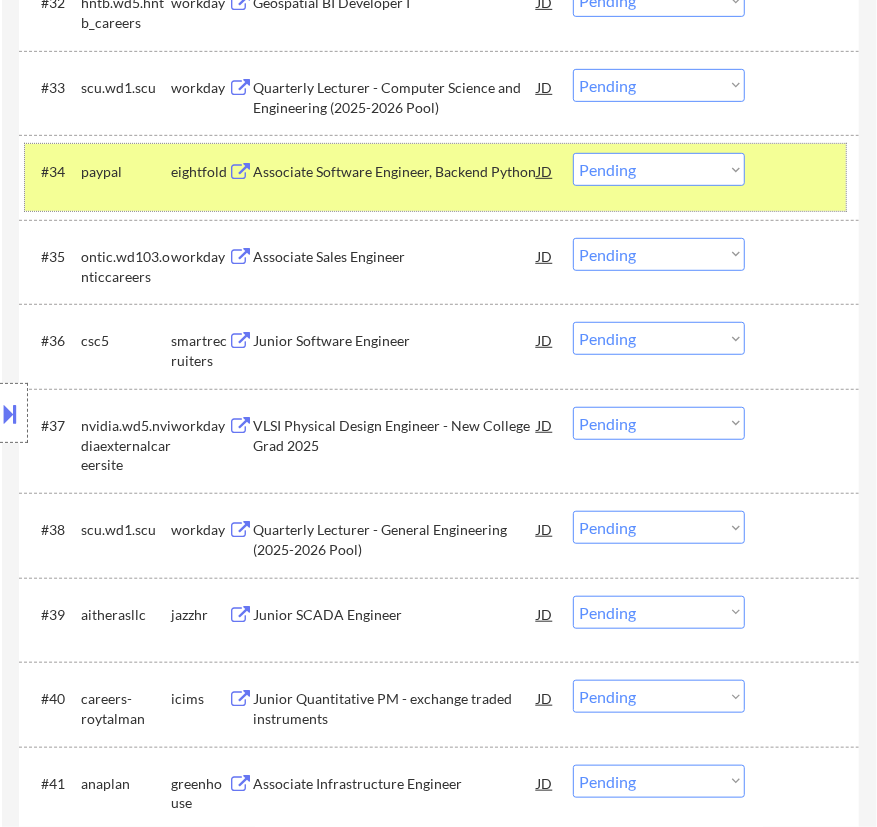 click on "#34 paypal eightfold Associate Software Engineer, Backend Python JD Choose an option... Pending Applied Excluded (Questions) Excluded (Expired) Excluded (Location) Excluded (Bad Match) Excluded (Blocklist) Excluded (Salary) Excluded (Other)" at bounding box center [435, 177] 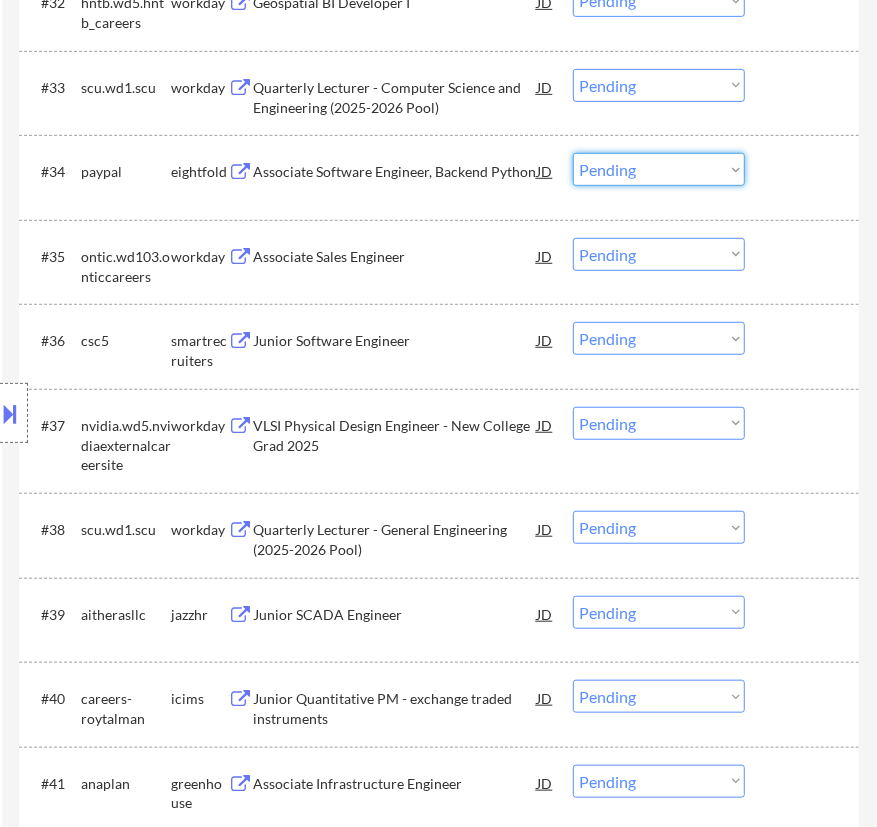 click on "Choose an option... Pending Applied Excluded (Questions) Excluded (Expired) Excluded (Location) Excluded (Bad Match) Excluded (Blocklist) Excluded (Salary) Excluded (Other)" at bounding box center (659, 169) 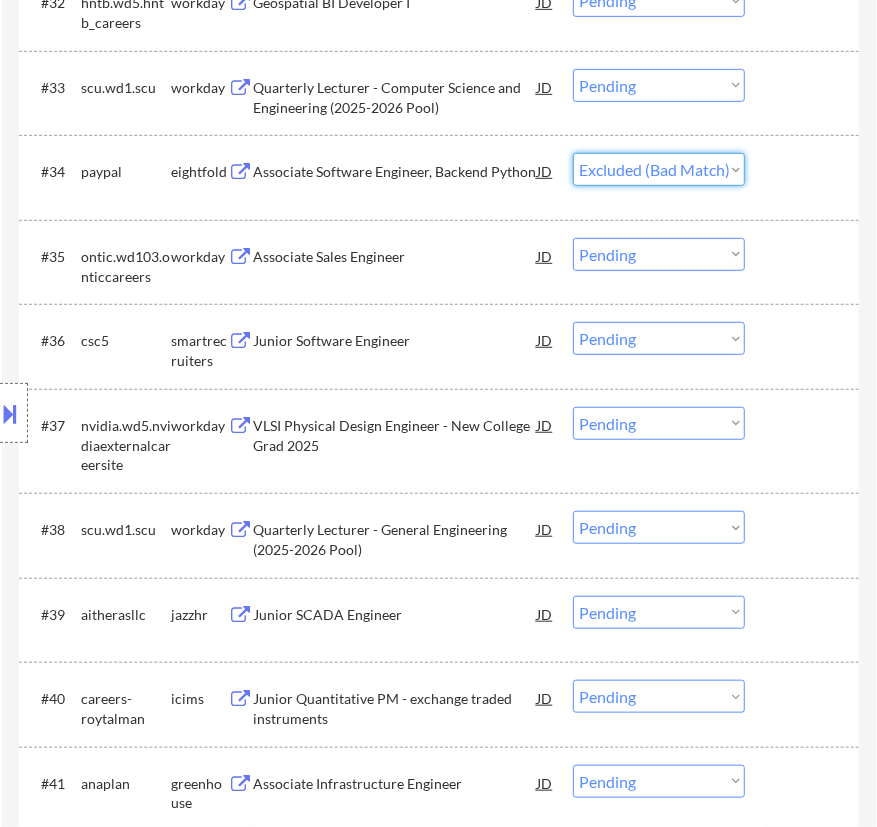 click on "Choose an option... Pending Applied Excluded (Questions) Excluded (Expired) Excluded (Location) Excluded (Bad Match) Excluded (Blocklist) Excluded (Salary) Excluded (Other)" at bounding box center [659, 169] 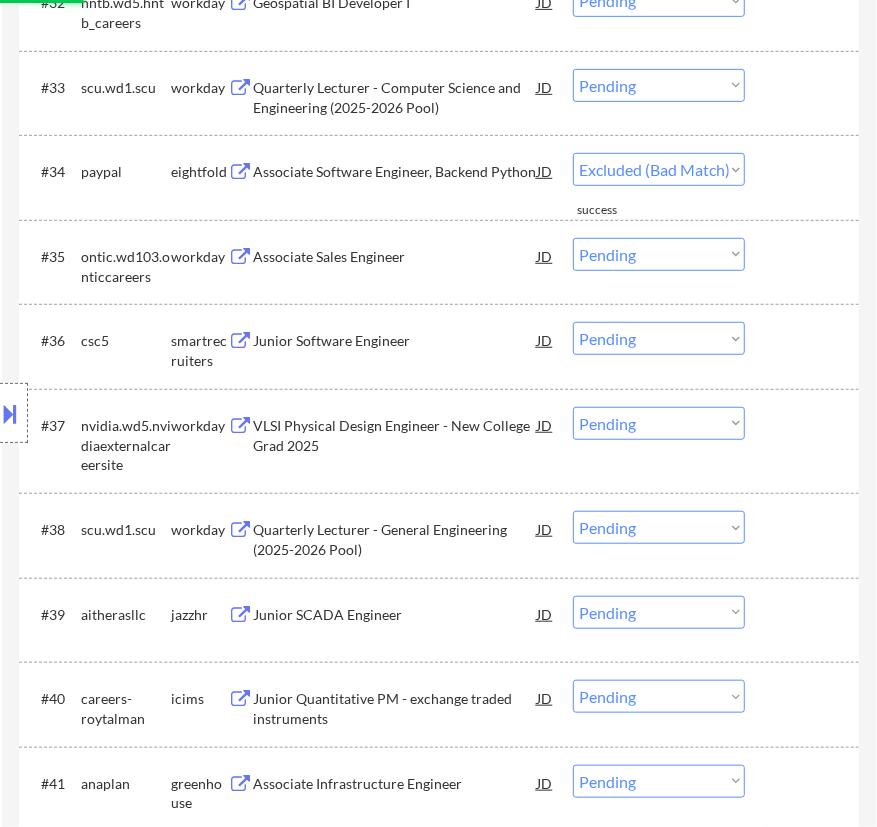 select on ""pending"" 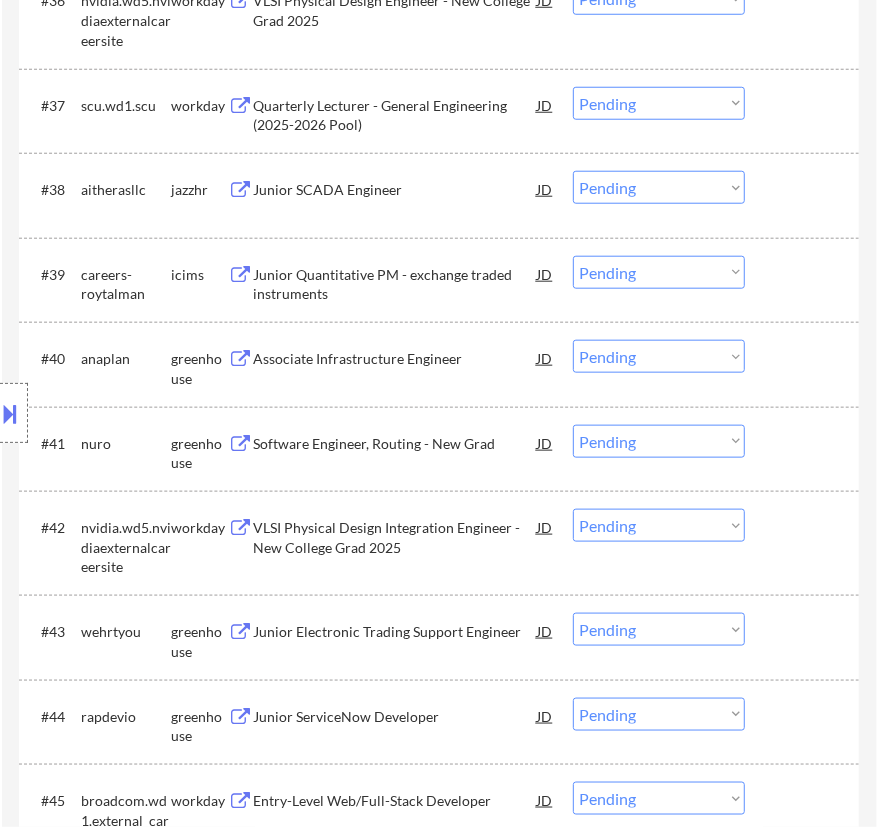 scroll, scrollTop: 3981, scrollLeft: 0, axis: vertical 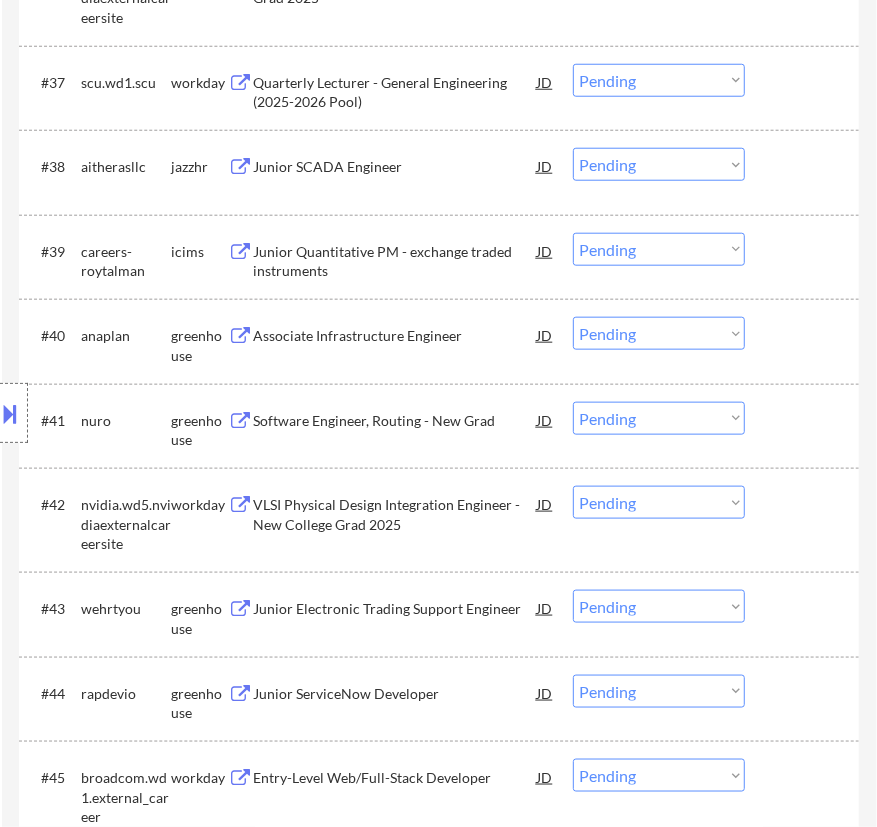 click on "Associate Infrastructure Engineer" at bounding box center (395, 336) 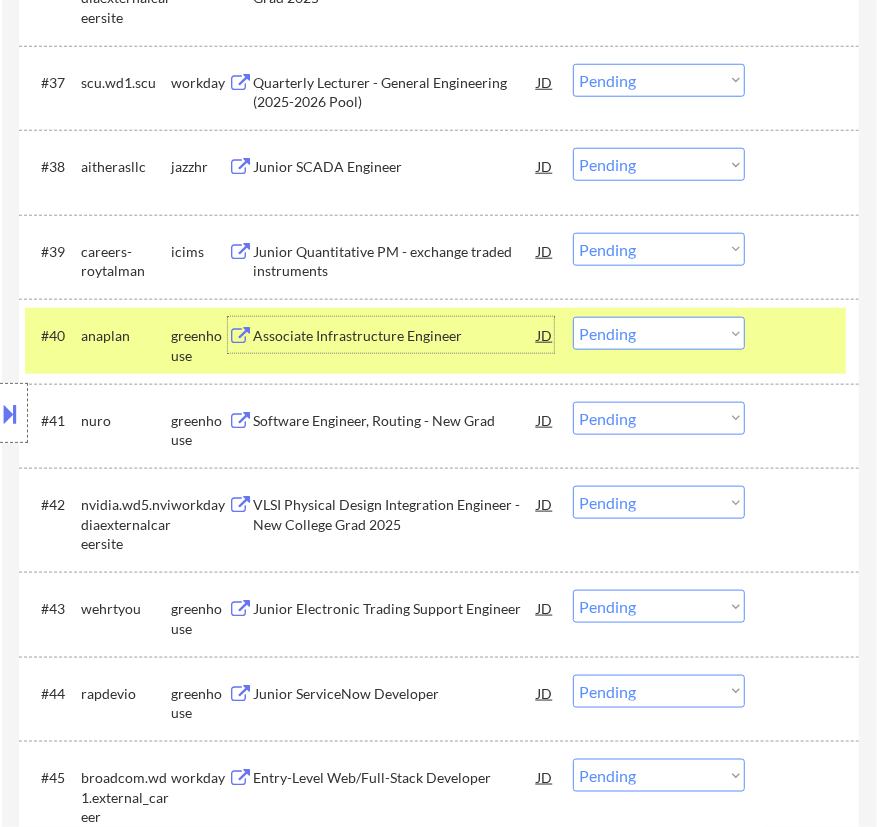 drag, startPoint x: 663, startPoint y: 335, endPoint x: 673, endPoint y: 347, distance: 15.6205 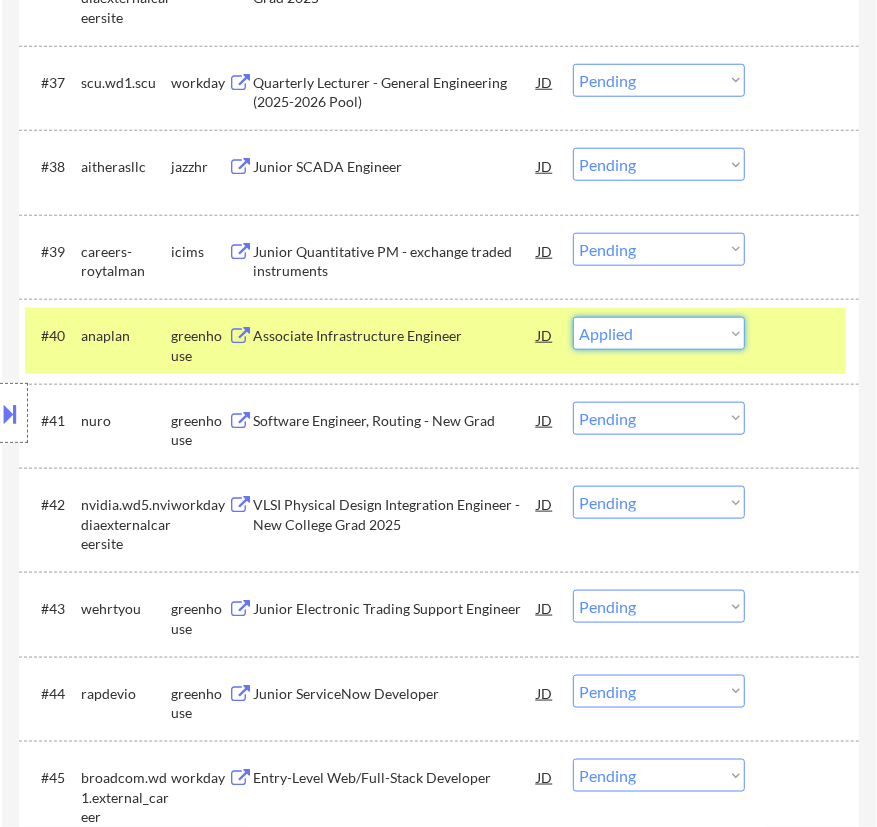 click on "Choose an option... Pending Applied Excluded (Questions) Excluded (Expired) Excluded (Location) Excluded (Bad Match) Excluded (Blocklist) Excluded (Salary) Excluded (Other)" at bounding box center (659, 333) 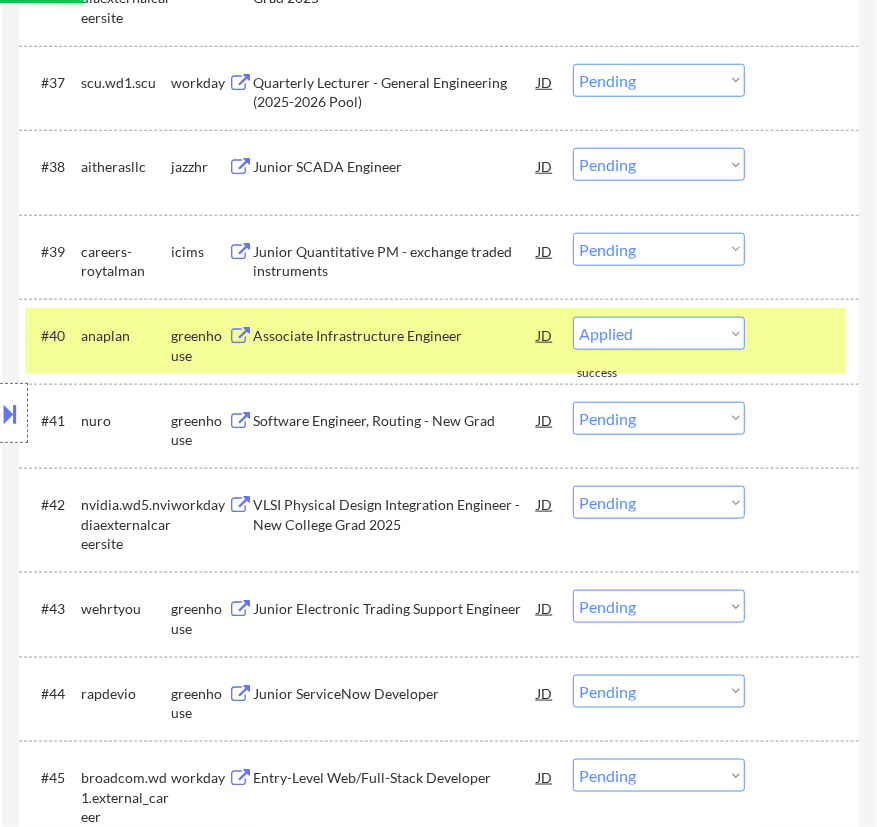 select on ""pending"" 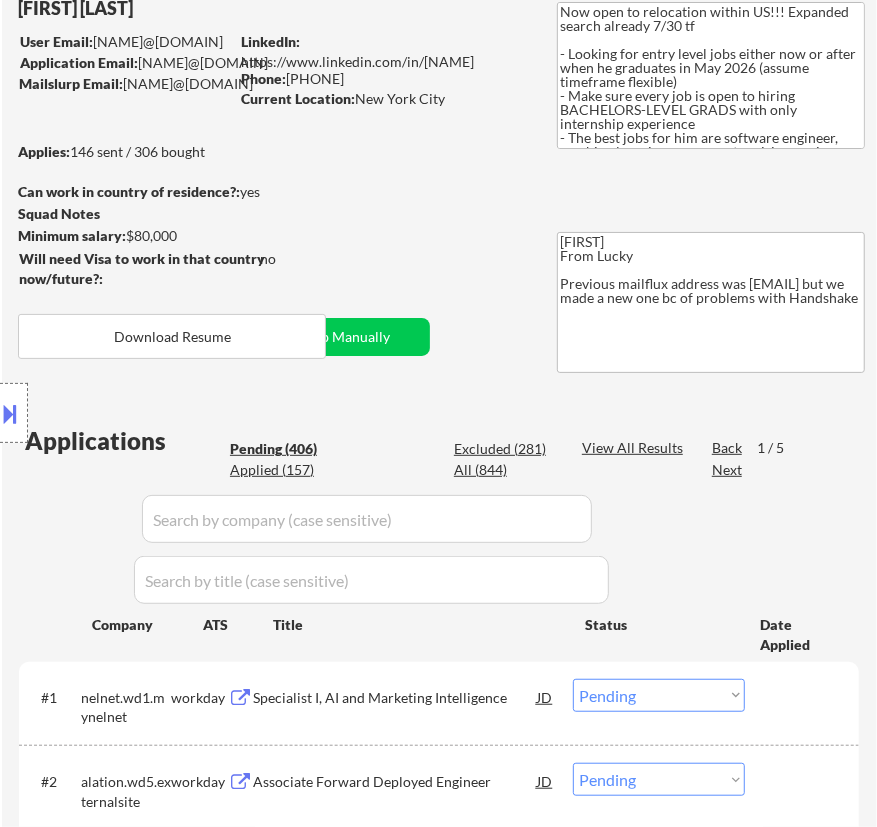 scroll, scrollTop: 181, scrollLeft: 0, axis: vertical 